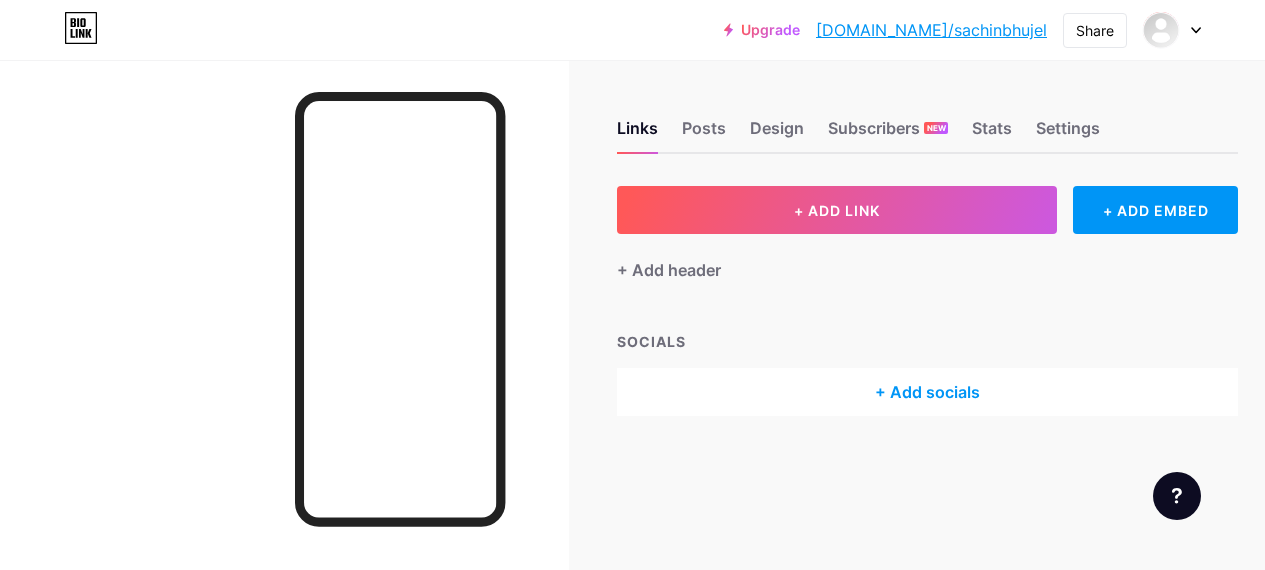 scroll, scrollTop: 0, scrollLeft: 0, axis: both 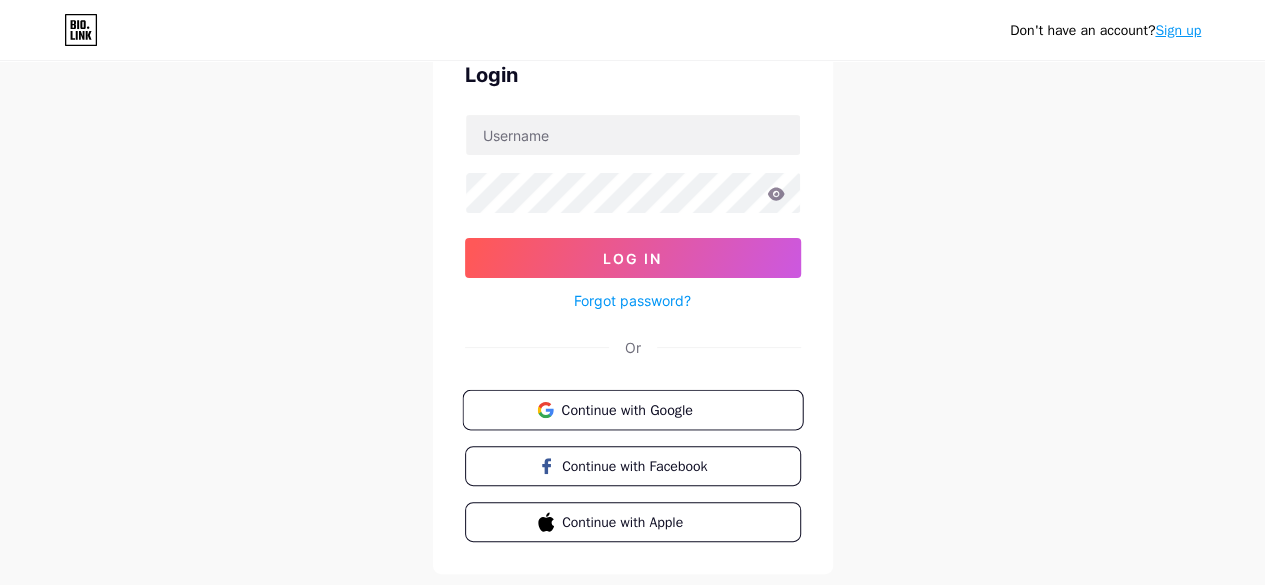 click on "Continue with Google" at bounding box center (644, 409) 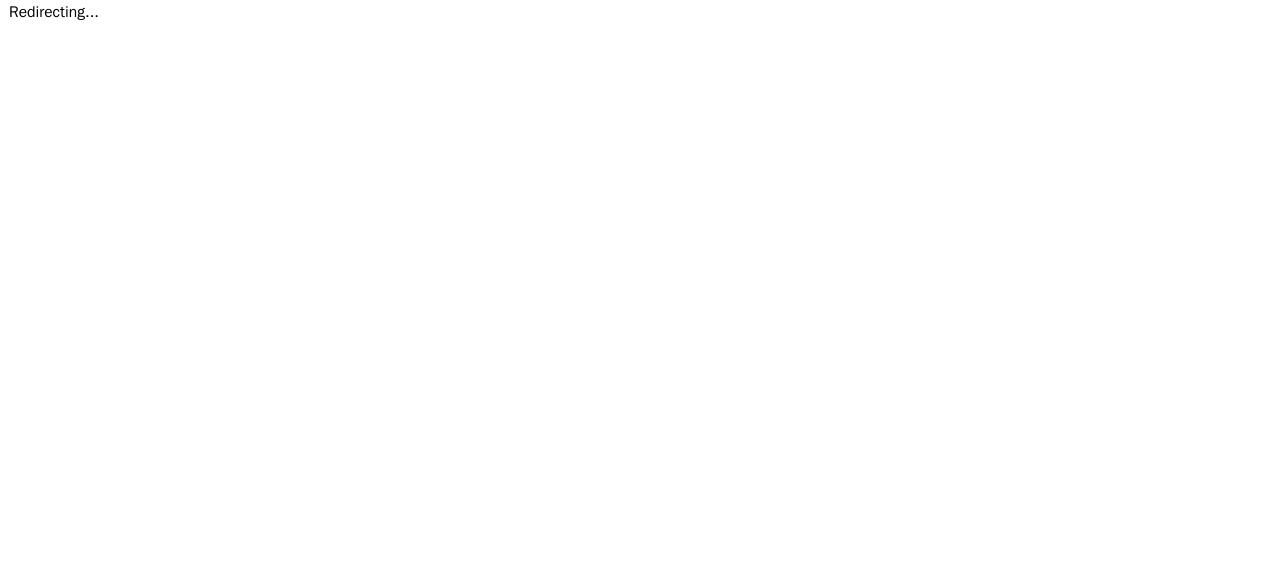 scroll, scrollTop: 0, scrollLeft: 0, axis: both 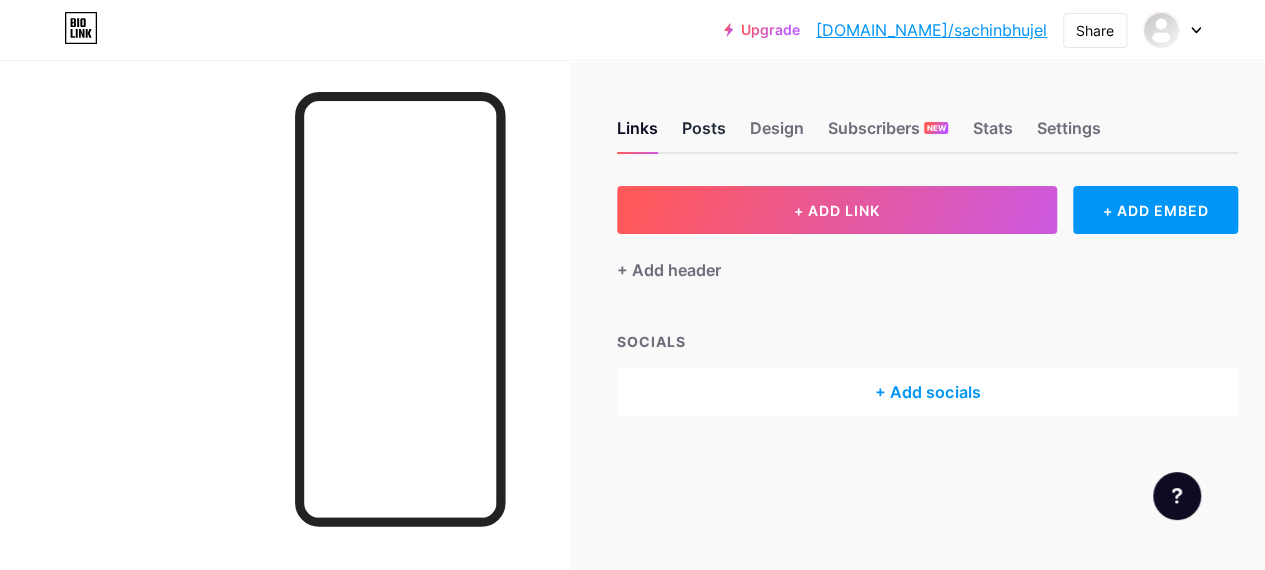click on "Posts" at bounding box center (704, 134) 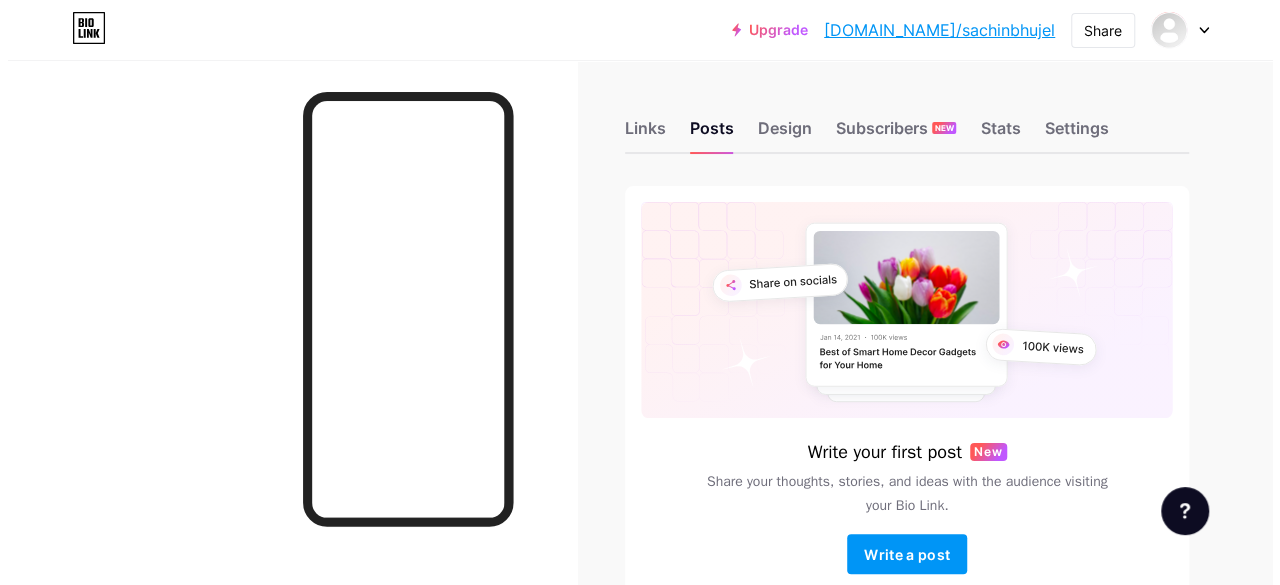 scroll, scrollTop: 0, scrollLeft: 0, axis: both 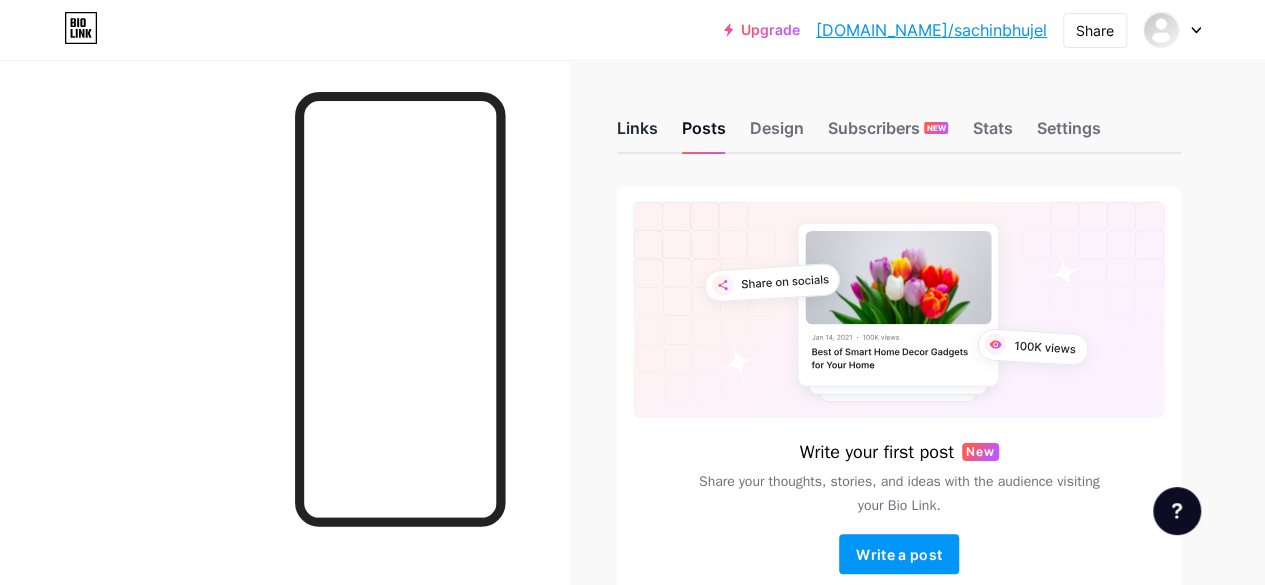 click on "Links" at bounding box center [637, 134] 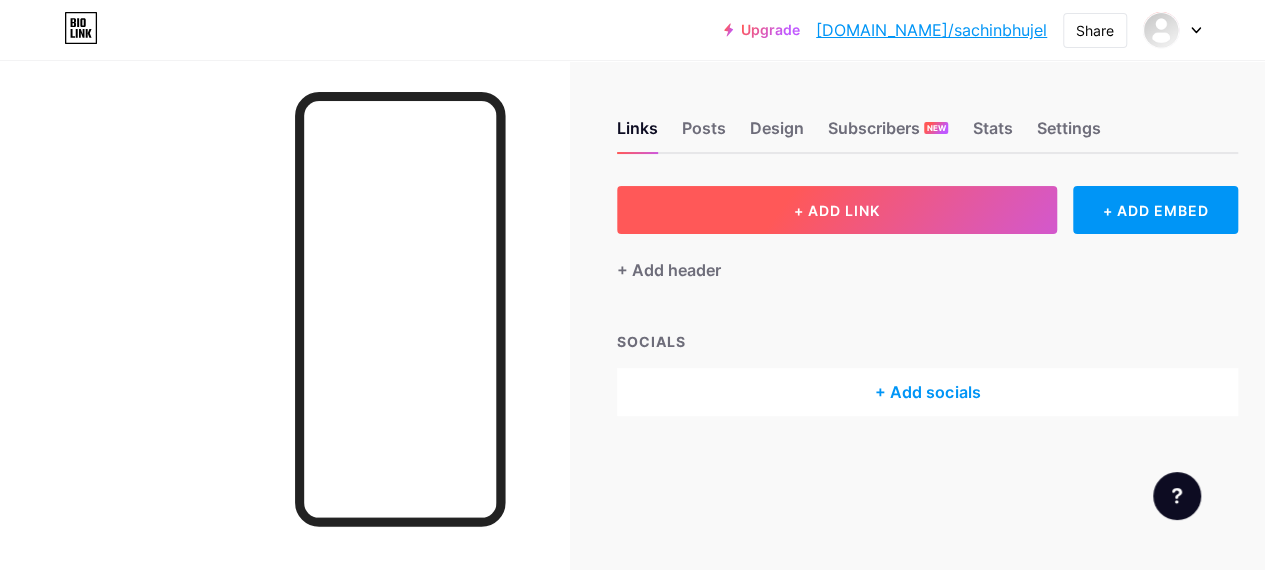 click on "+ ADD LINK" at bounding box center (837, 210) 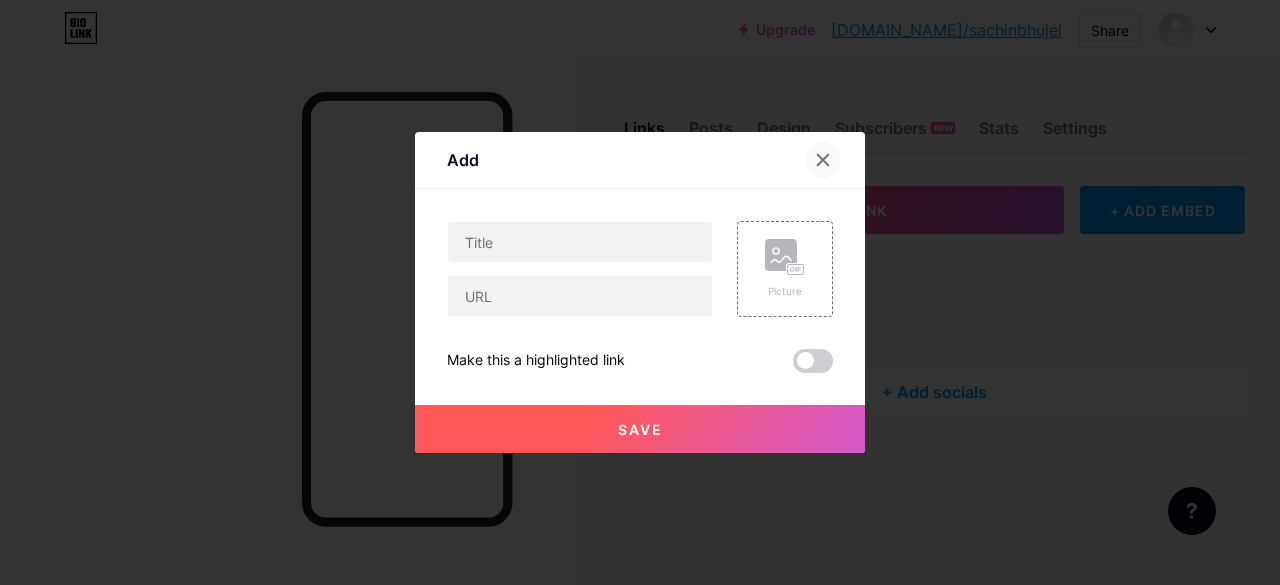 click at bounding box center [823, 160] 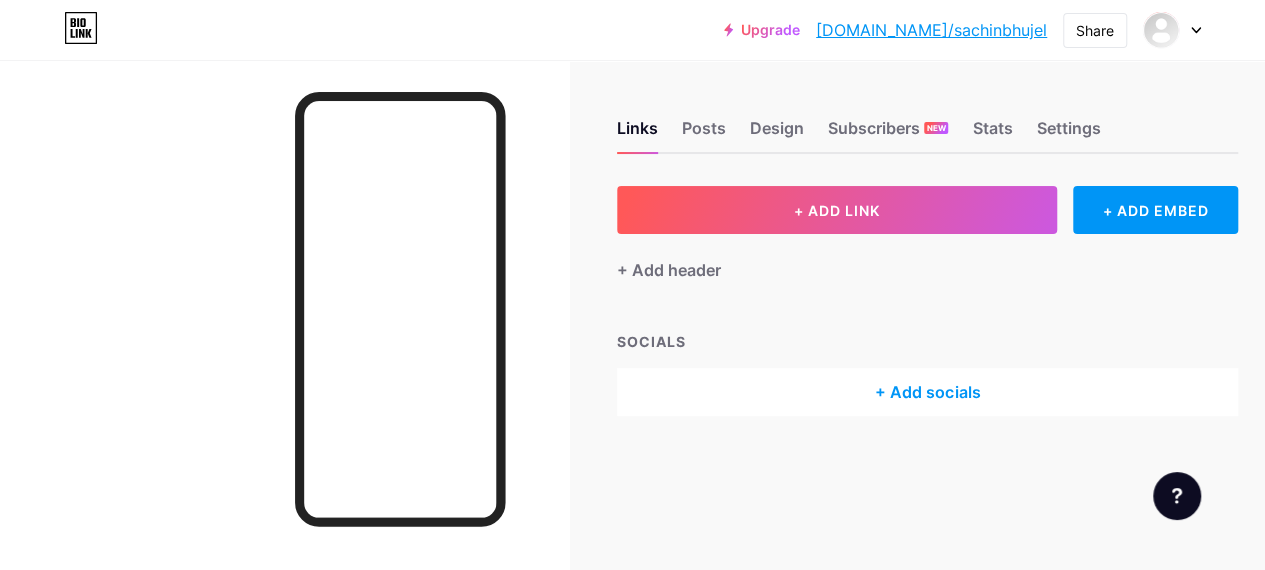 click on "+ Add socials" at bounding box center [927, 392] 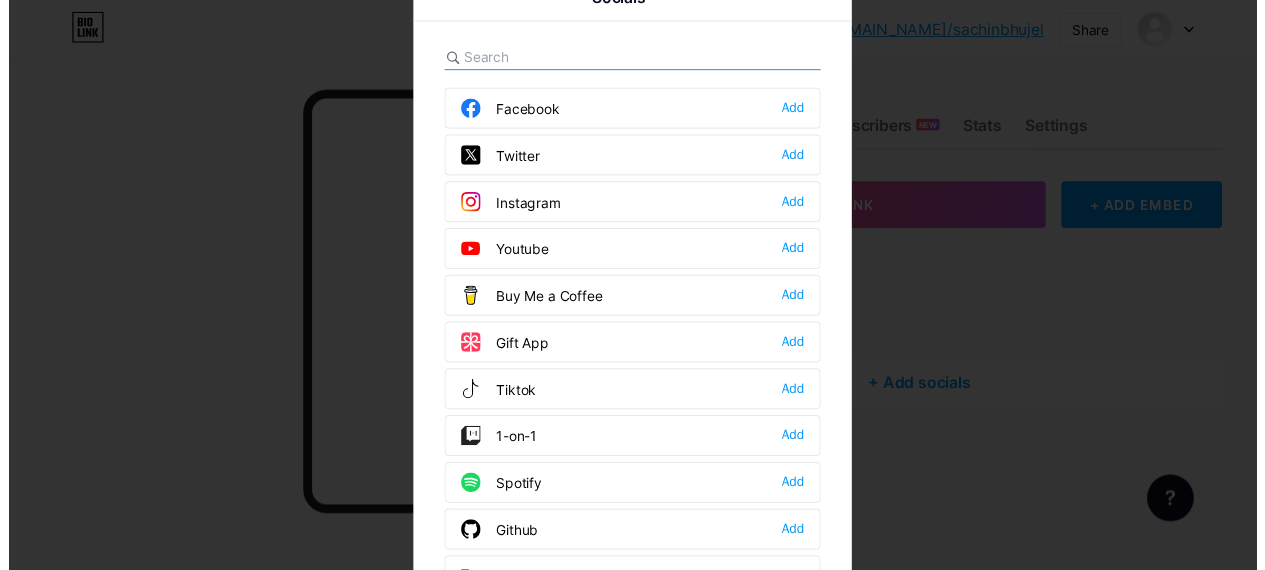 scroll, scrollTop: 0, scrollLeft: 0, axis: both 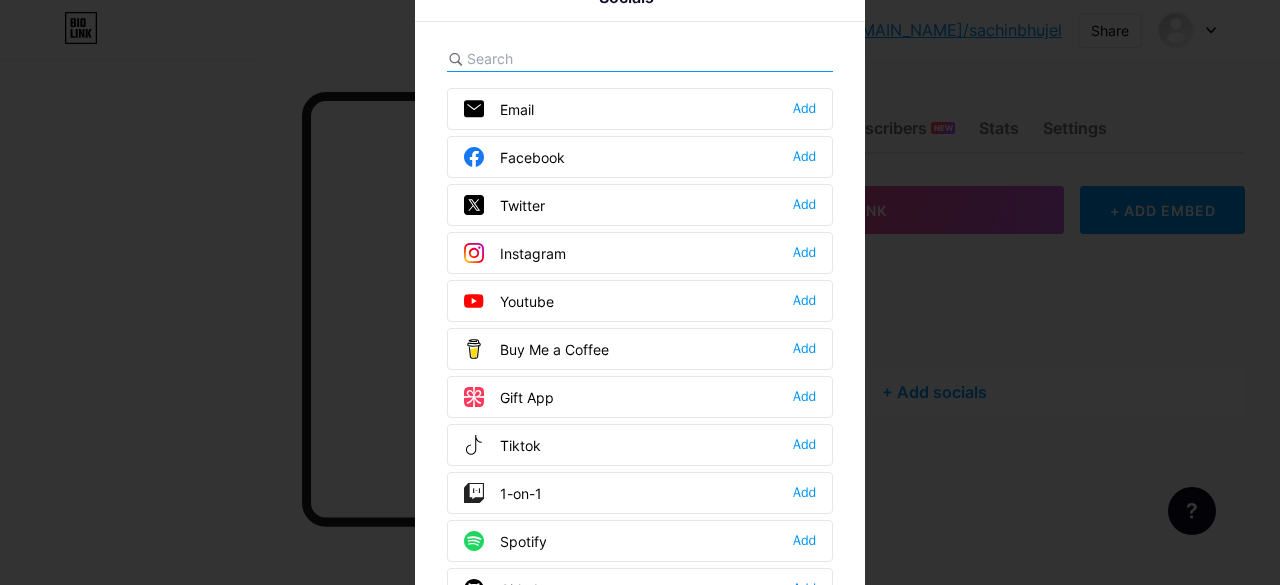 click on "Add" at bounding box center (804, 205) 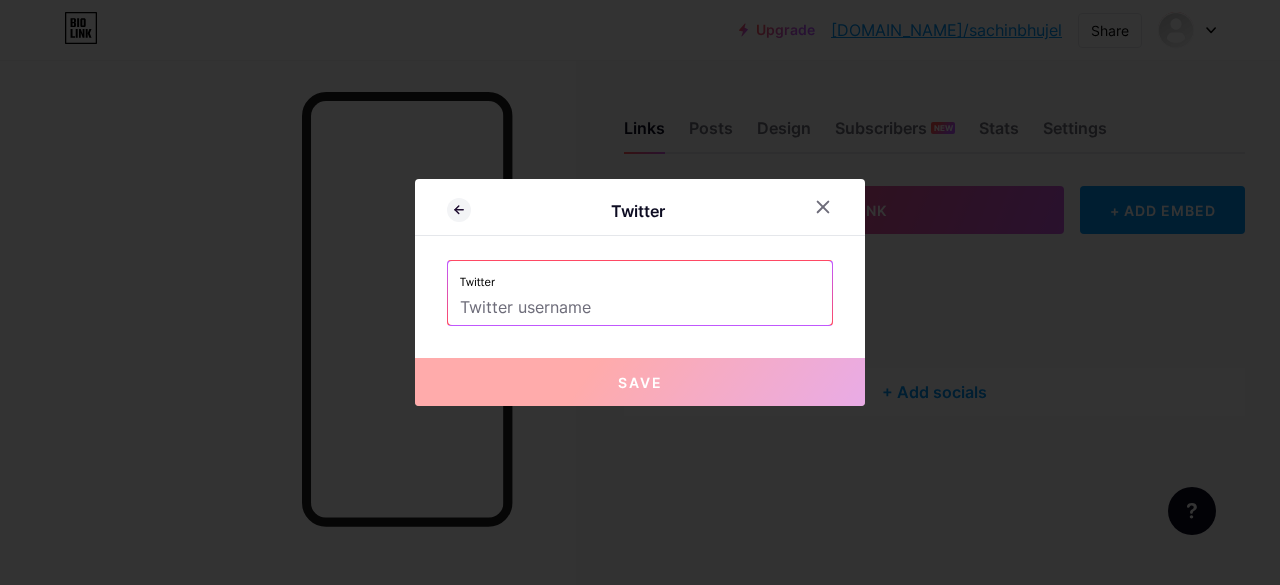 click at bounding box center [640, 308] 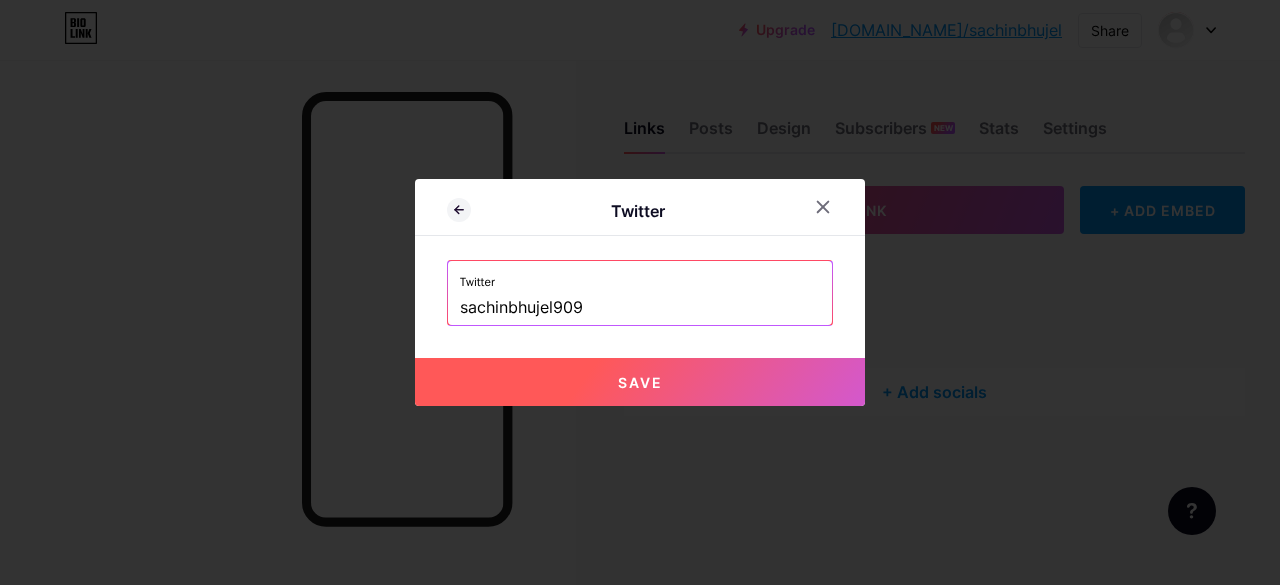 click on "Save" at bounding box center (640, 382) 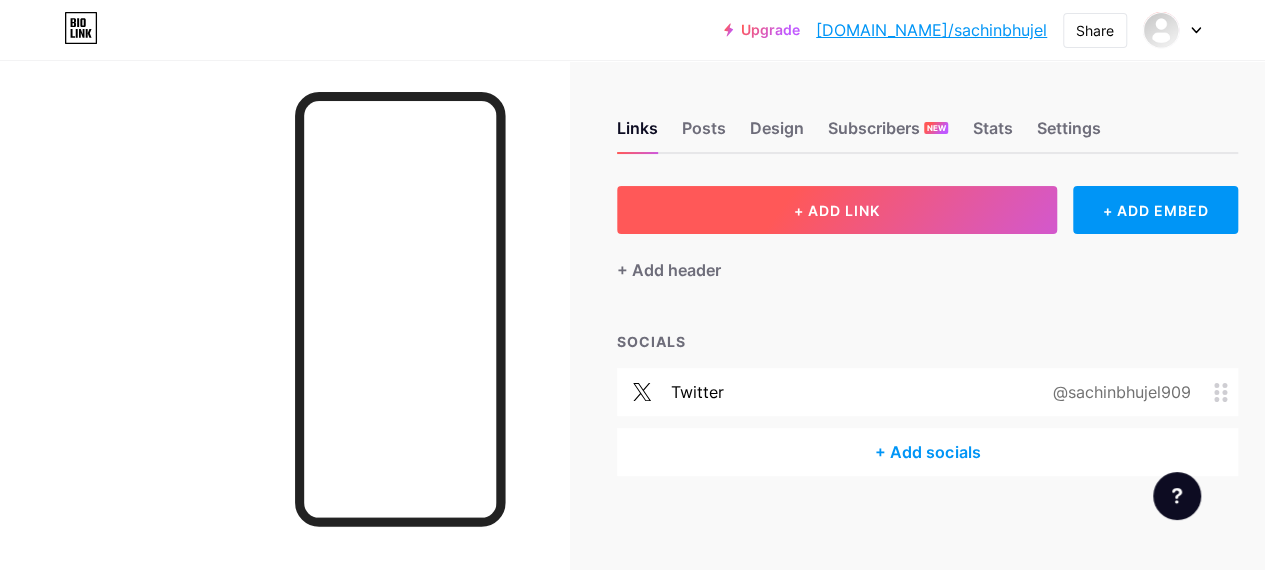scroll, scrollTop: 15, scrollLeft: 0, axis: vertical 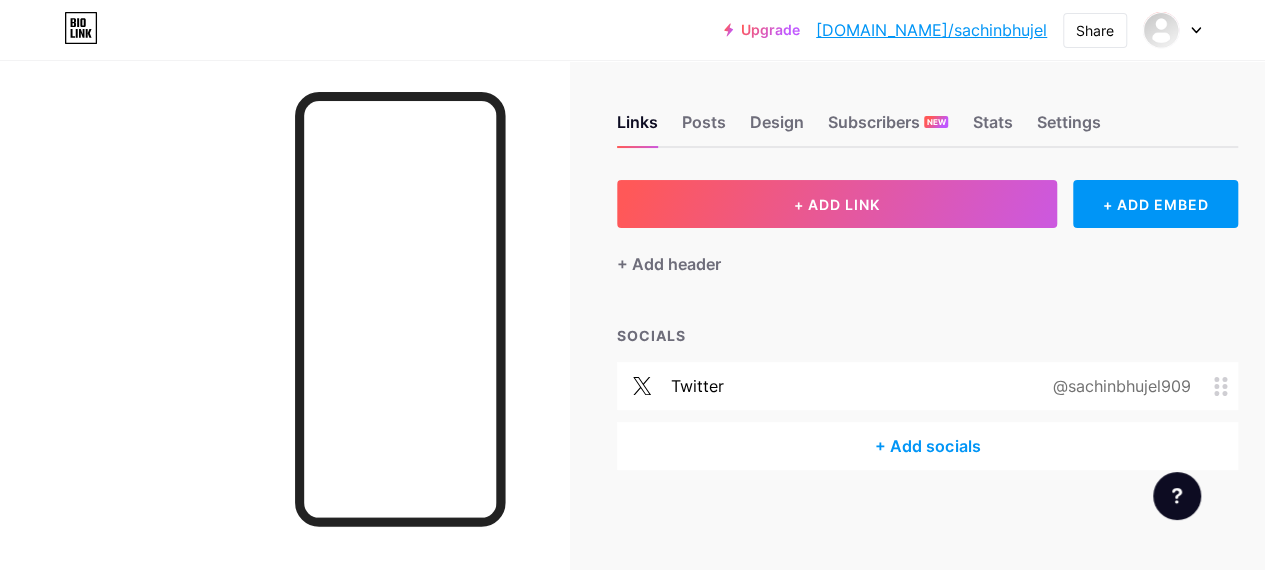 click on "+ Add socials" at bounding box center [927, 446] 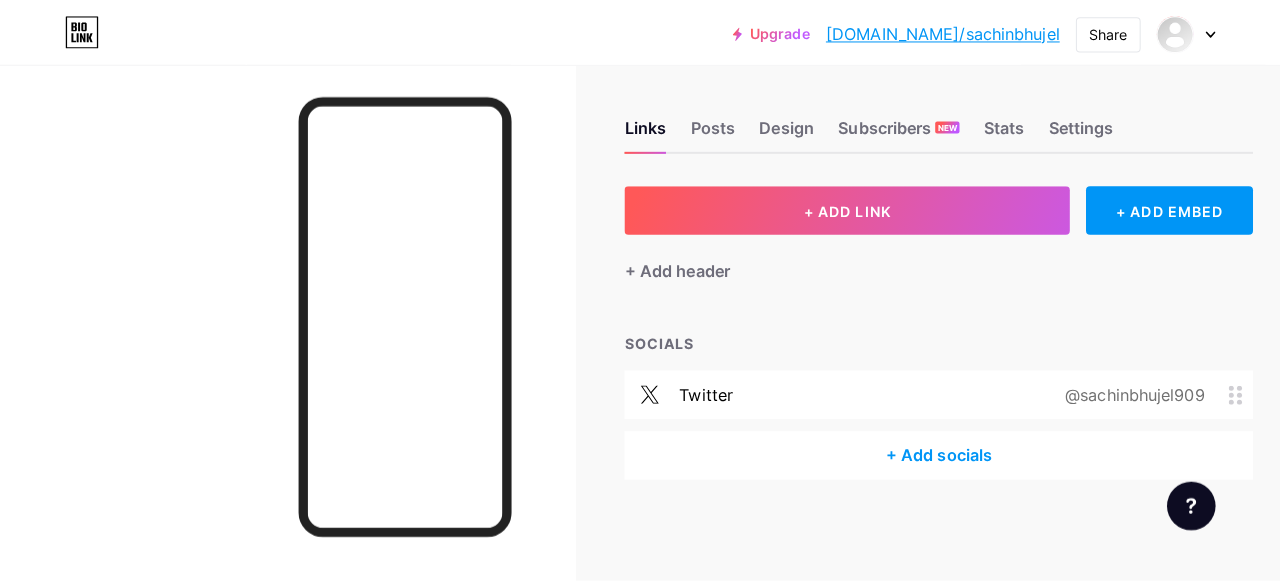 scroll, scrollTop: 0, scrollLeft: 0, axis: both 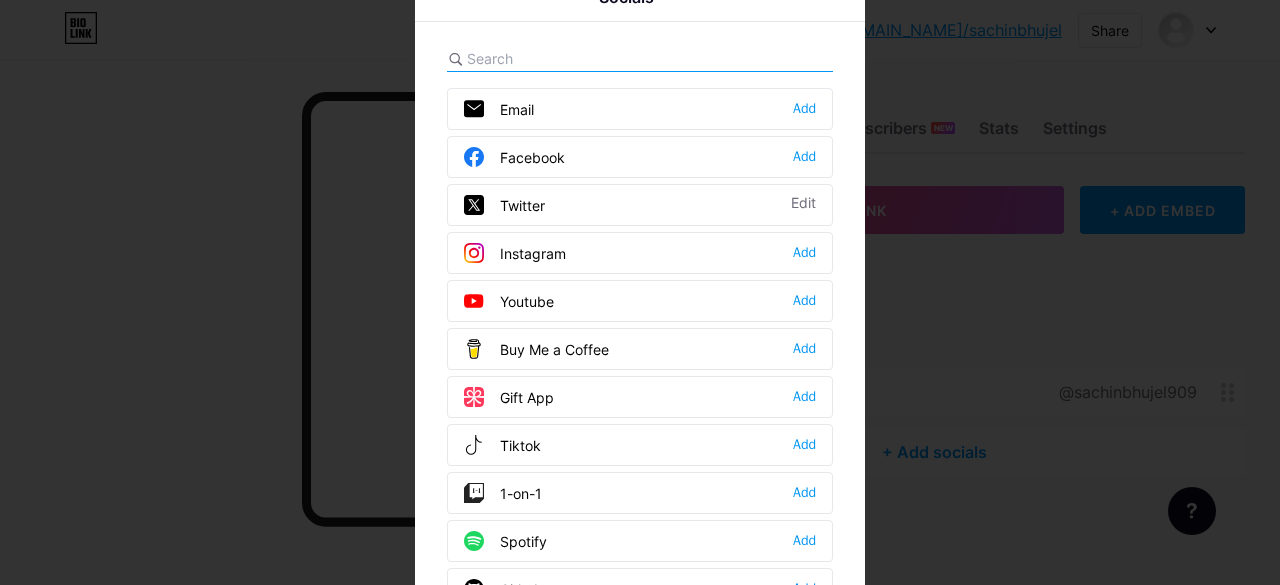 click on "Instagram
Add" at bounding box center (640, 253) 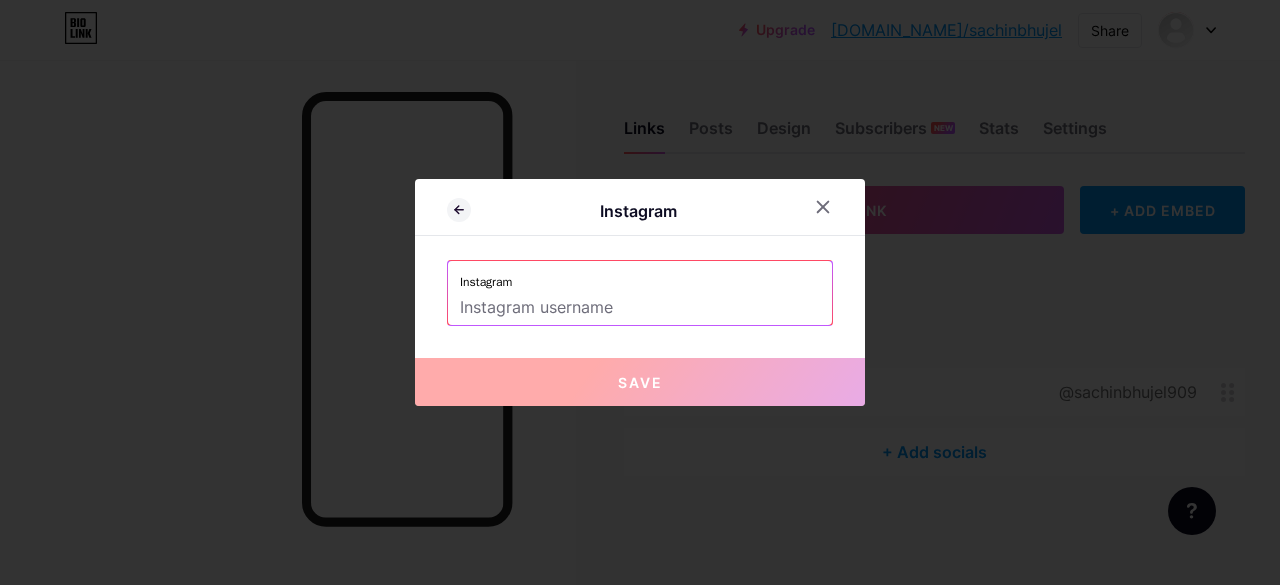 click at bounding box center [640, 308] 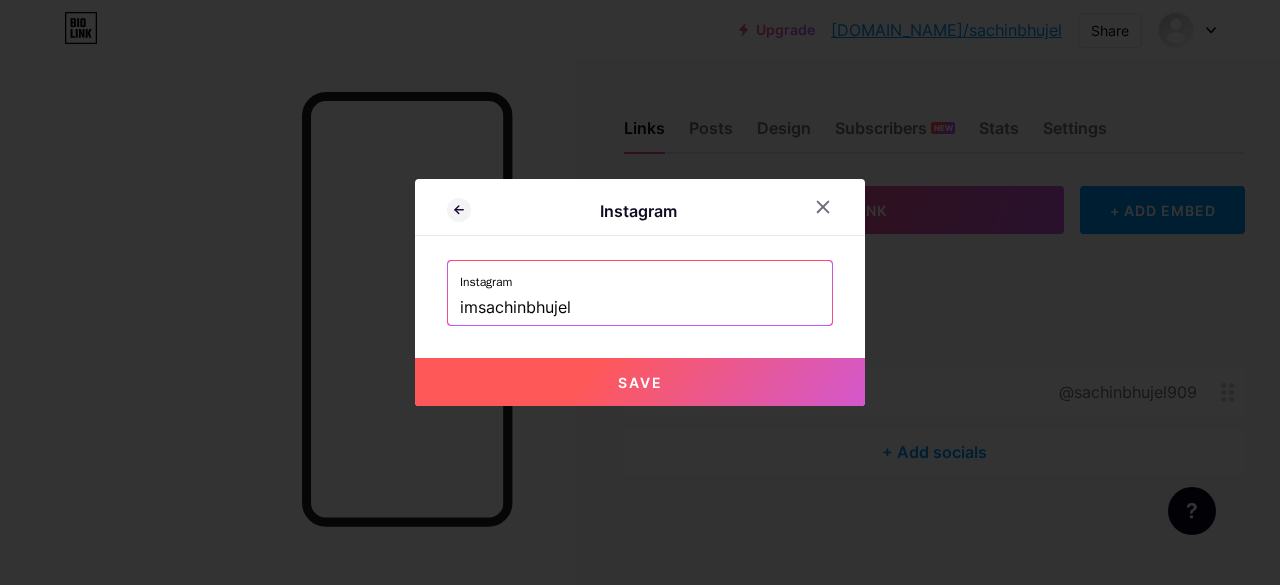 click on "Save" at bounding box center [640, 382] 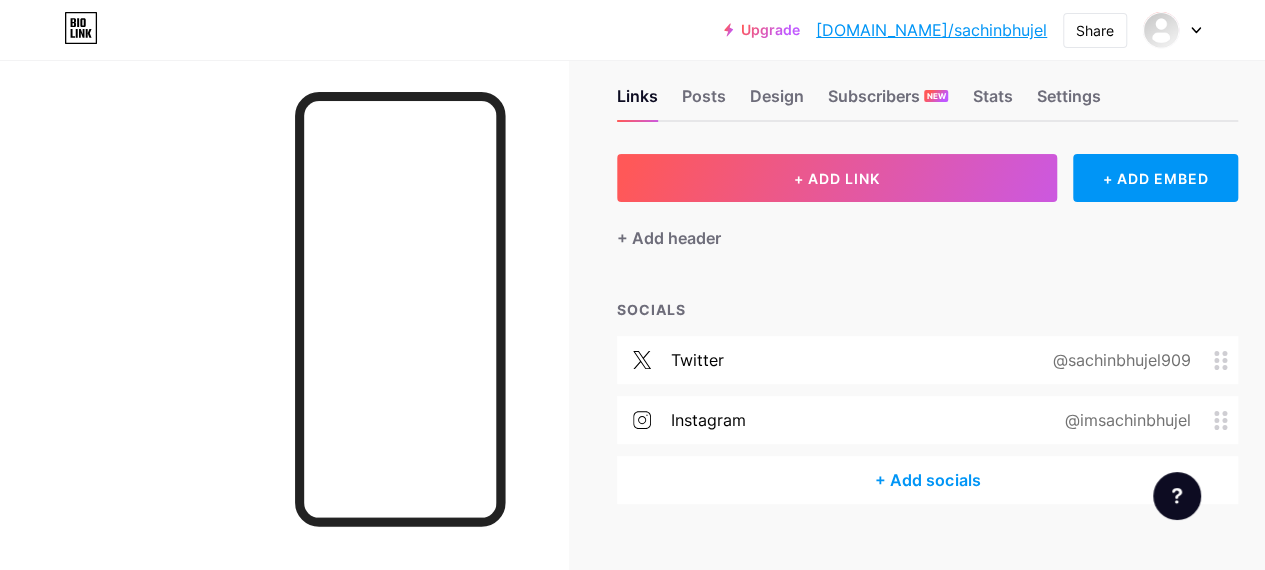 scroll, scrollTop: 65, scrollLeft: 0, axis: vertical 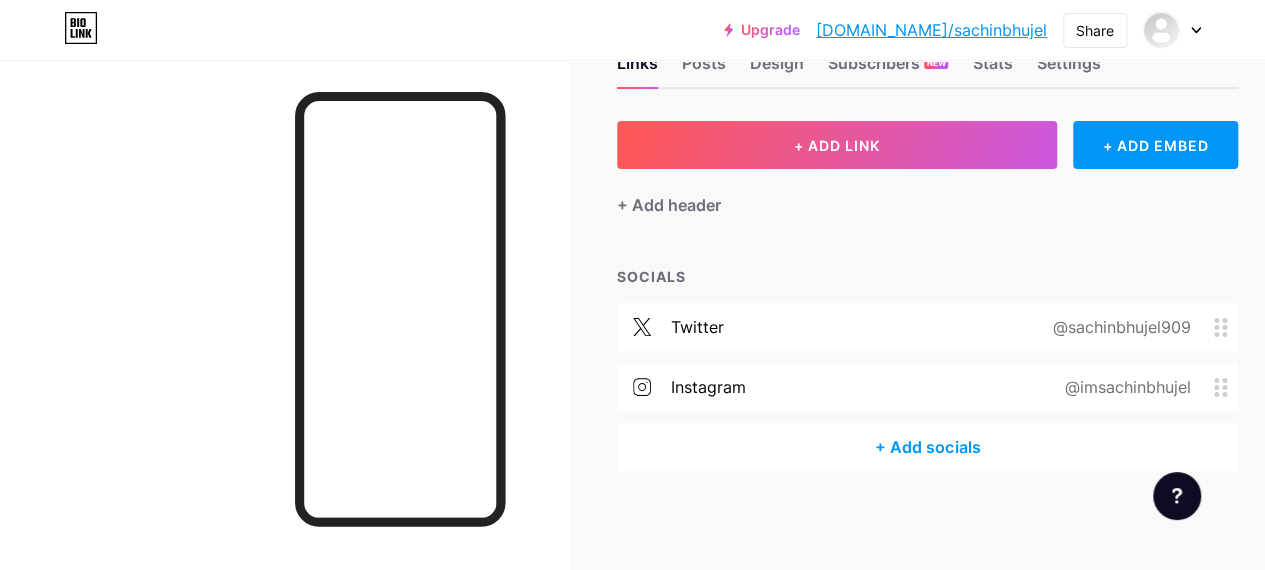 click on "+ Add socials" at bounding box center (927, 447) 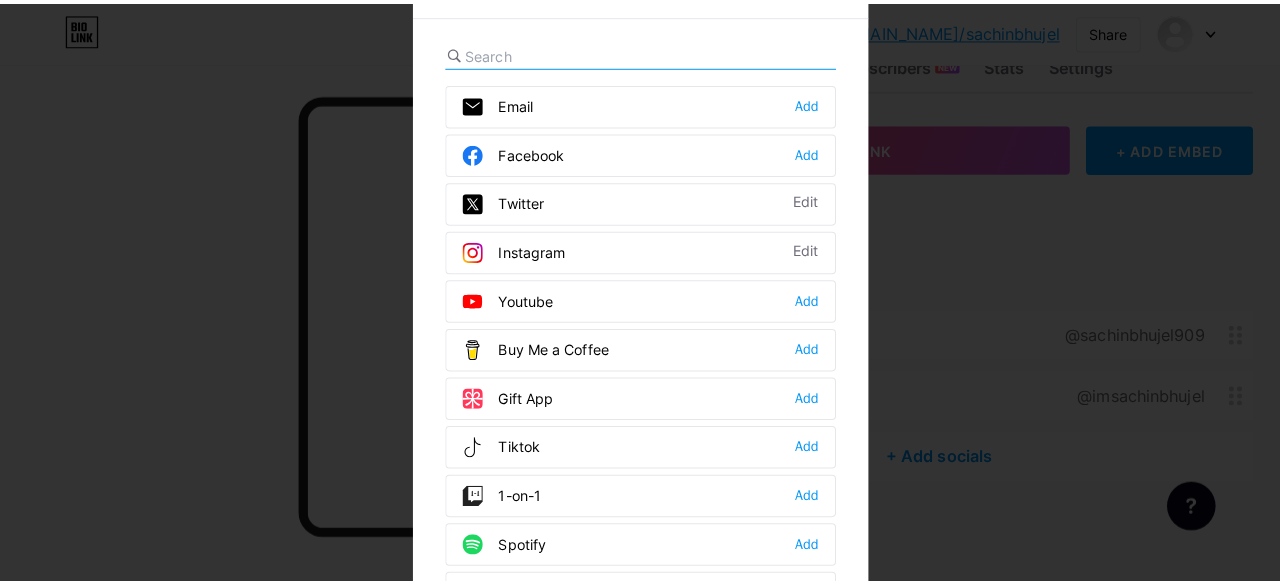 scroll, scrollTop: 50, scrollLeft: 0, axis: vertical 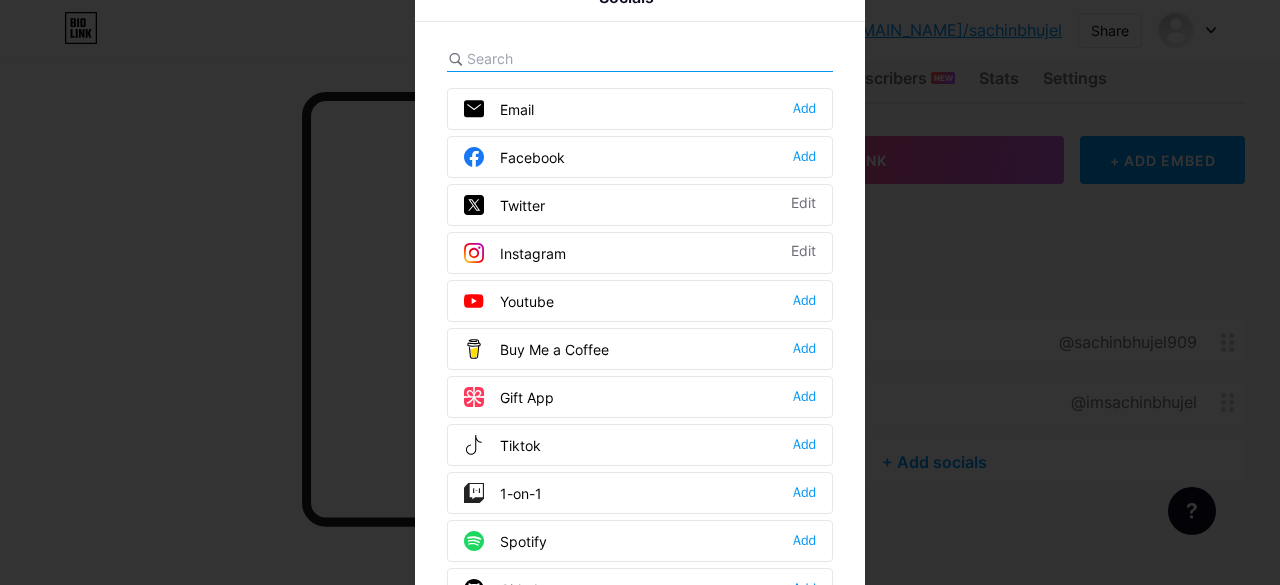 click at bounding box center (577, 58) 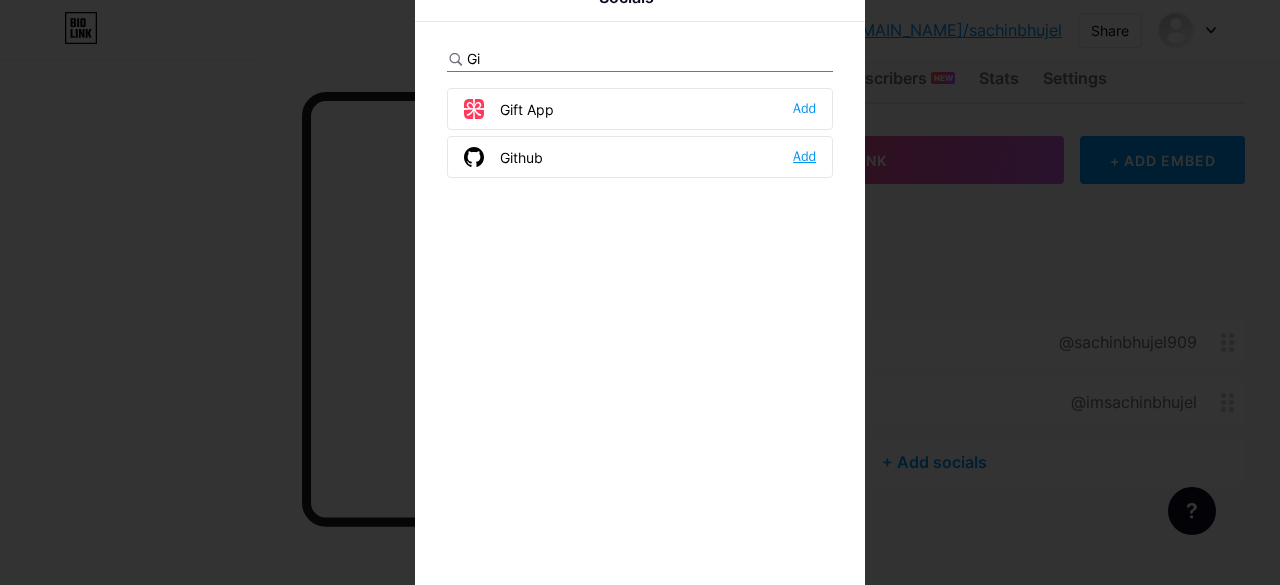 type on "Gi" 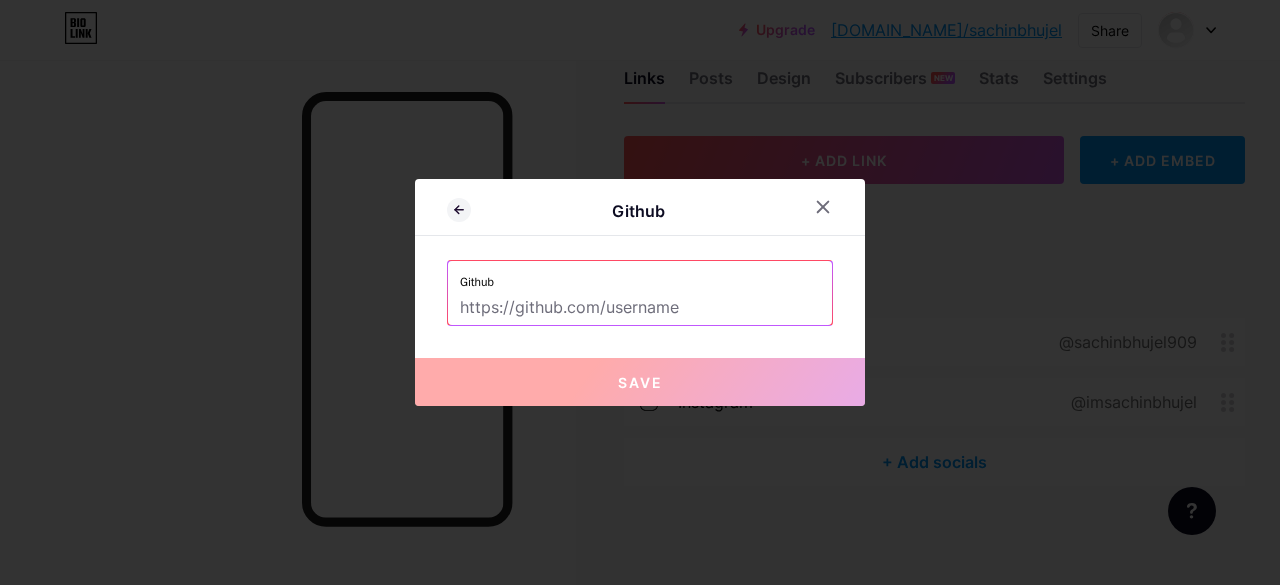 click at bounding box center (640, 308) 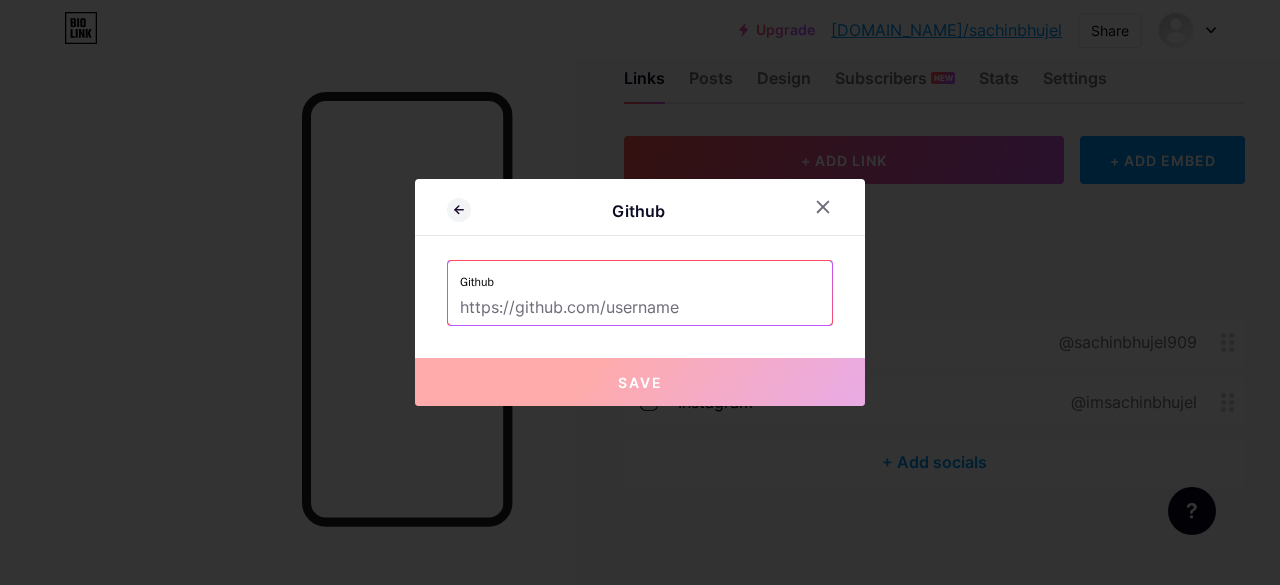 paste on "Sachinbhujel" 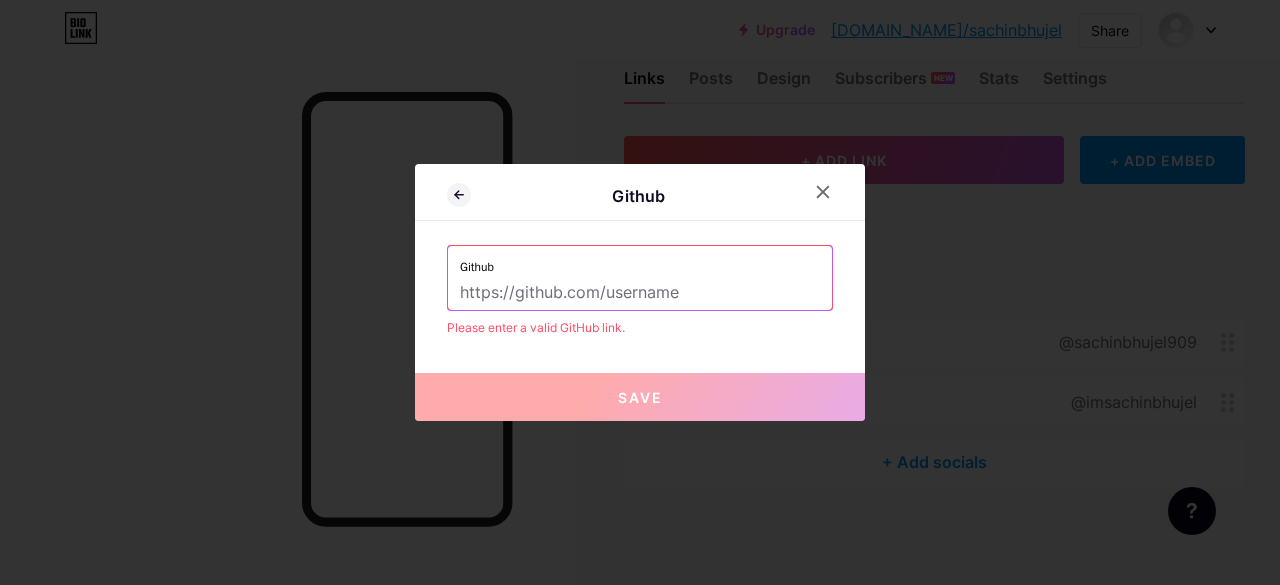 type on "Sachinbhujel" 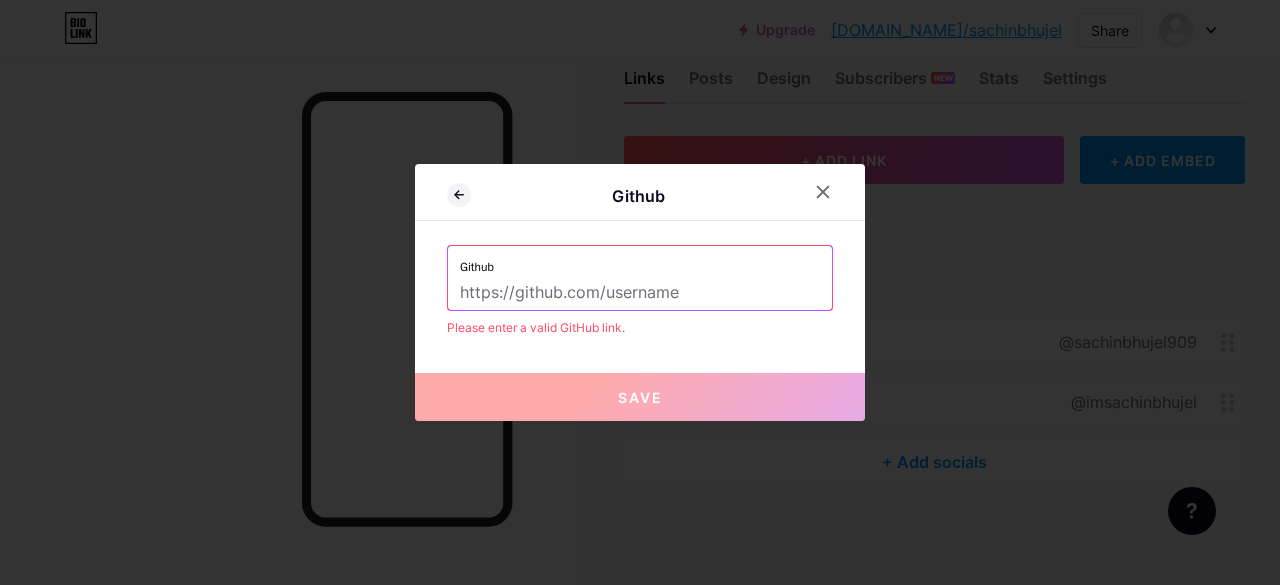 paste on "https://github.com/Sachinbhujel?tab=repositories" 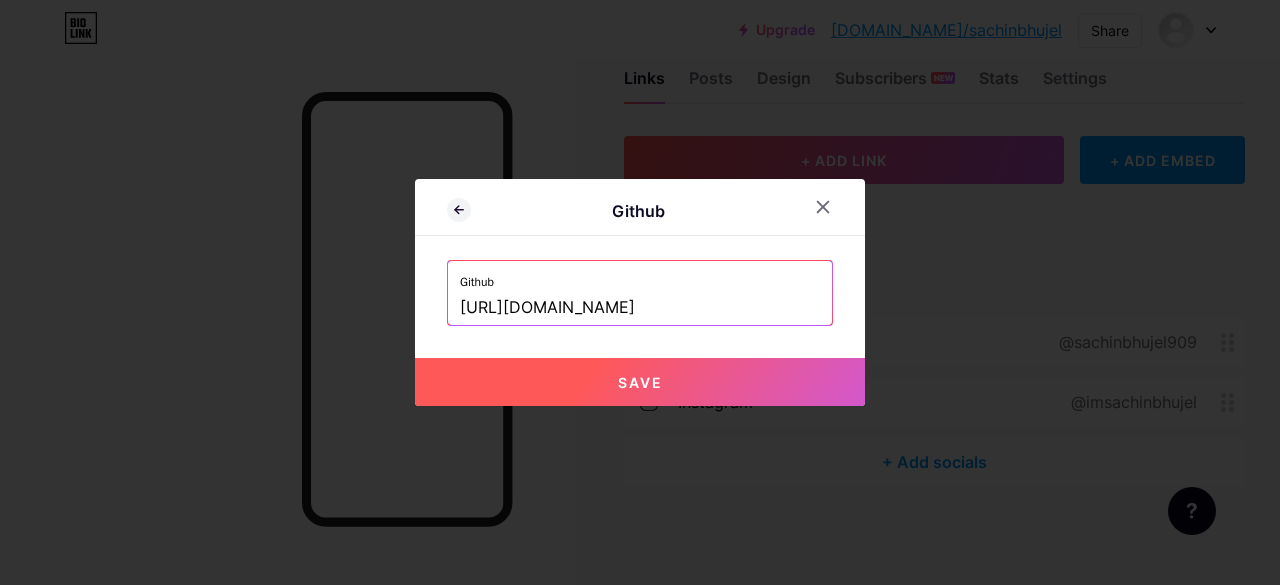 scroll, scrollTop: 0, scrollLeft: 14, axis: horizontal 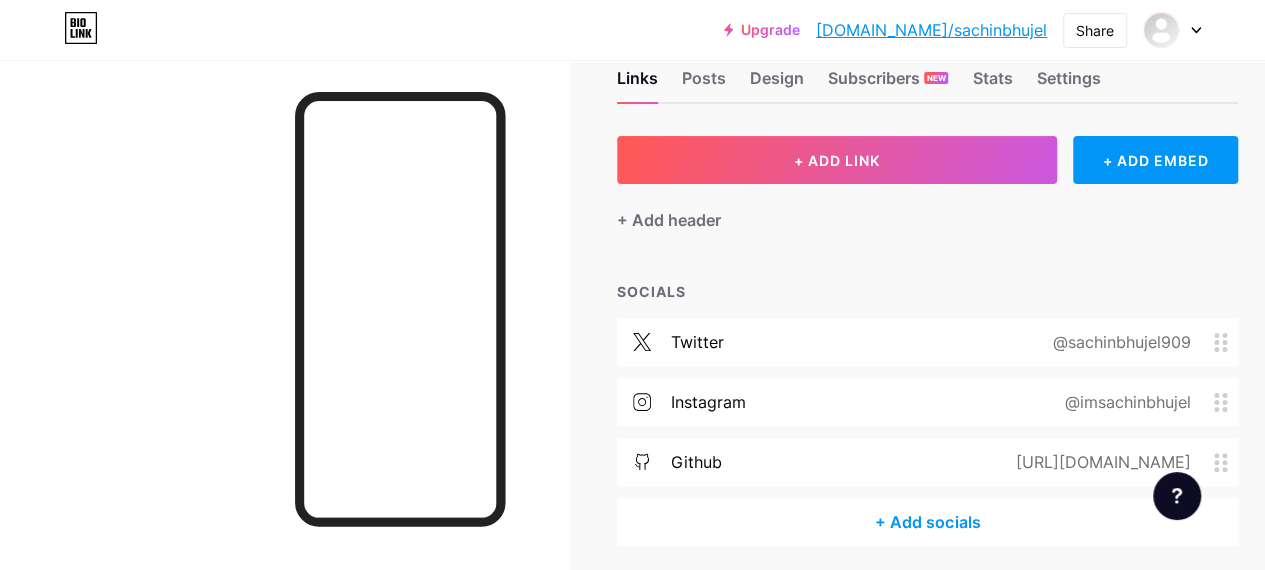 click on "+ Add socials" at bounding box center (927, 522) 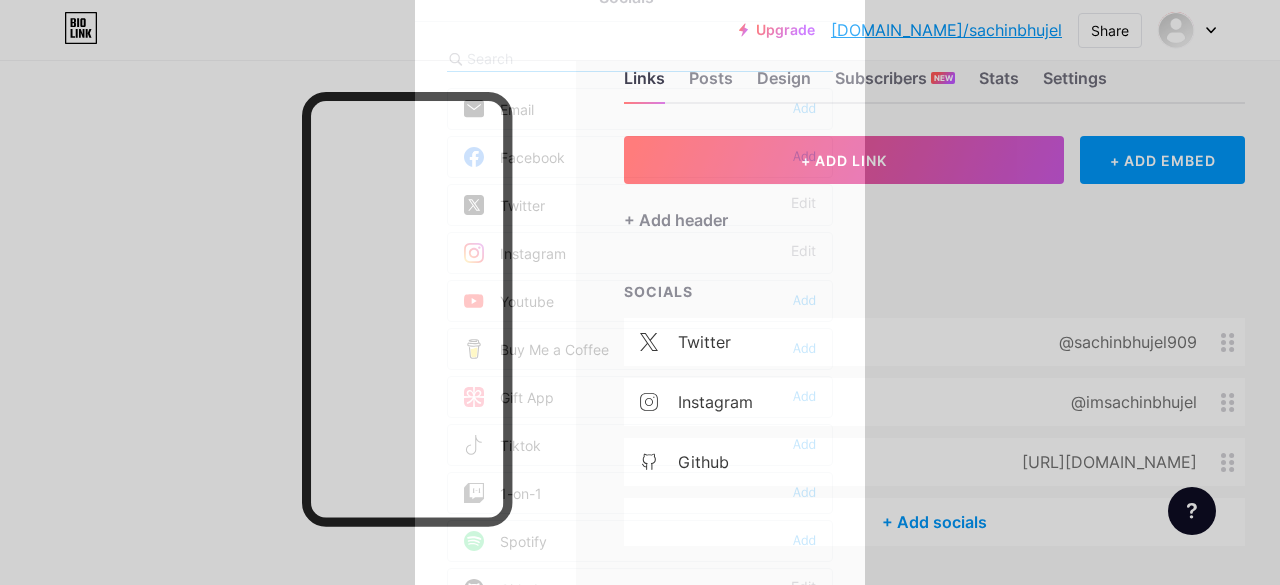 click on "Facebook" at bounding box center (514, 157) 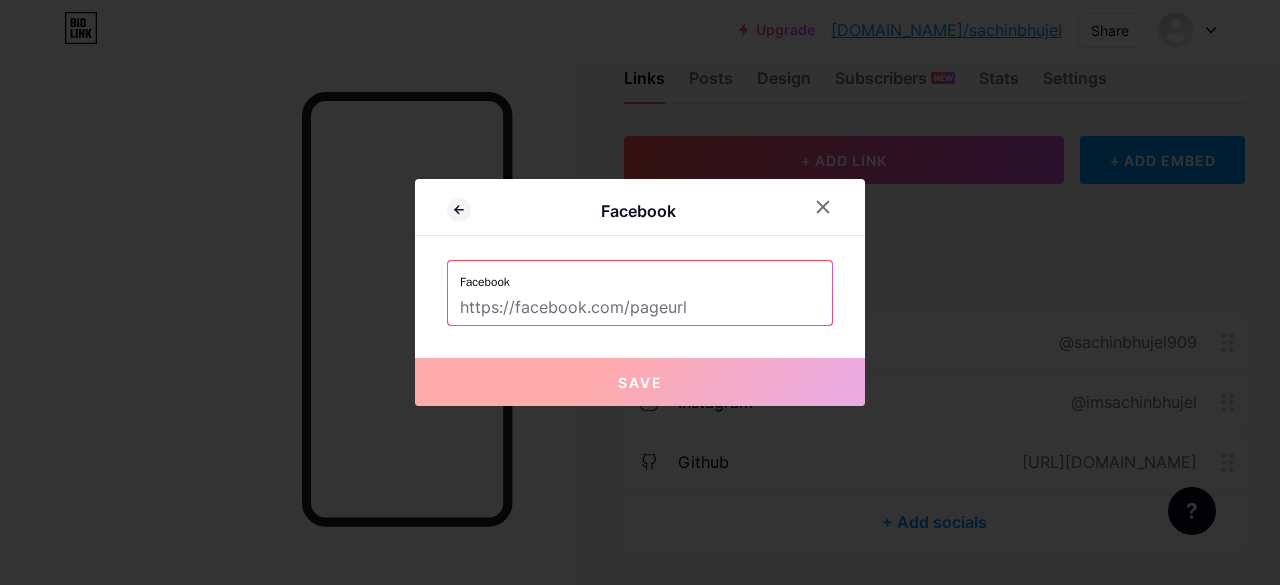 drag, startPoint x: 531, startPoint y: 301, endPoint x: 542, endPoint y: 301, distance: 11 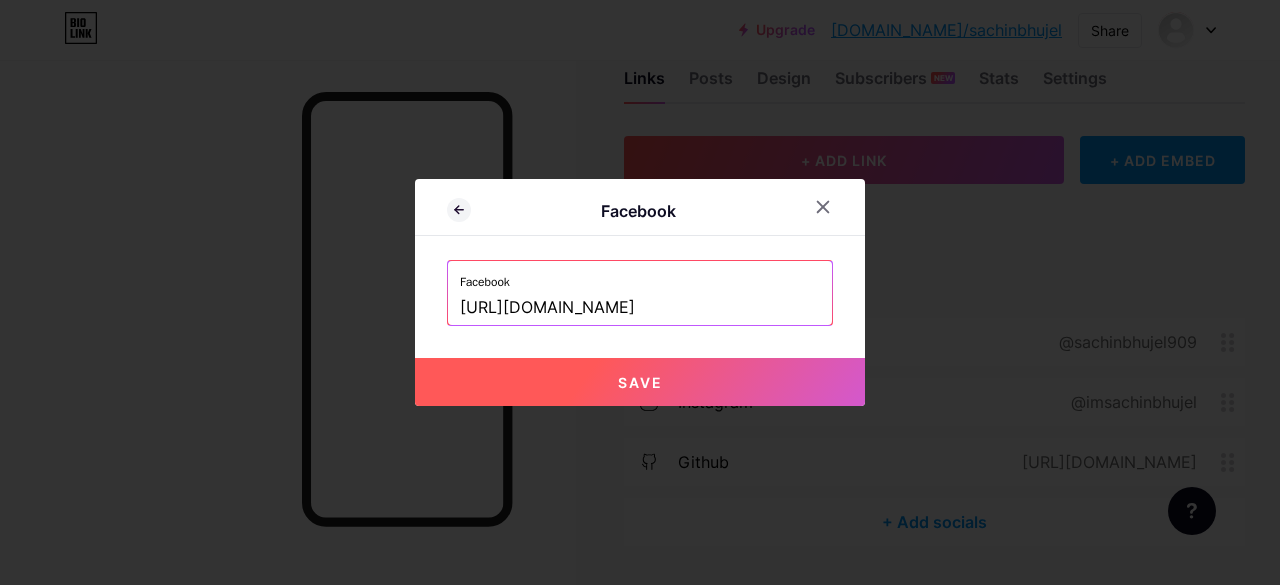 type on "[URL][DOMAIN_NAME]" 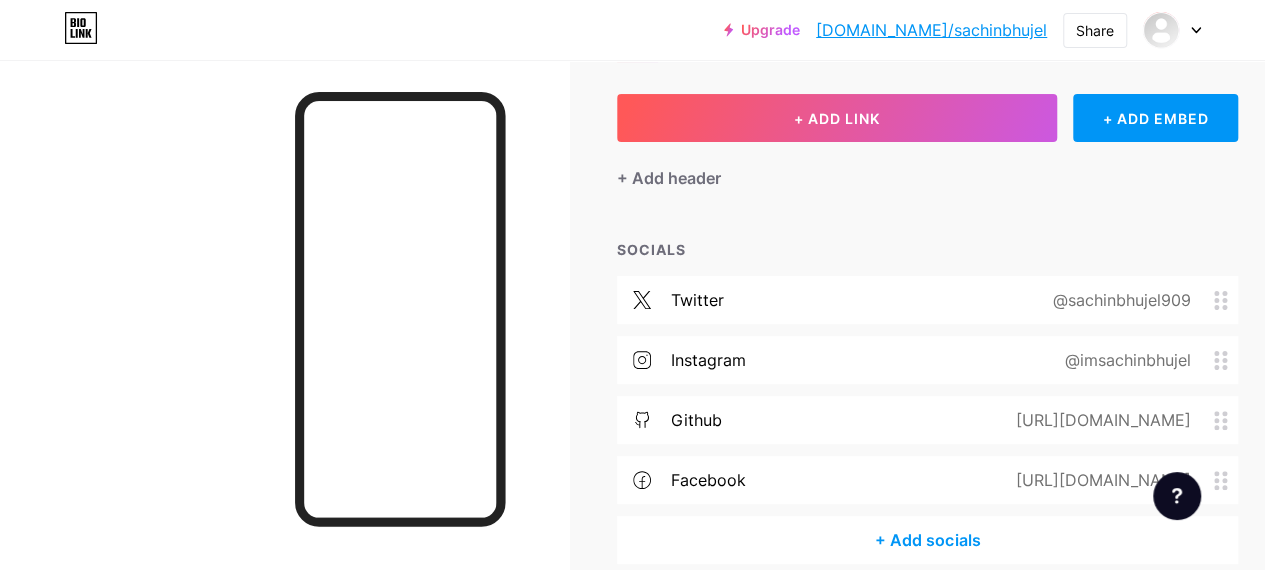 scroll, scrollTop: 185, scrollLeft: 0, axis: vertical 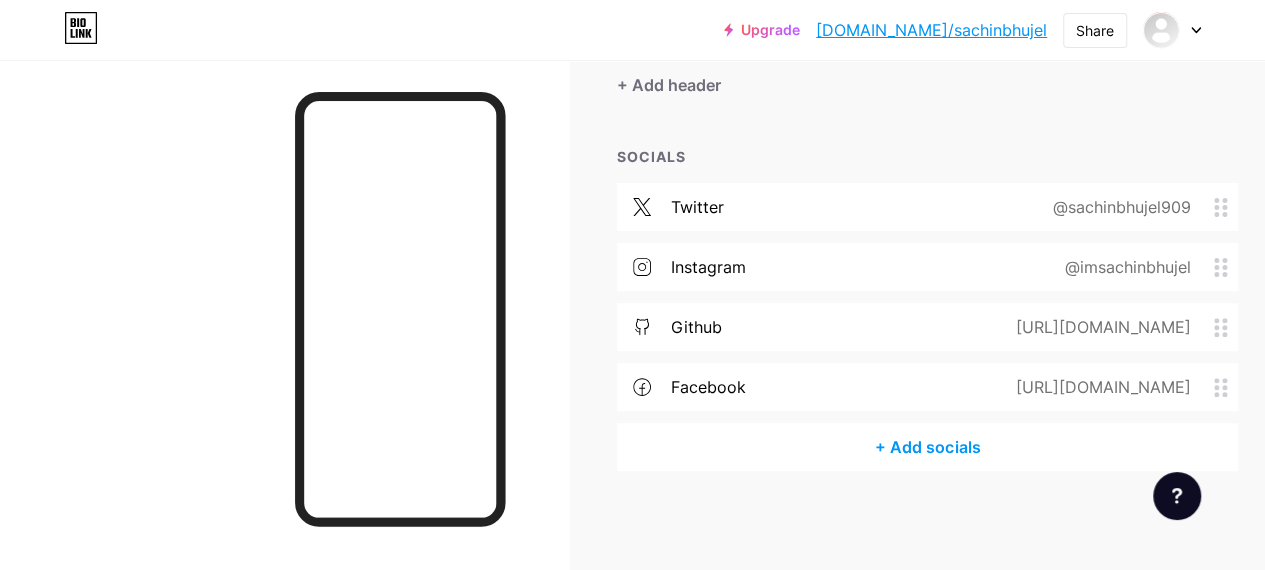 click on "+ Add socials" at bounding box center [927, 447] 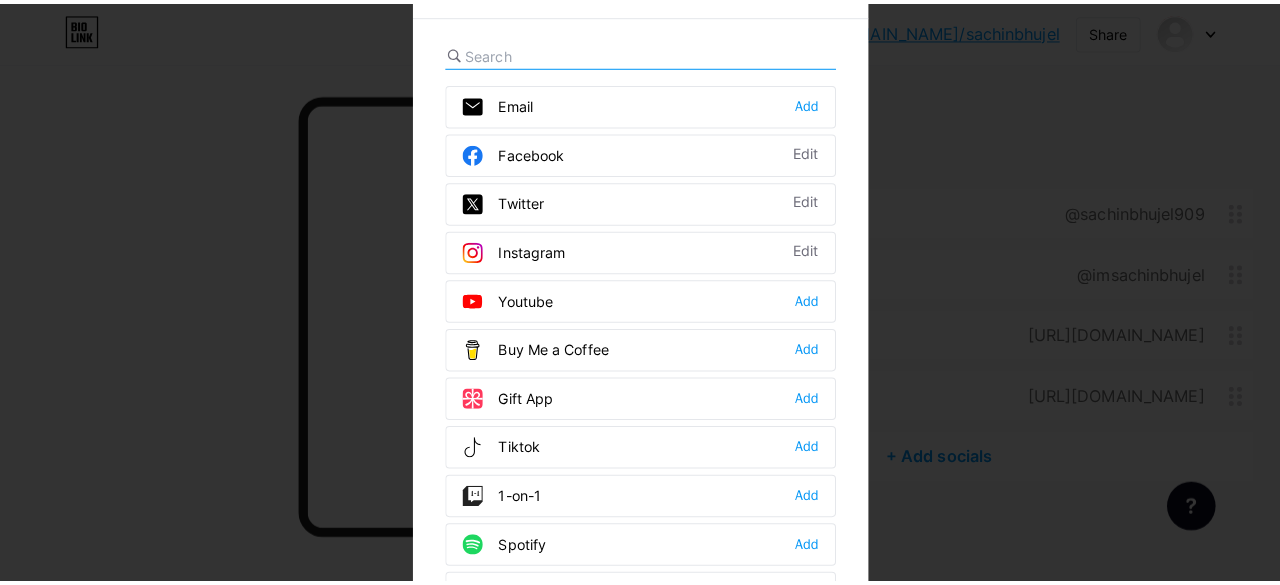scroll, scrollTop: 170, scrollLeft: 0, axis: vertical 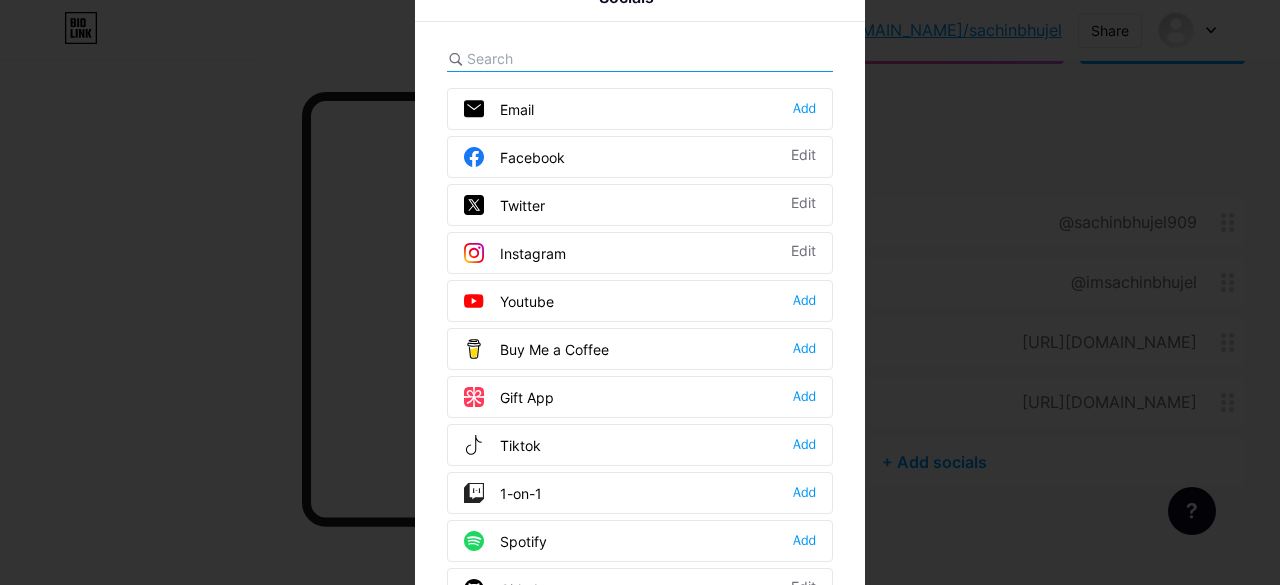 click at bounding box center [640, 292] 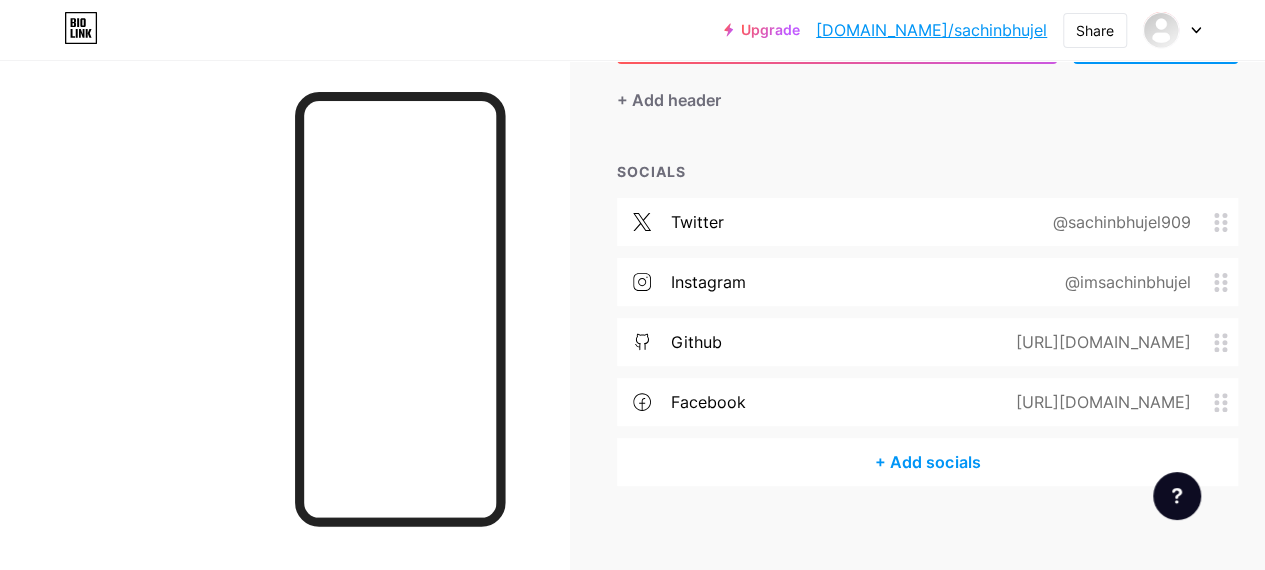 click on "+ Add socials" at bounding box center (927, 462) 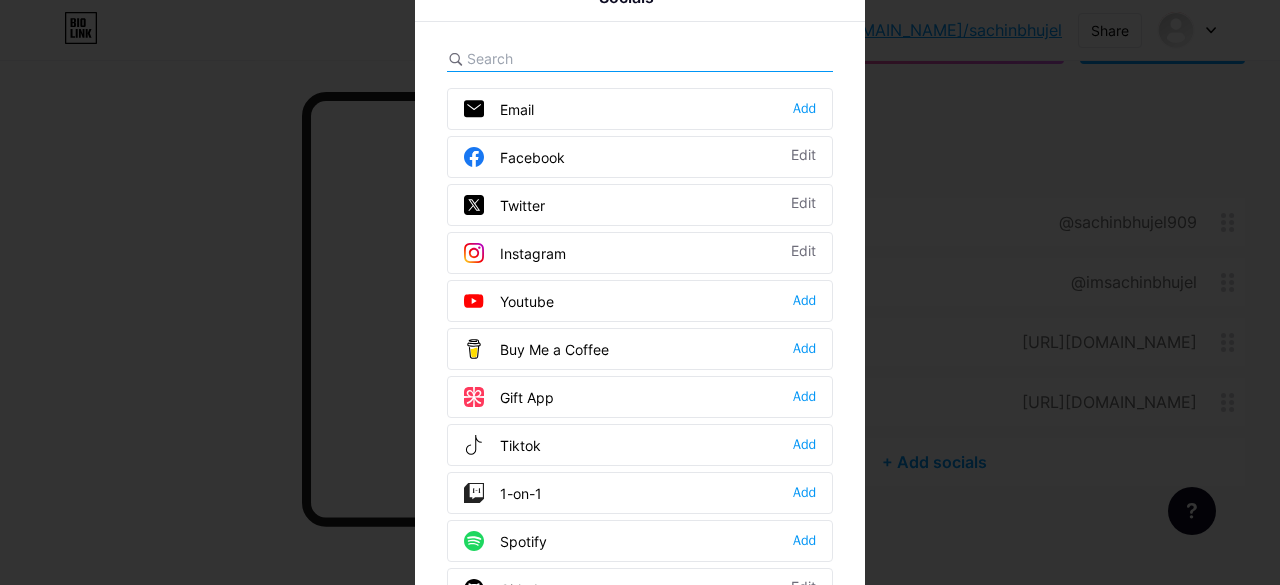 click at bounding box center [640, 292] 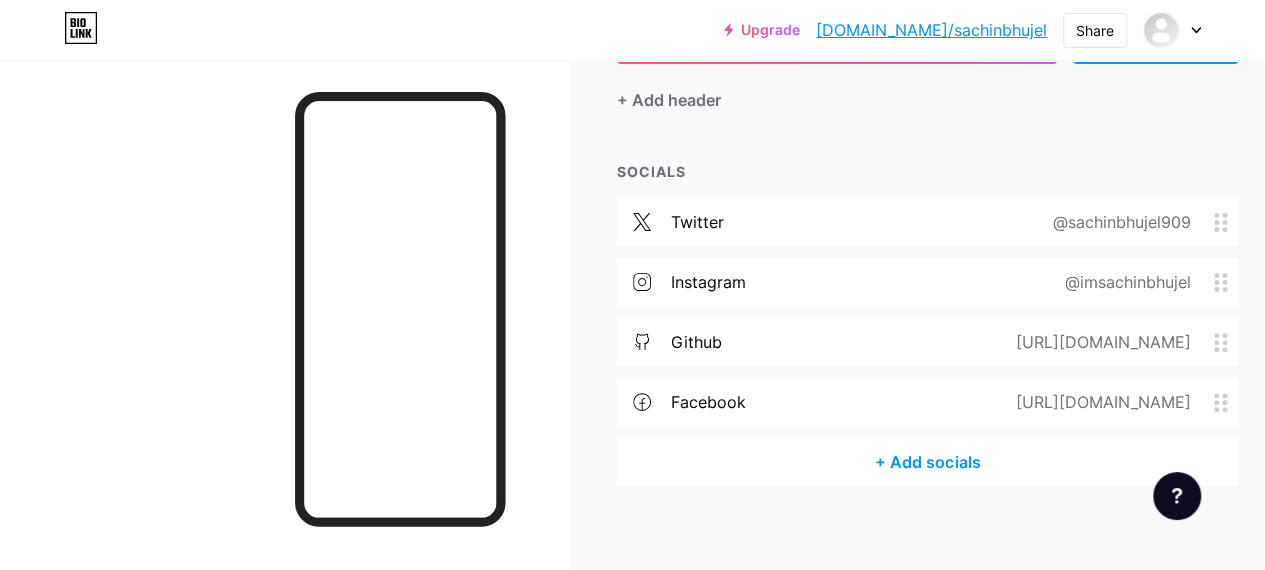 click on "+ Add socials" at bounding box center (927, 462) 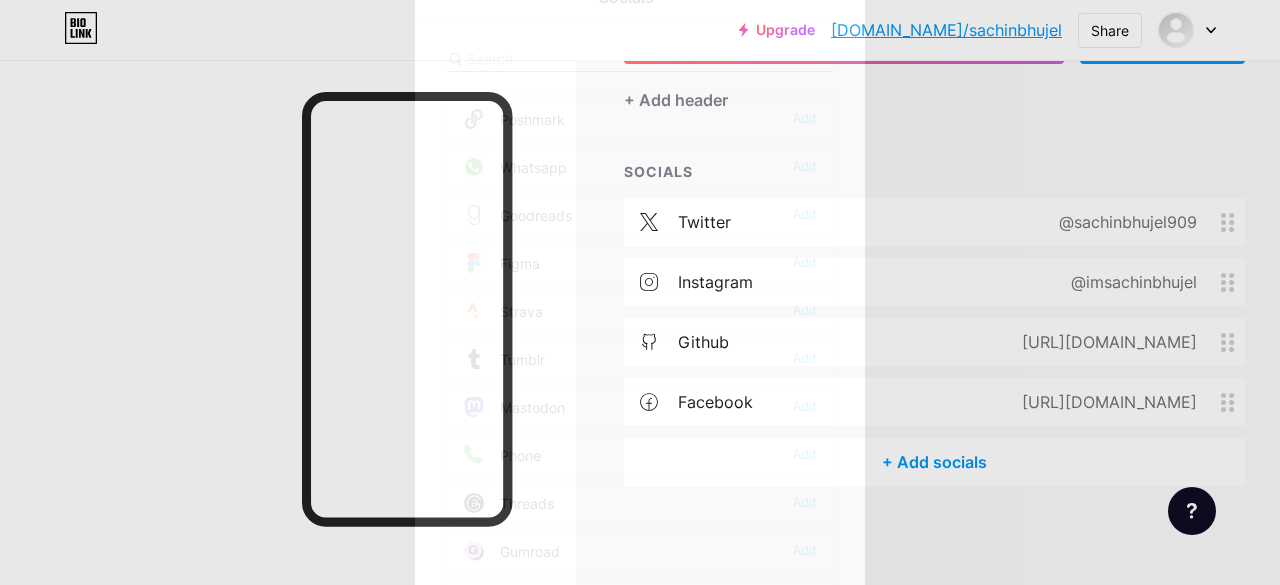 scroll, scrollTop: 1772, scrollLeft: 0, axis: vertical 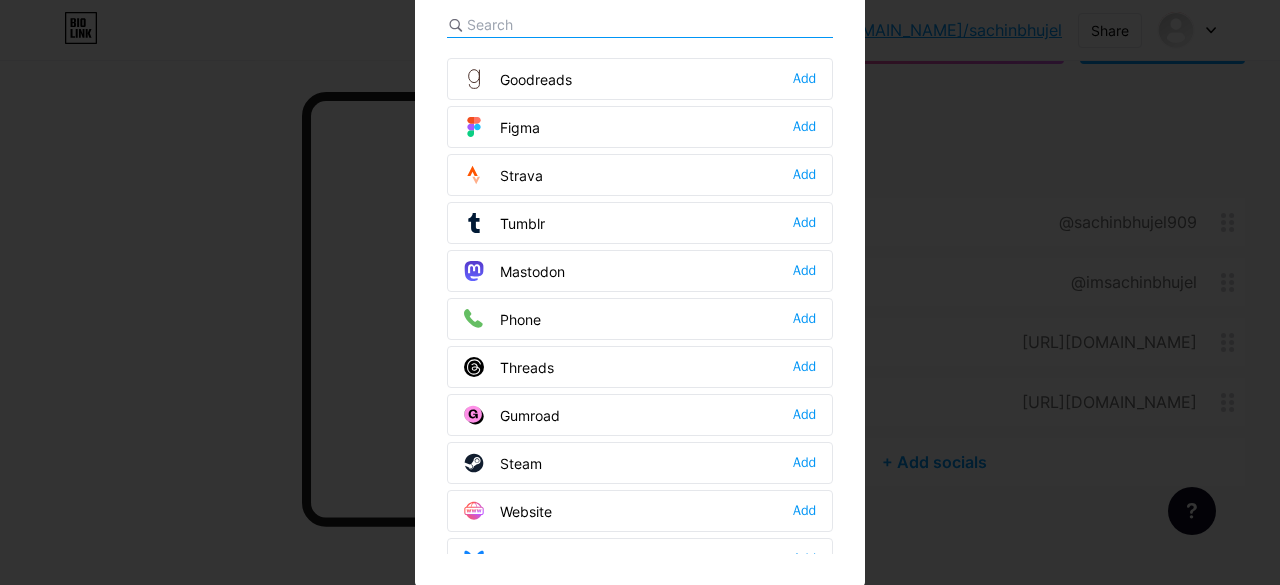 click on "Website
Add" at bounding box center (640, 511) 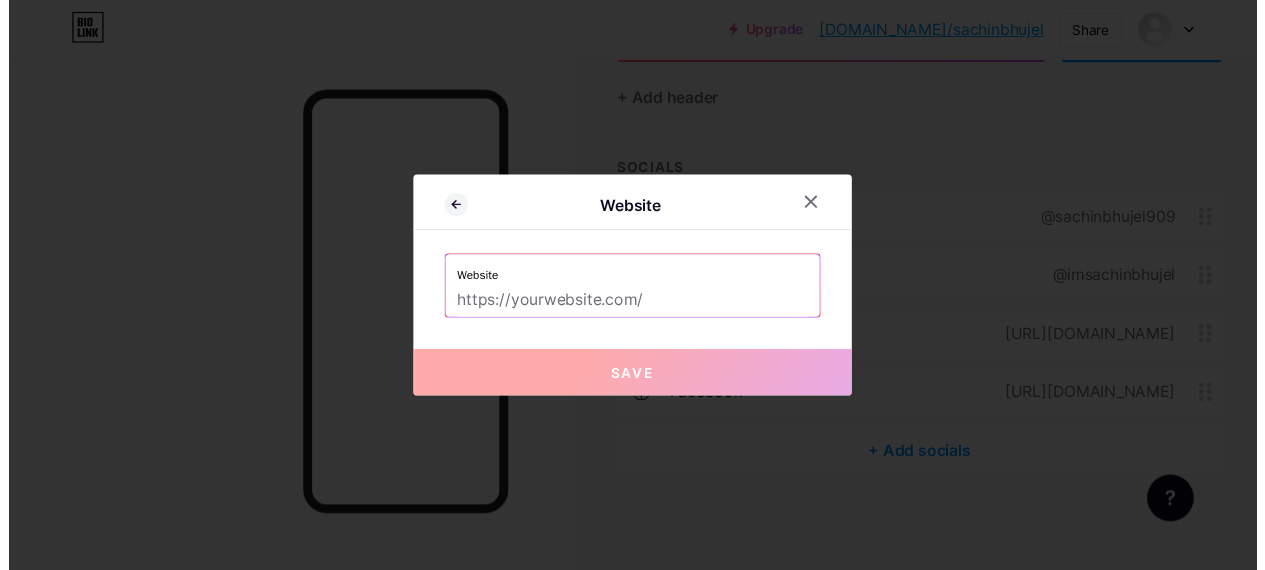 scroll, scrollTop: 0, scrollLeft: 0, axis: both 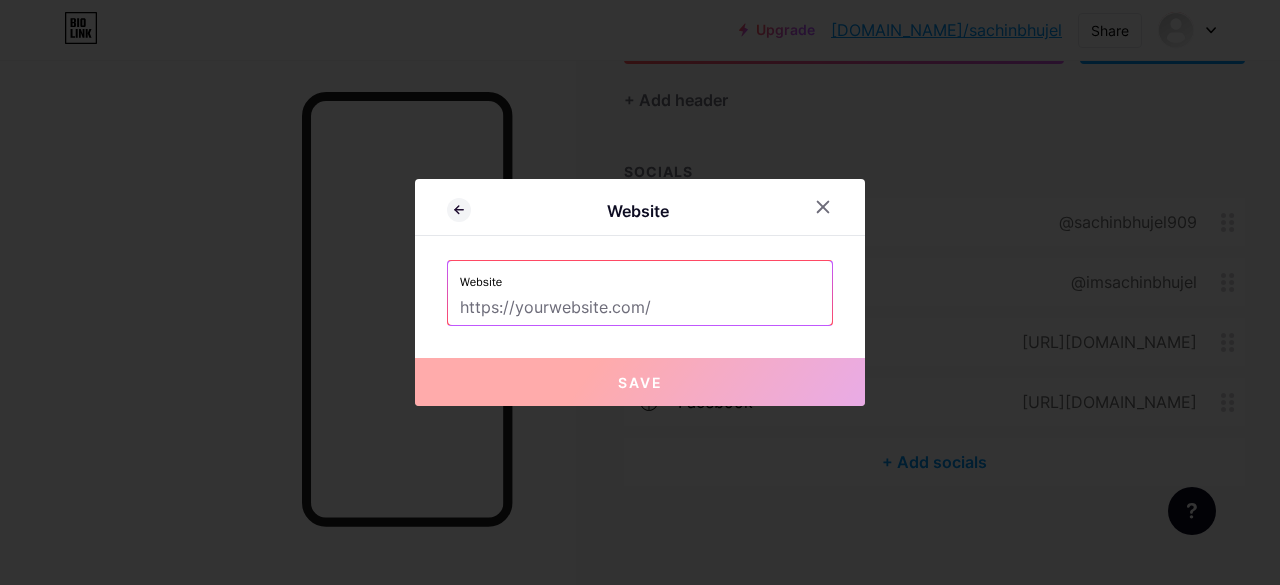 click at bounding box center [640, 308] 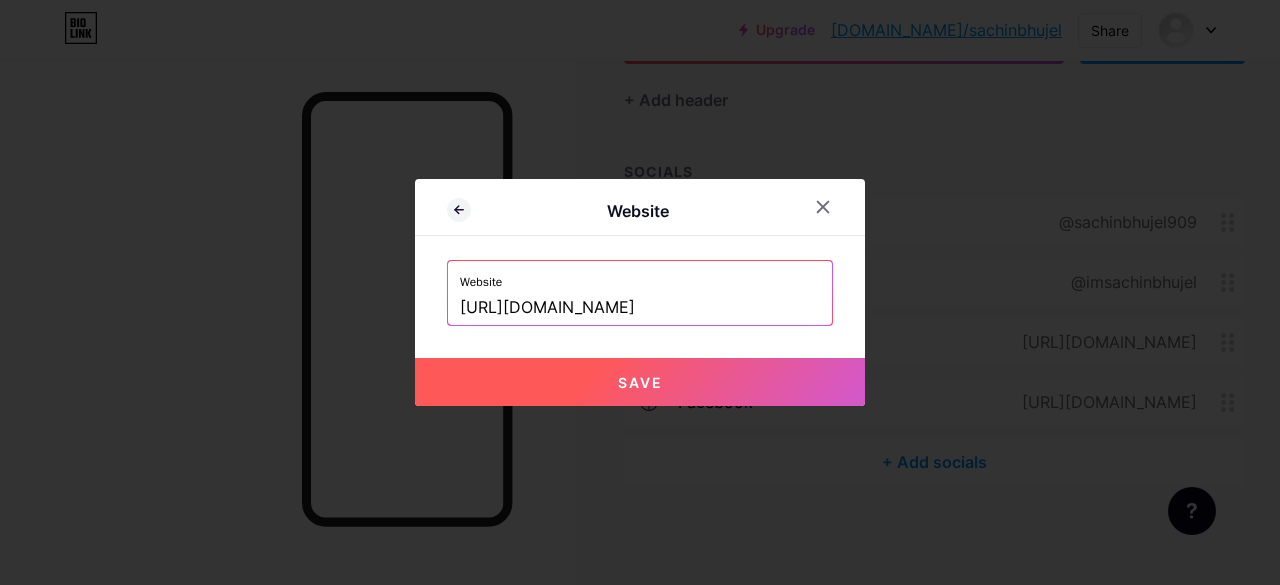 type on "[URL][DOMAIN_NAME]" 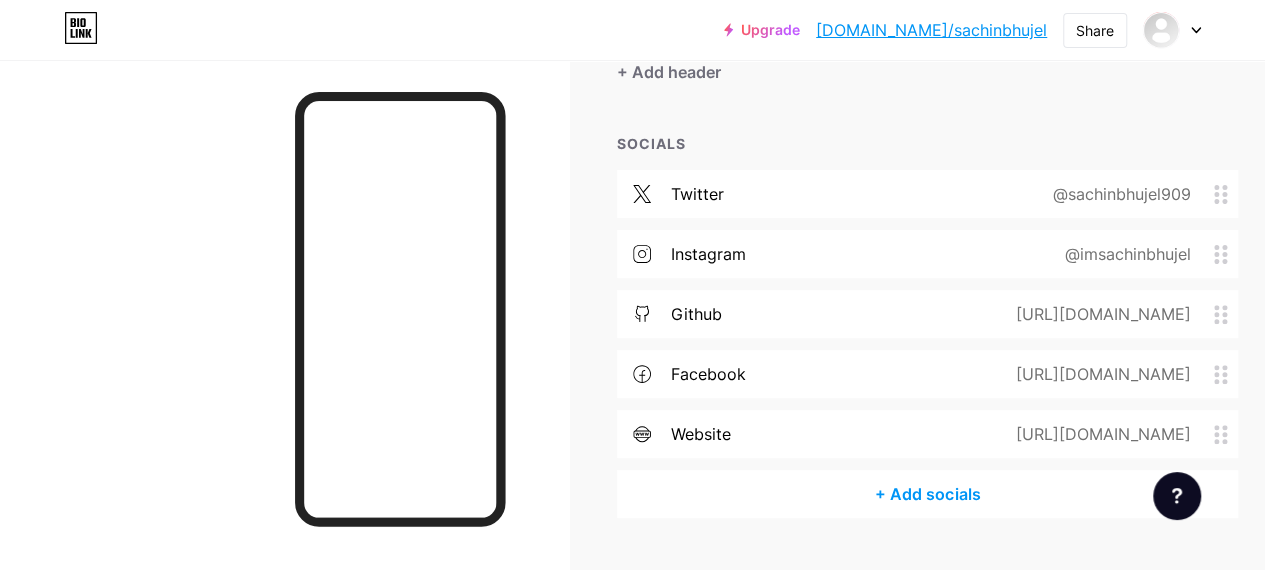 scroll, scrollTop: 200, scrollLeft: 0, axis: vertical 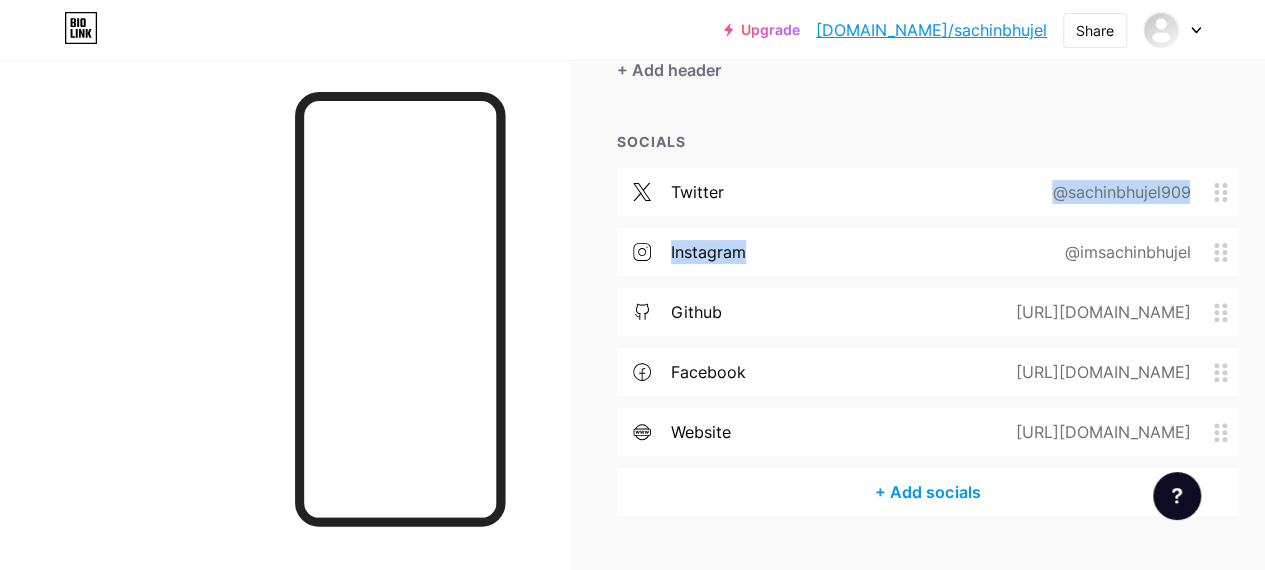 drag, startPoint x: 785, startPoint y: 250, endPoint x: 840, endPoint y: 177, distance: 91.400215 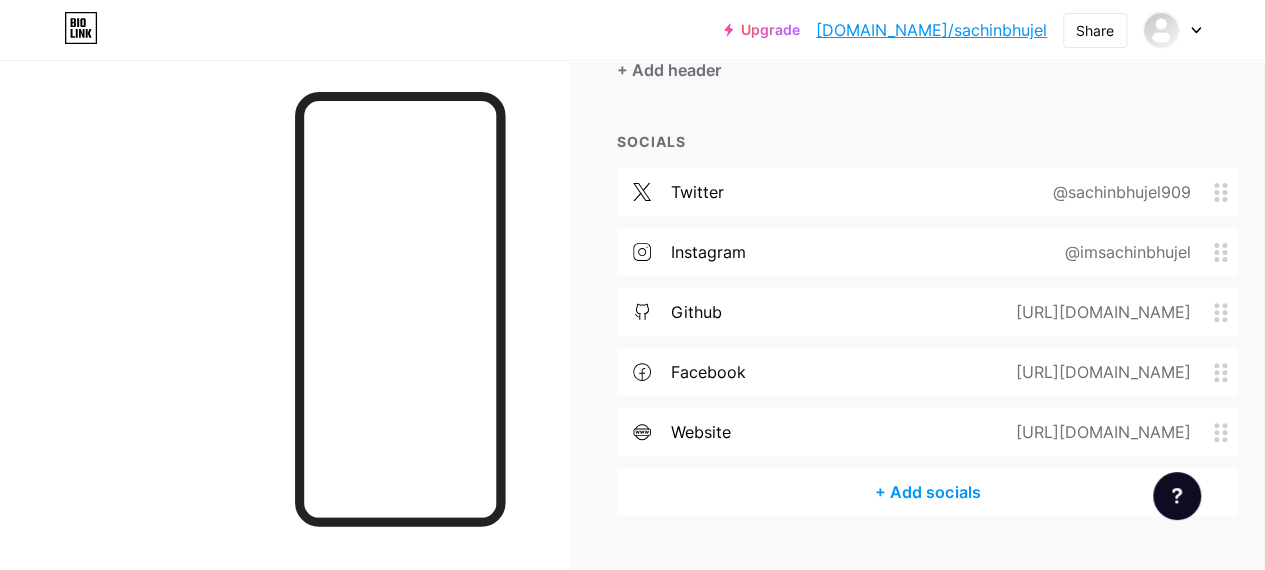 type 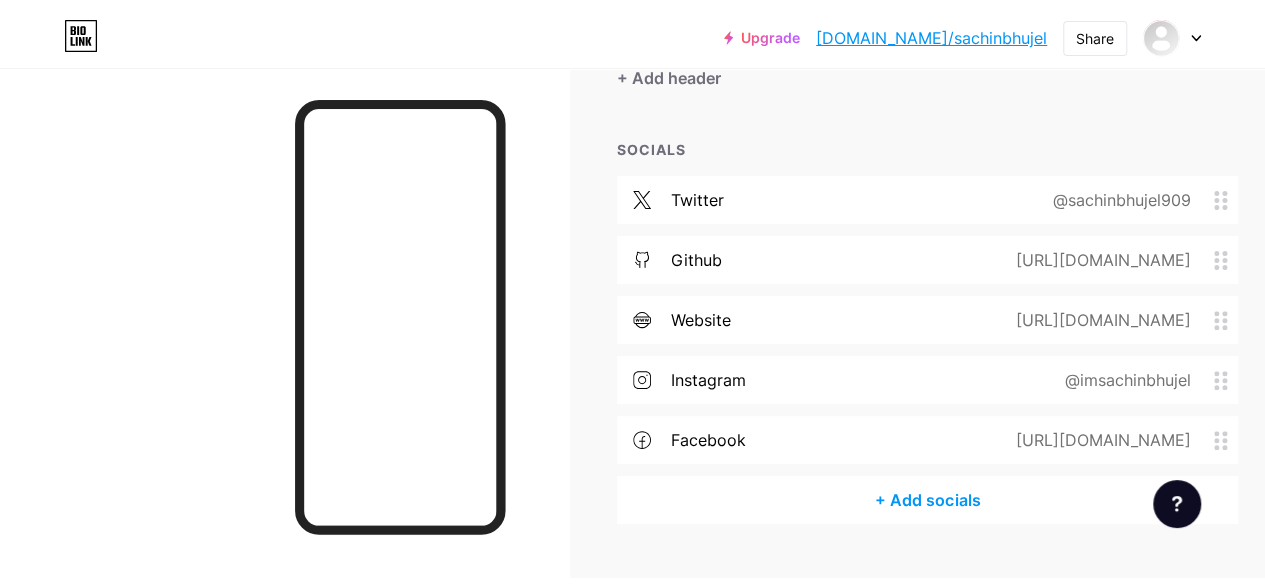 scroll, scrollTop: 0, scrollLeft: 0, axis: both 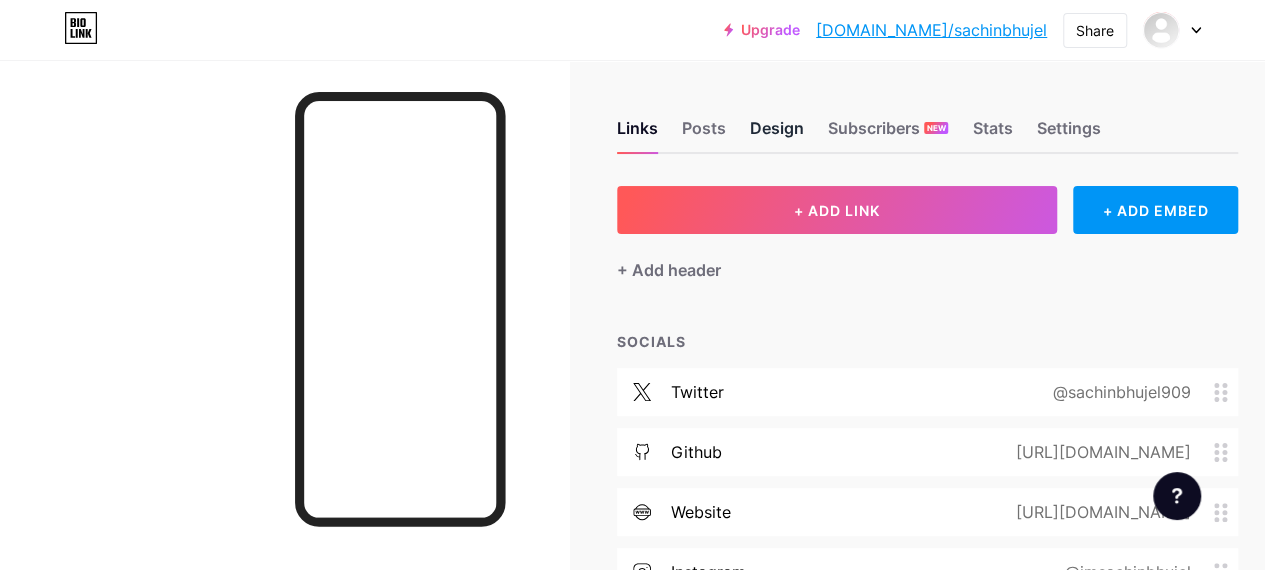 click on "Design" at bounding box center (777, 134) 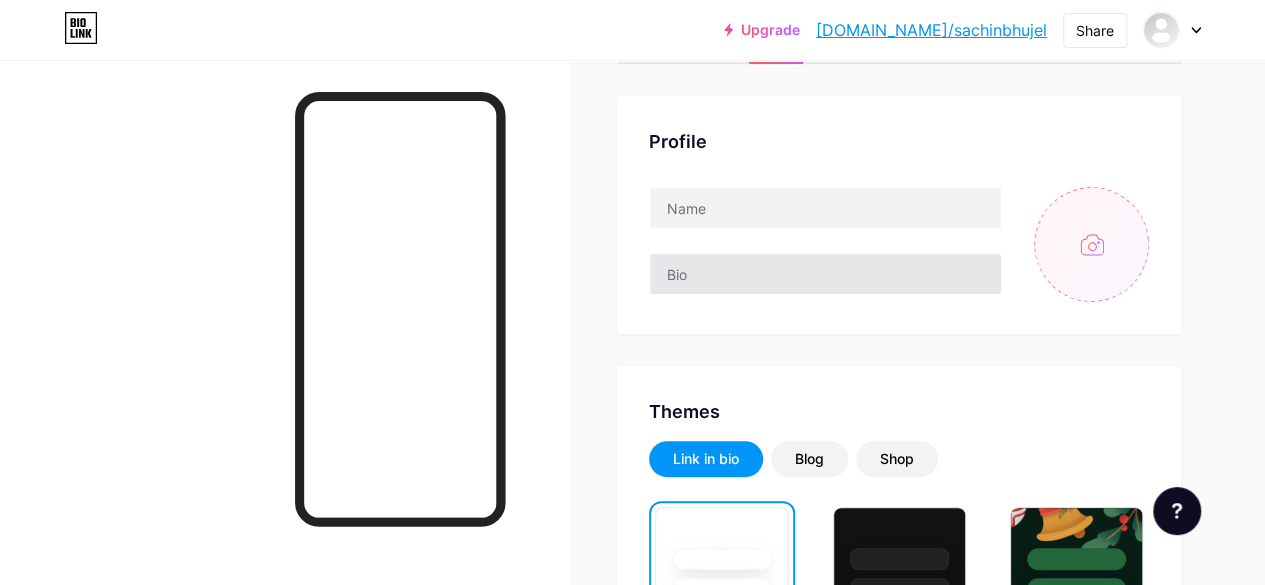 scroll, scrollTop: 0, scrollLeft: 0, axis: both 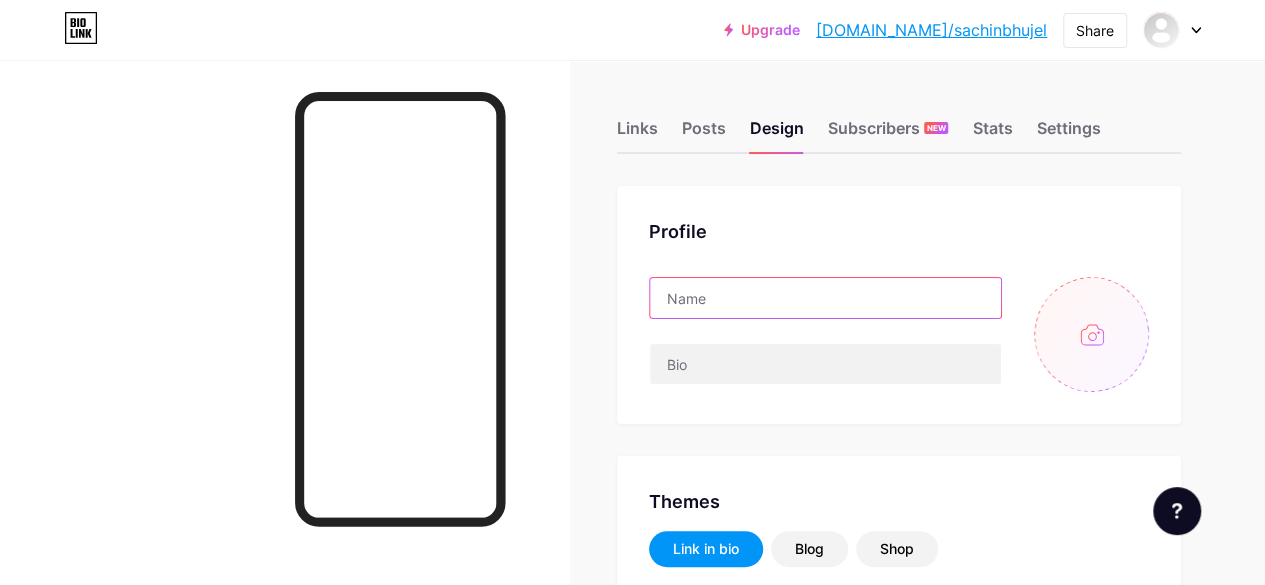 click at bounding box center (825, 298) 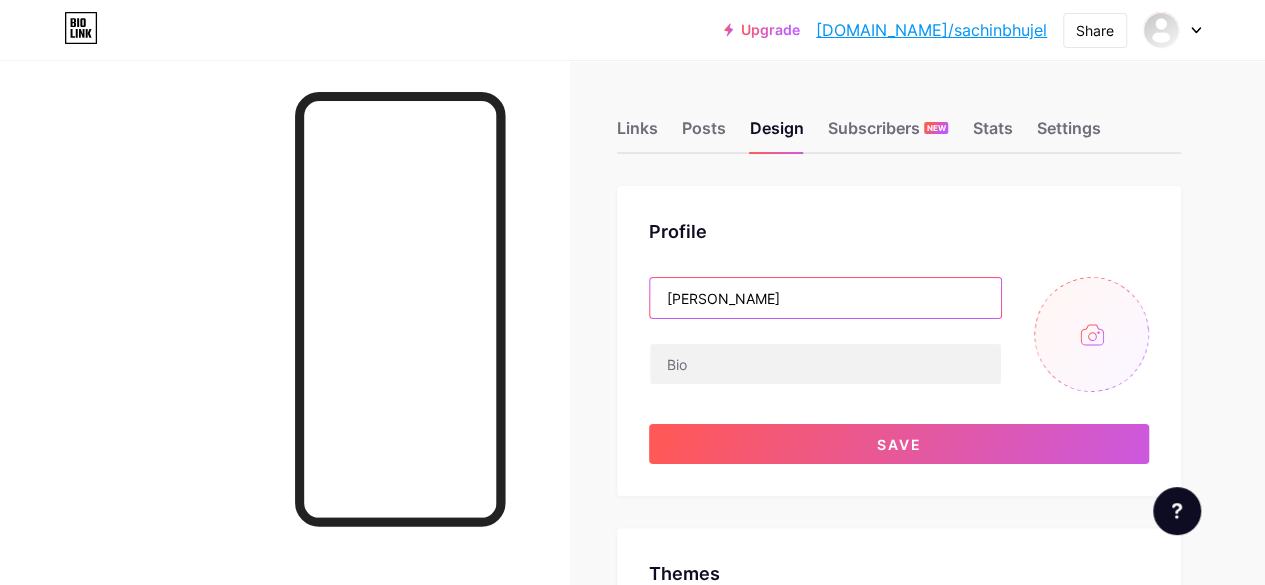 type on "[PERSON_NAME]" 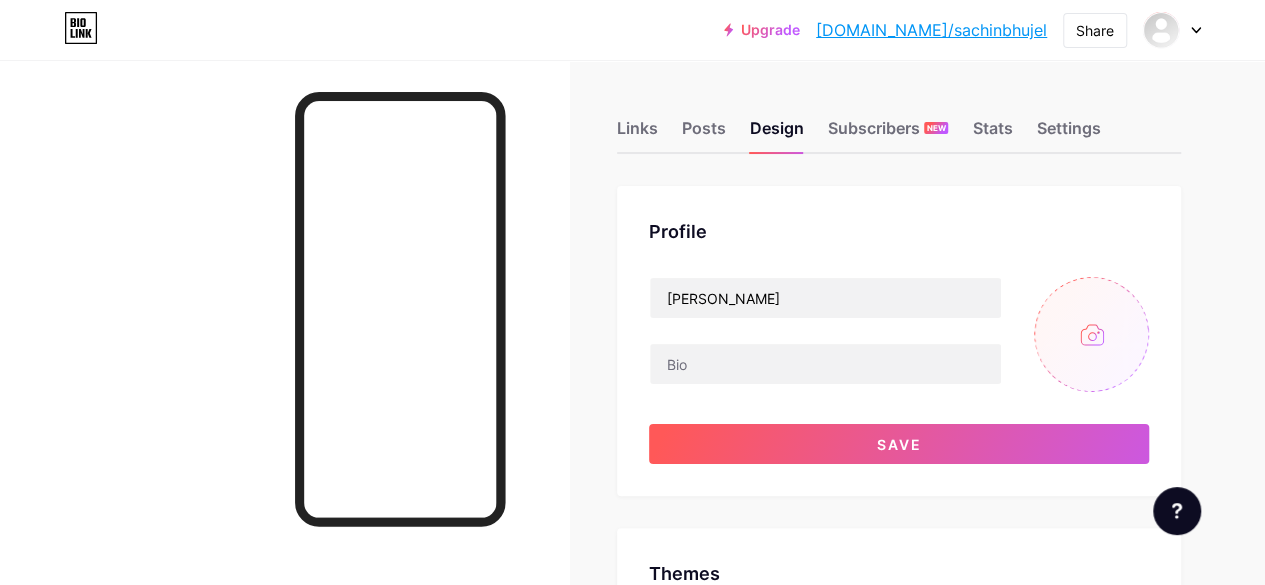 click on "Profile   Sachin Bhujel                                   Save" at bounding box center [899, 341] 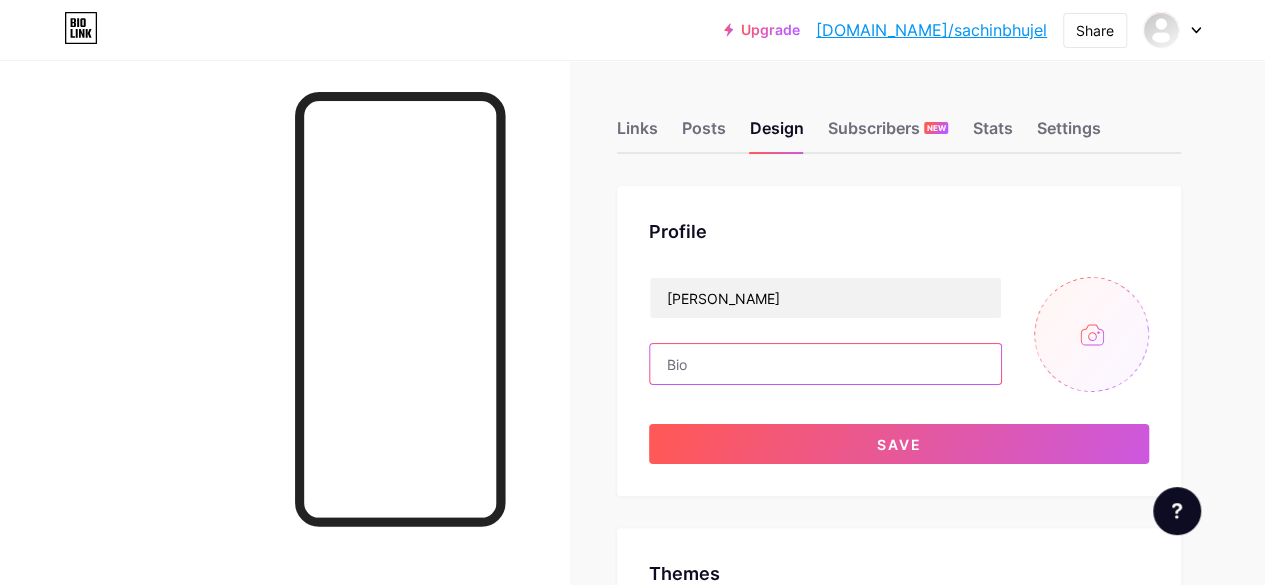 click at bounding box center [825, 364] 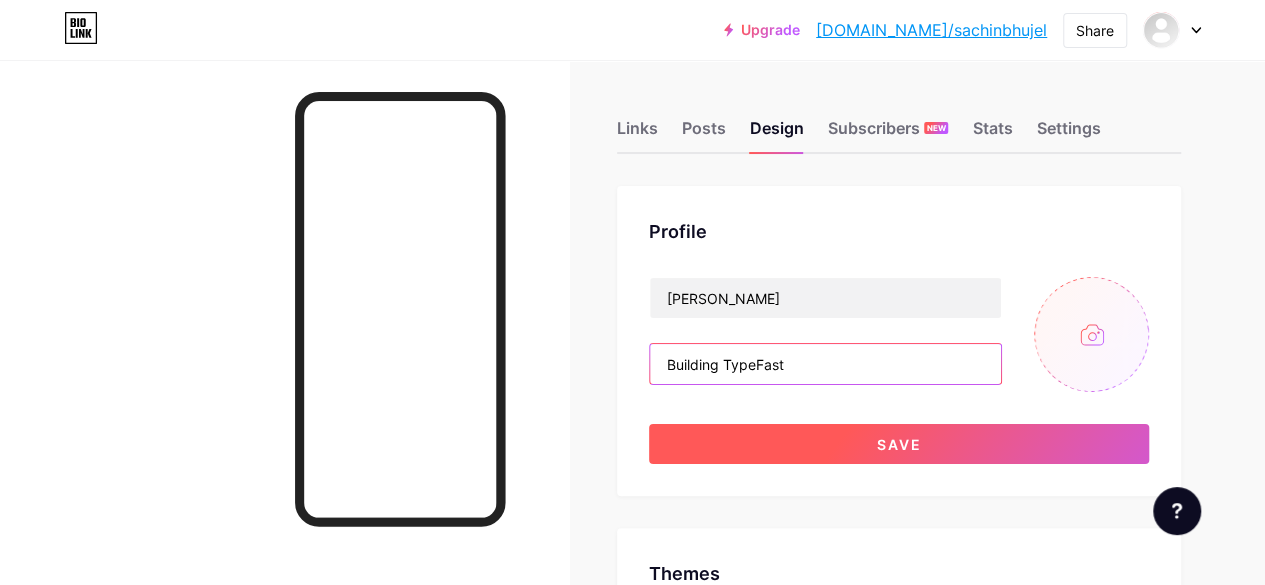 type on "Building TypeFast" 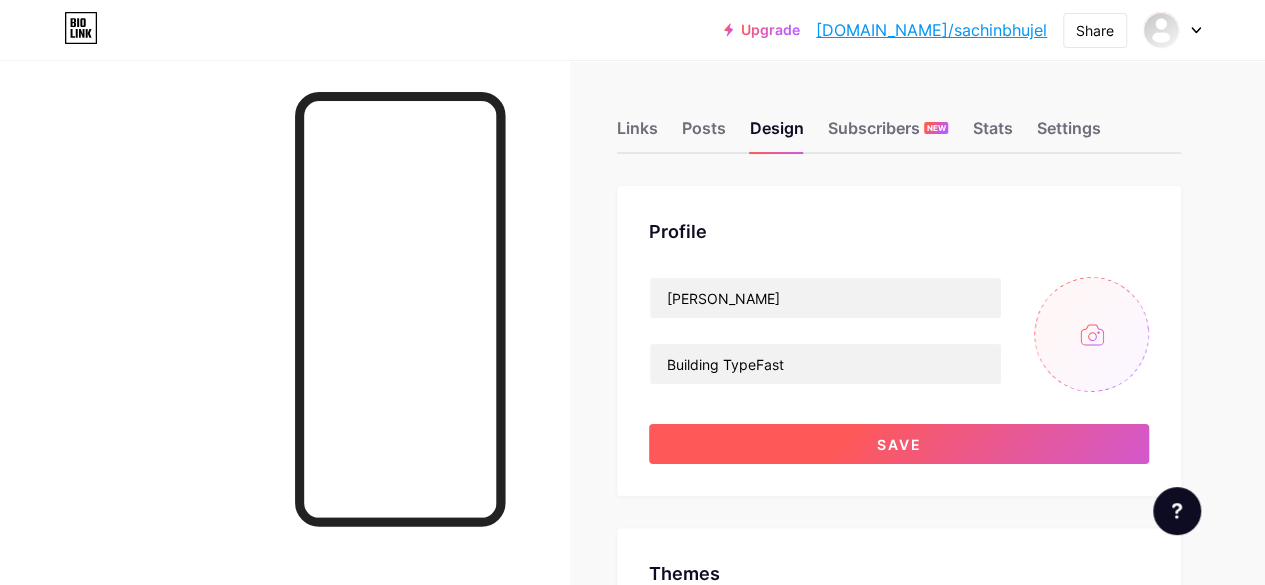 click on "Save" at bounding box center (899, 444) 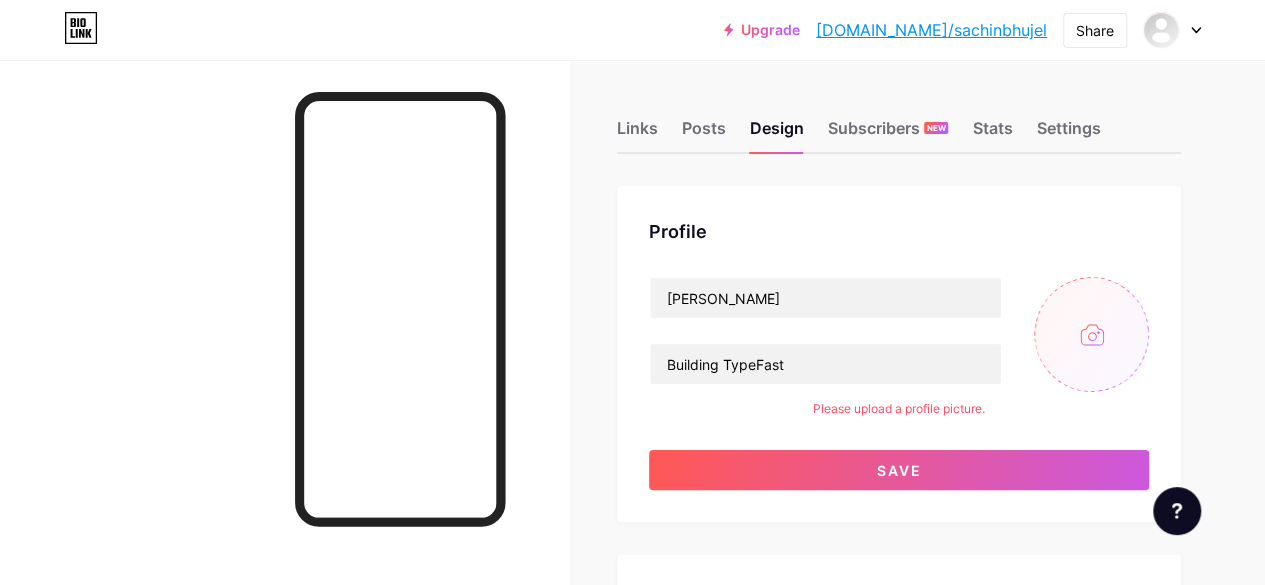click at bounding box center [1091, 334] 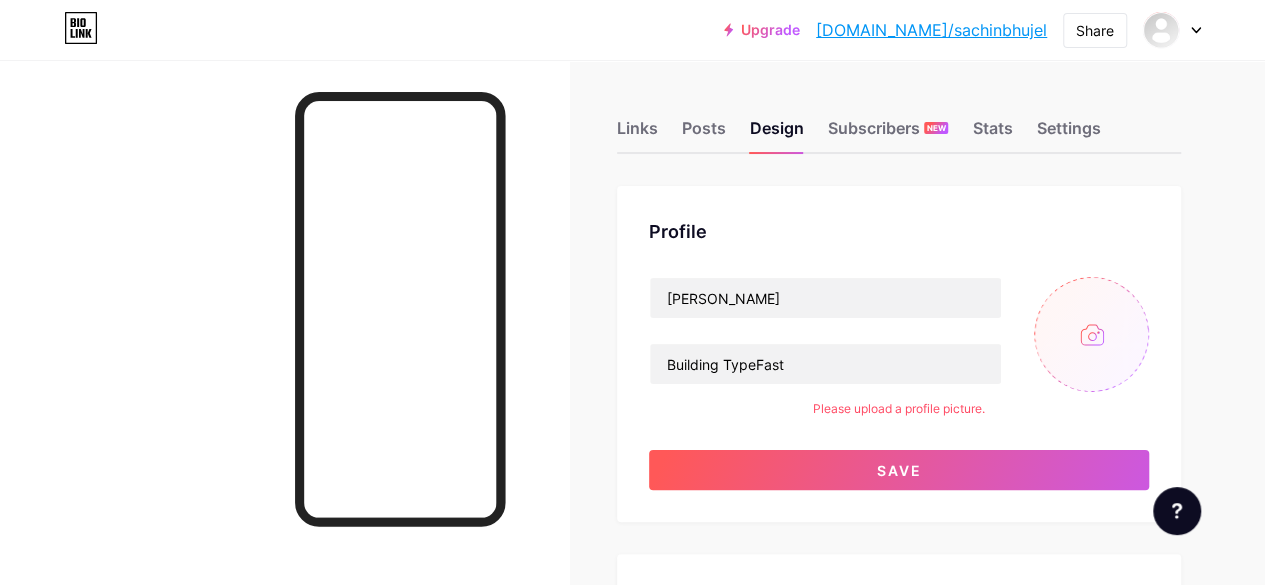 type on "C:\fakepath\Sachin_bio_link.jpg" 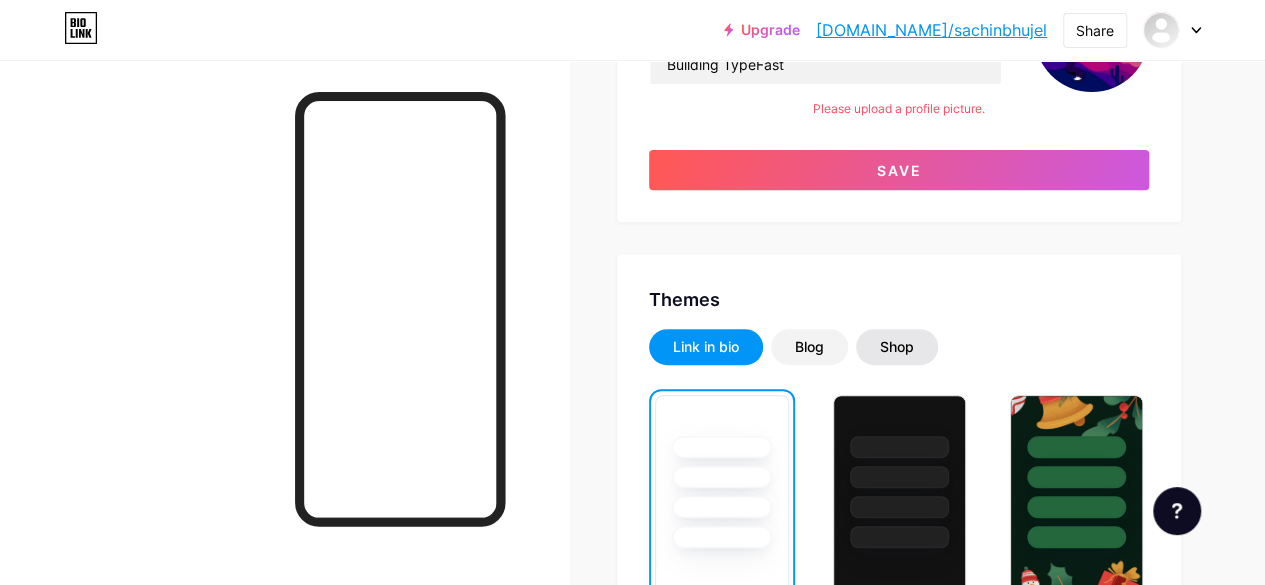 scroll, scrollTop: 500, scrollLeft: 0, axis: vertical 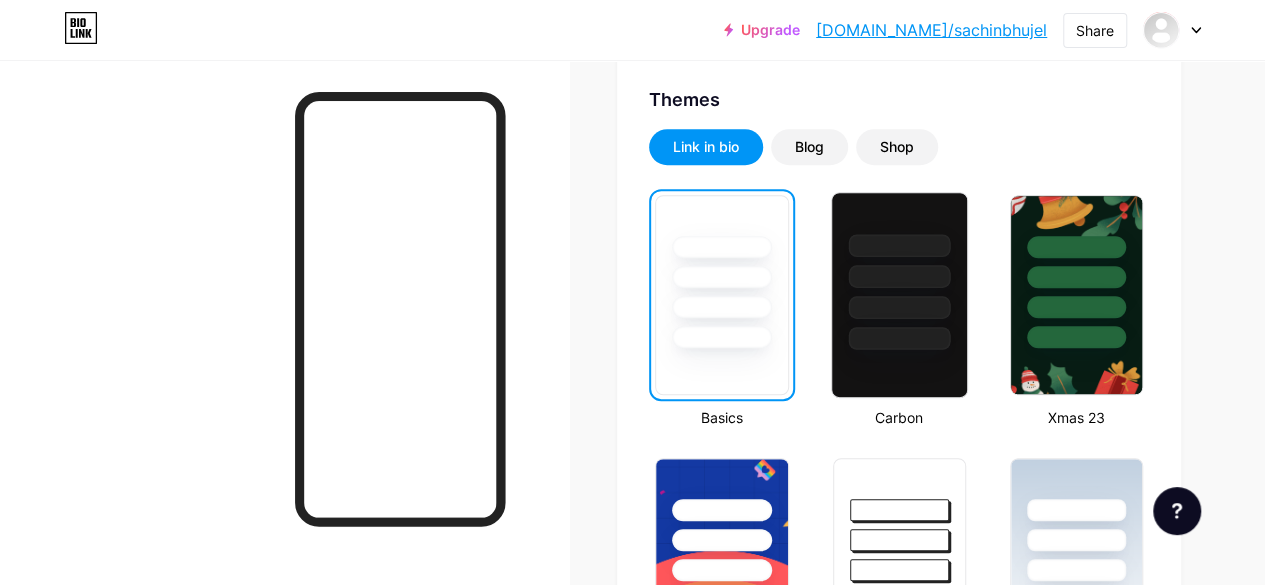 click at bounding box center [899, 295] 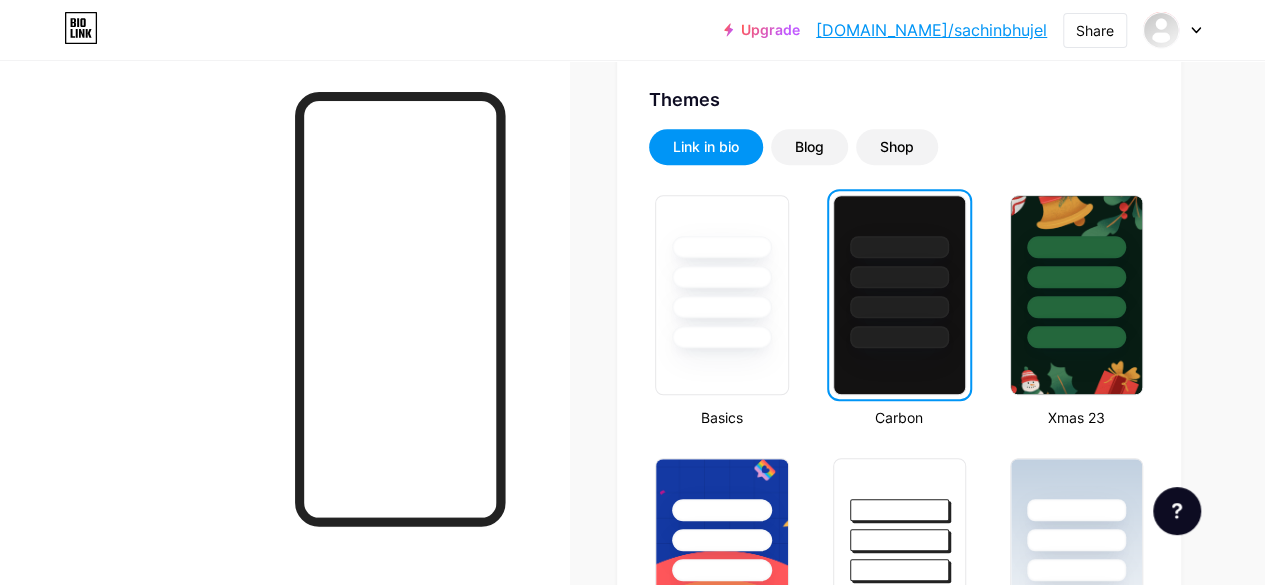 scroll, scrollTop: 100, scrollLeft: 0, axis: vertical 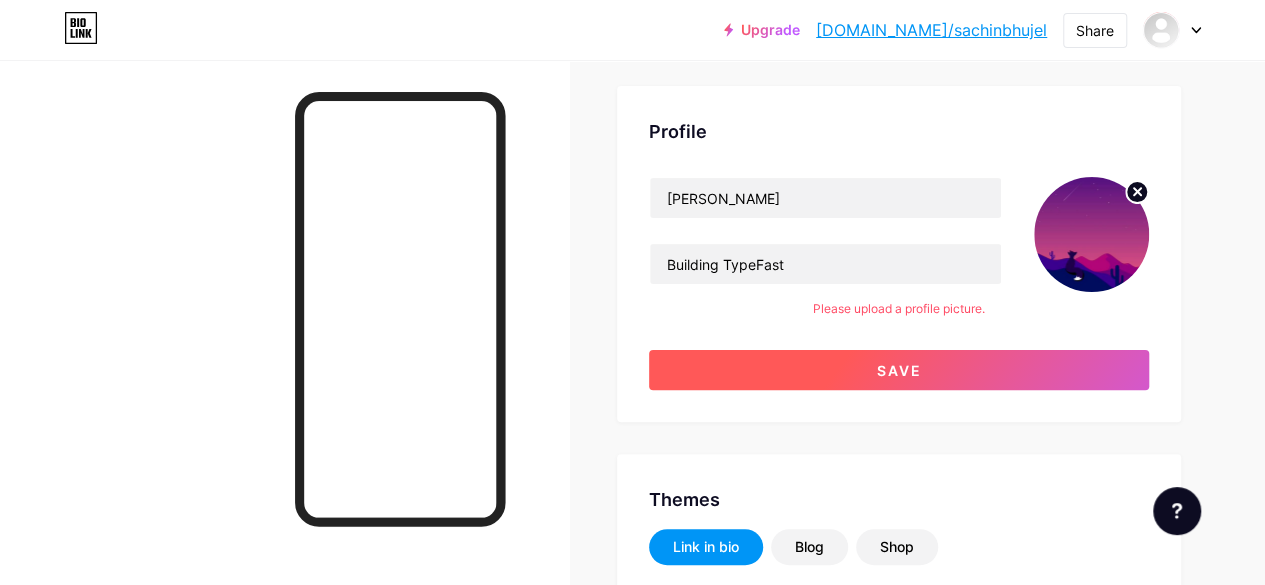 click on "Save" at bounding box center (899, 370) 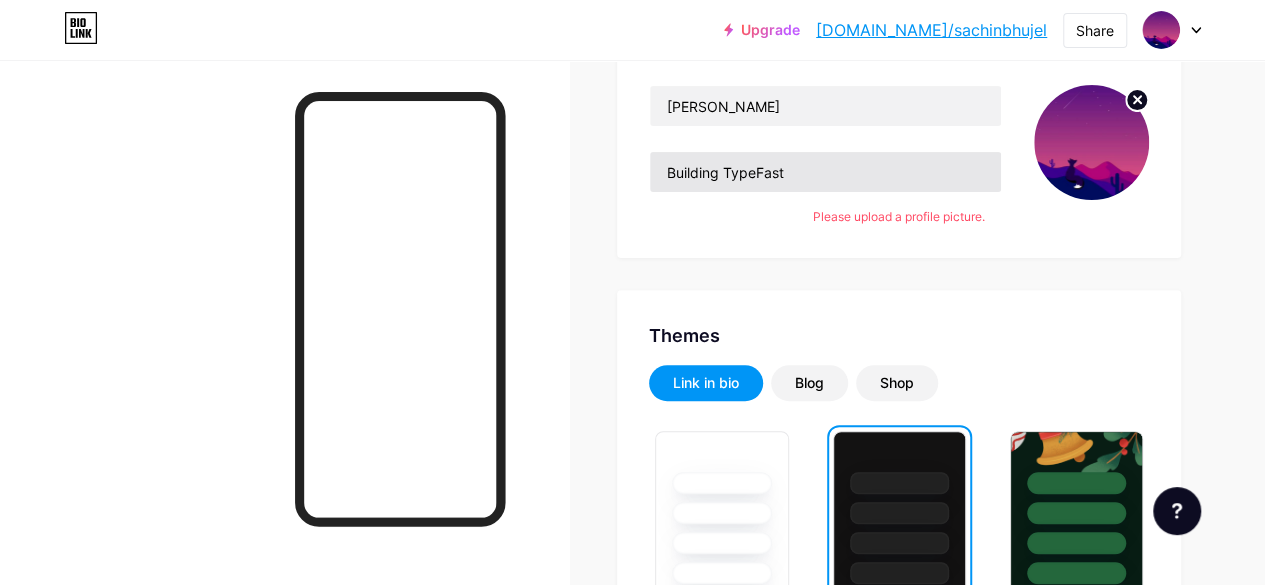 scroll, scrollTop: 300, scrollLeft: 0, axis: vertical 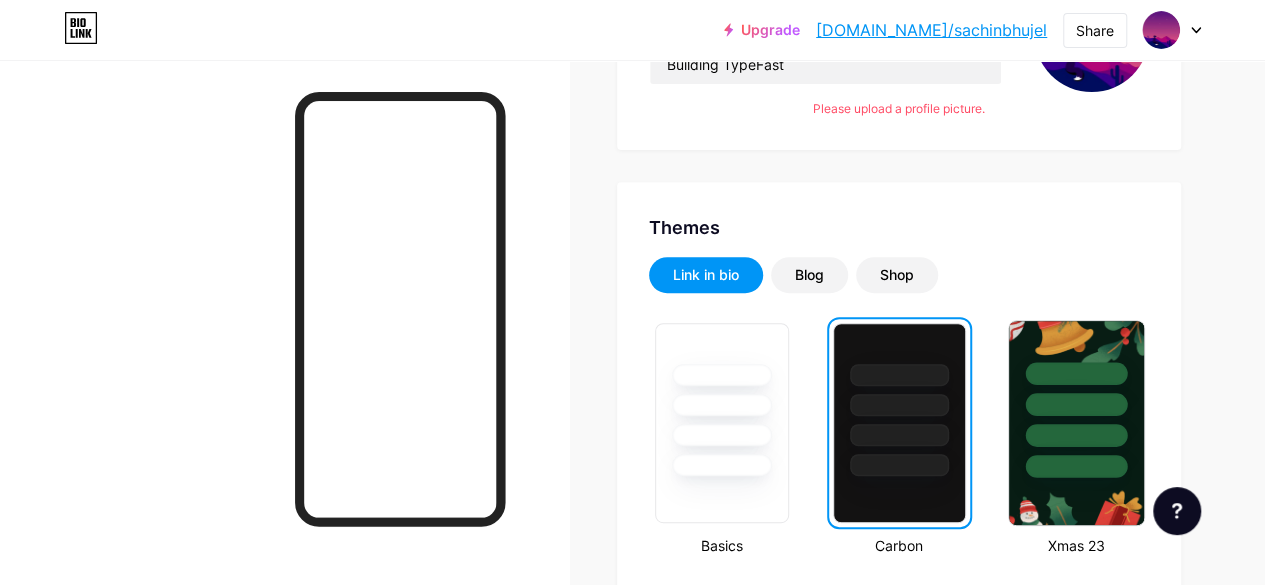 click at bounding box center [1076, 399] 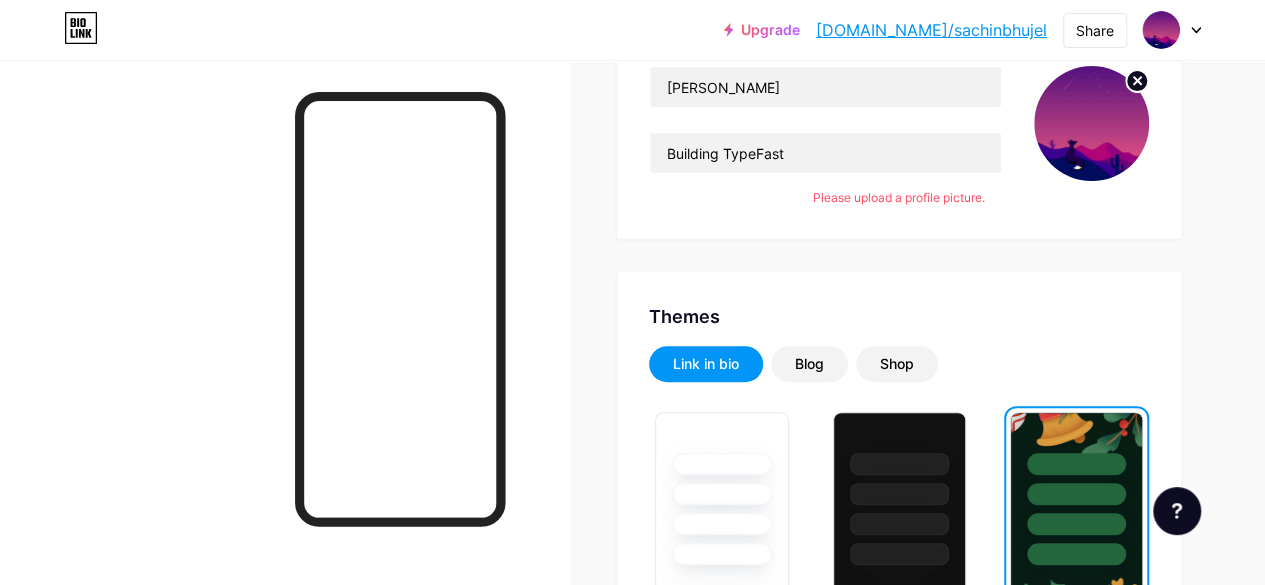 scroll, scrollTop: 200, scrollLeft: 0, axis: vertical 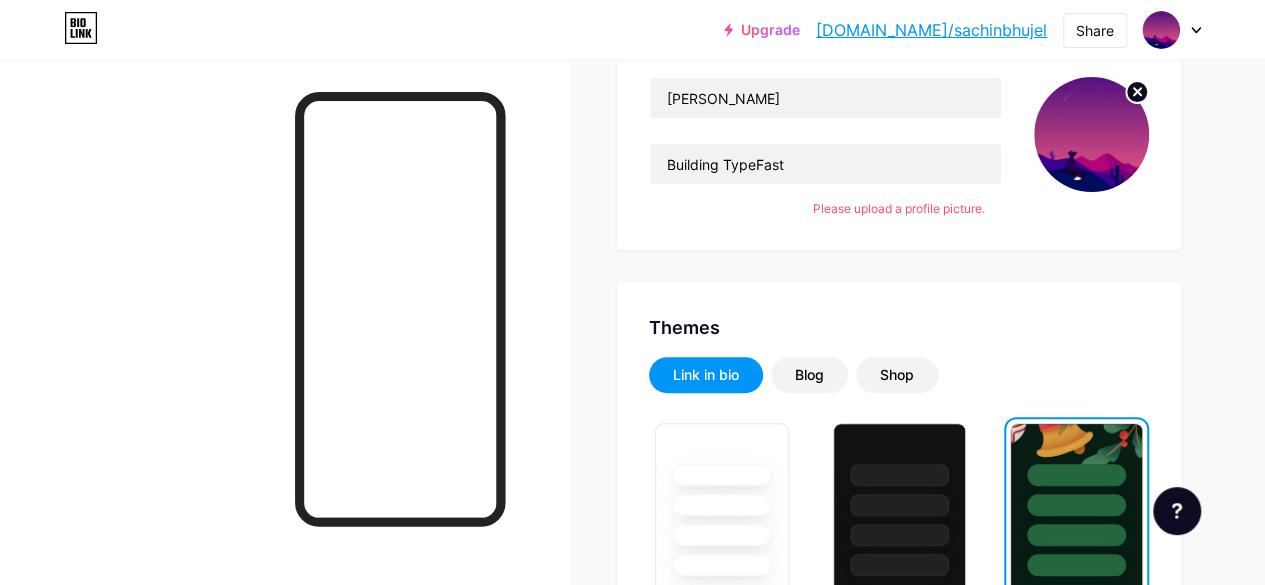 click on "[DOMAIN_NAME]/sachinbhujel" at bounding box center [931, 30] 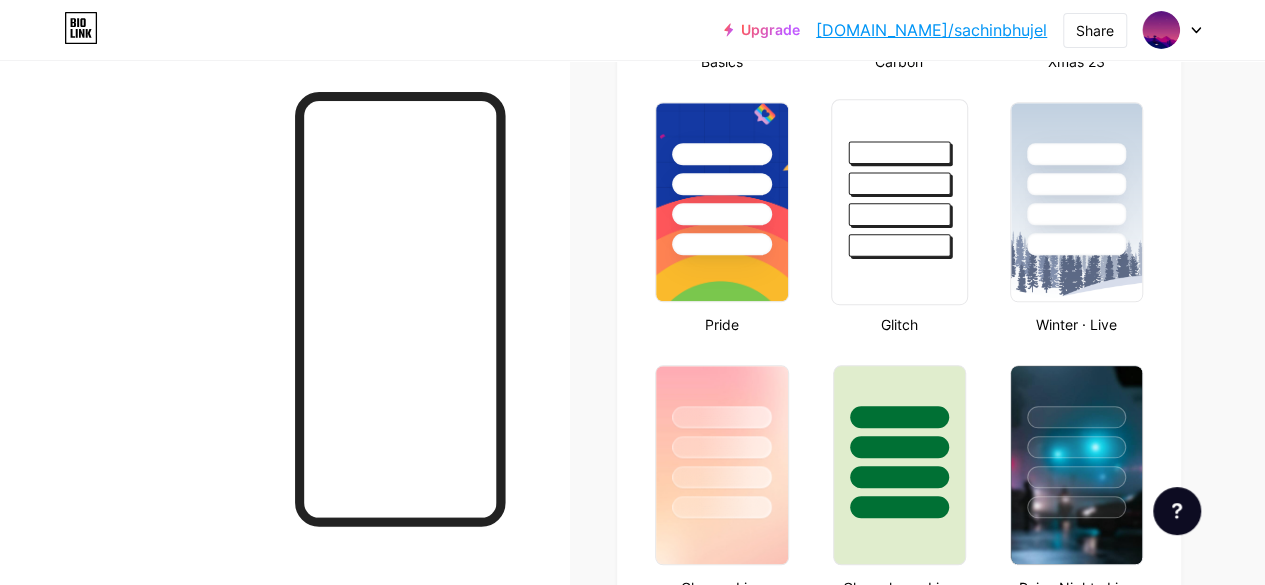 scroll, scrollTop: 800, scrollLeft: 0, axis: vertical 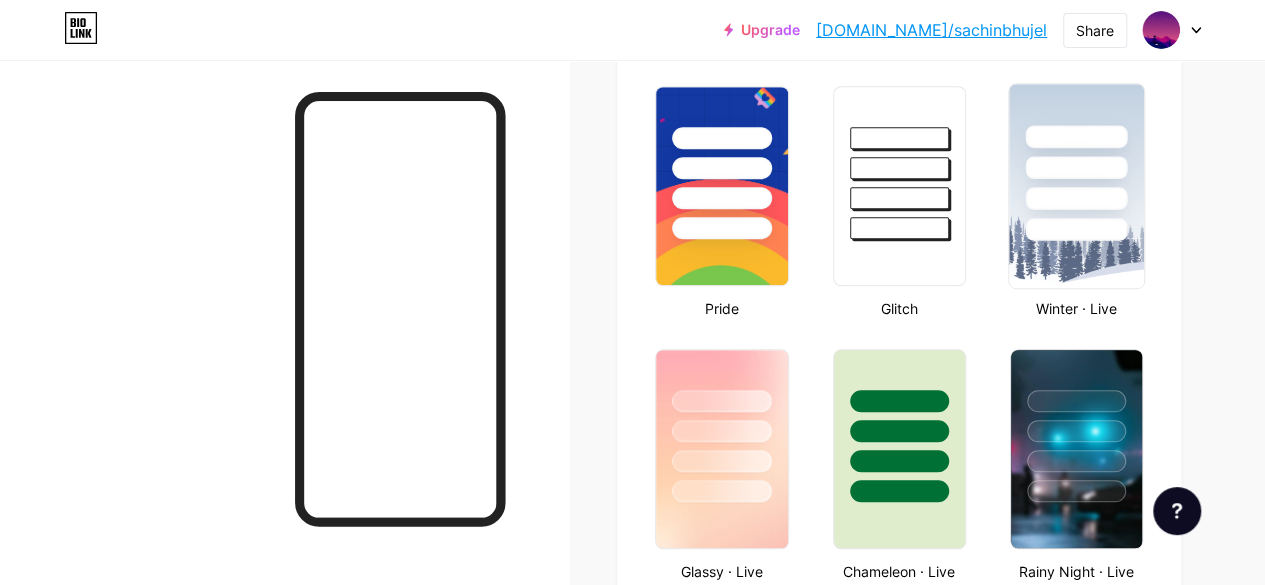 click at bounding box center (1076, 162) 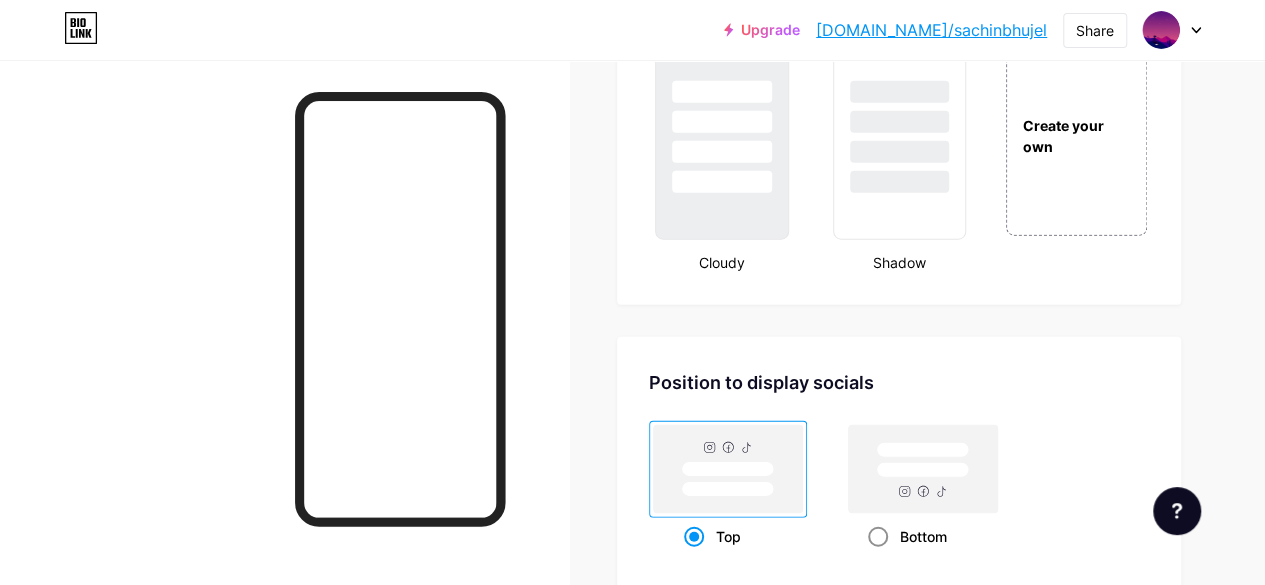 scroll, scrollTop: 2300, scrollLeft: 0, axis: vertical 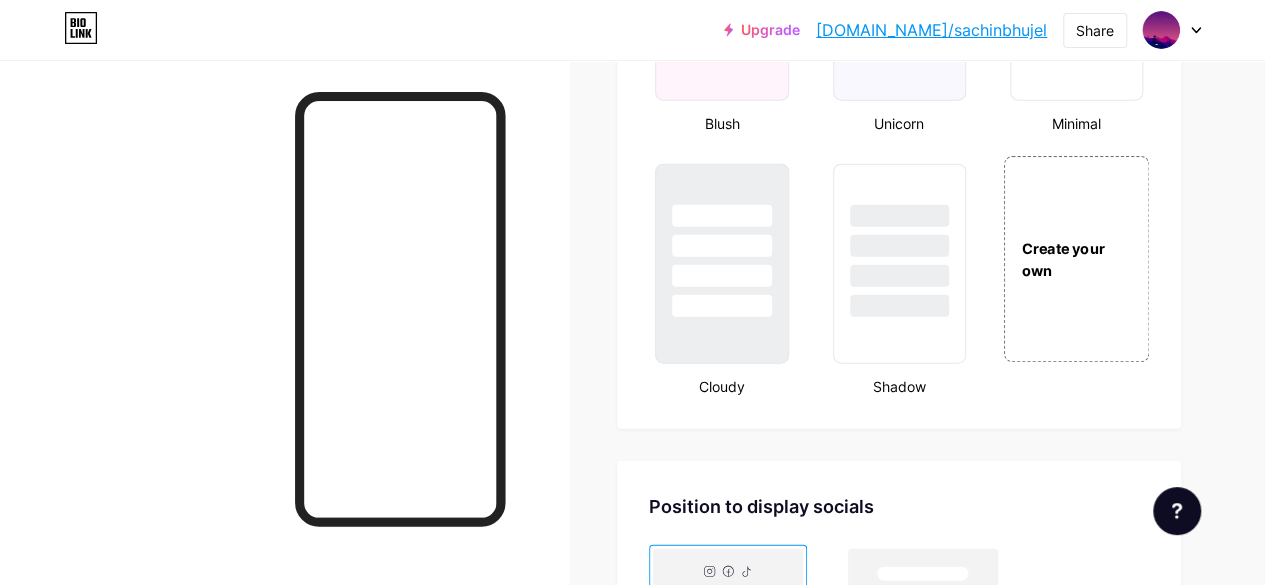 click on "Create your own" at bounding box center (1076, 259) 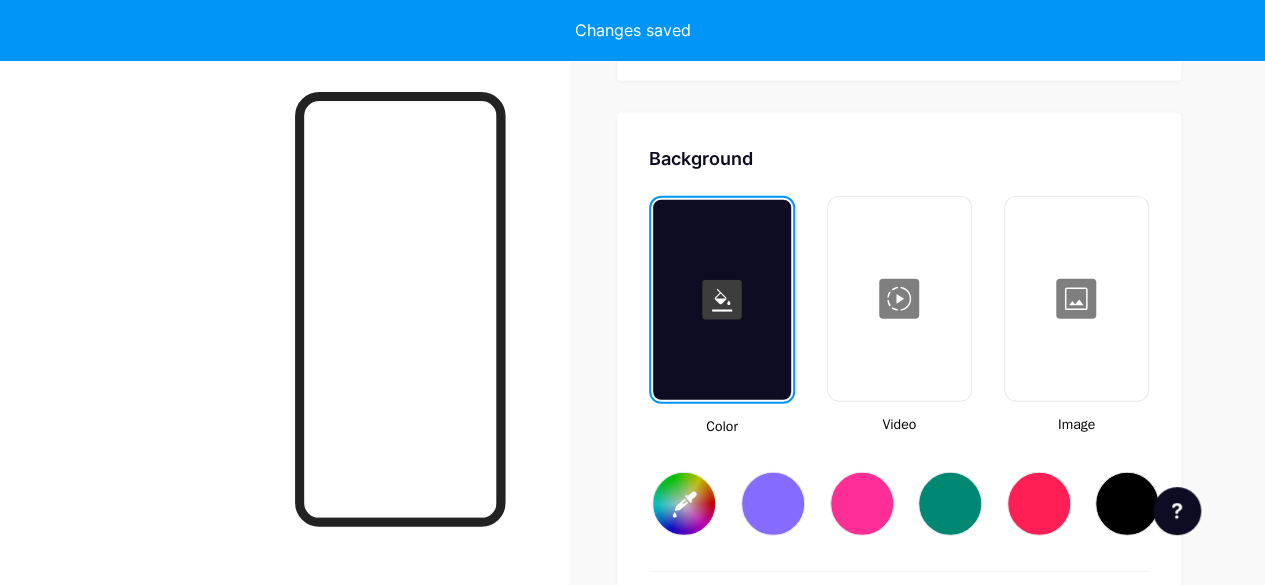scroll, scrollTop: 2681, scrollLeft: 0, axis: vertical 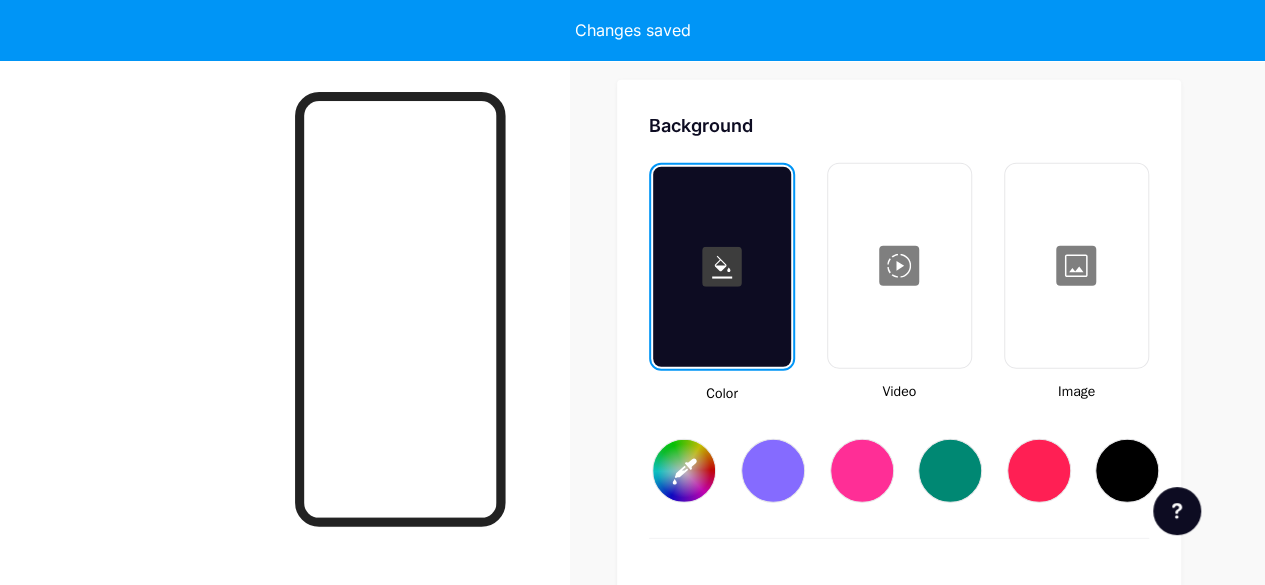 type on "#ffffff" 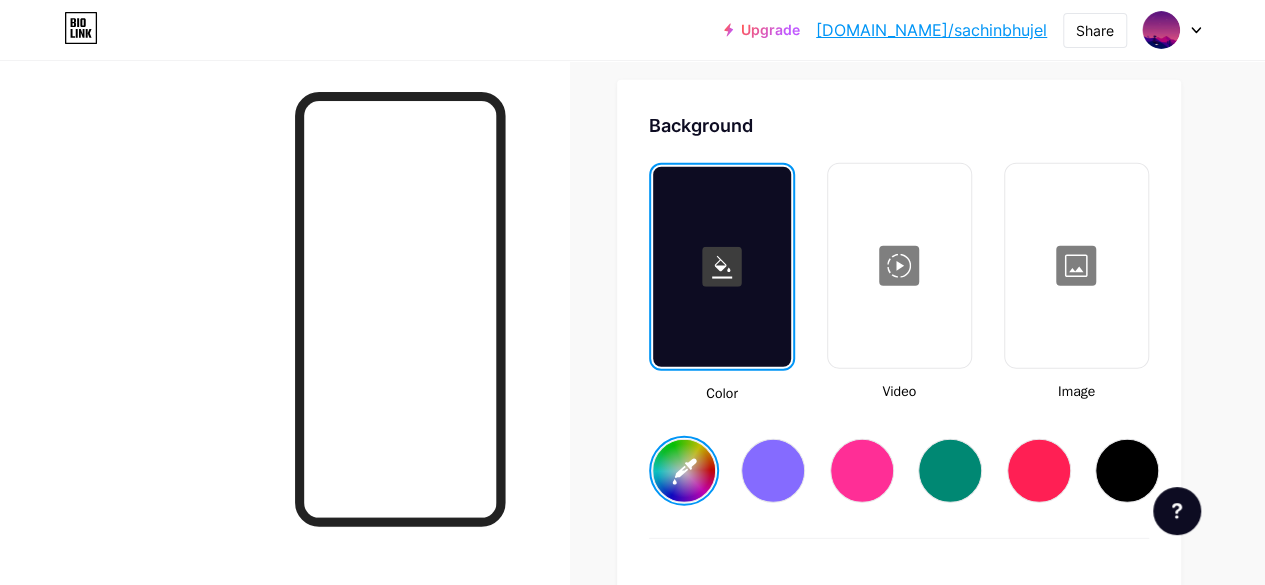 click at bounding box center (773, 471) 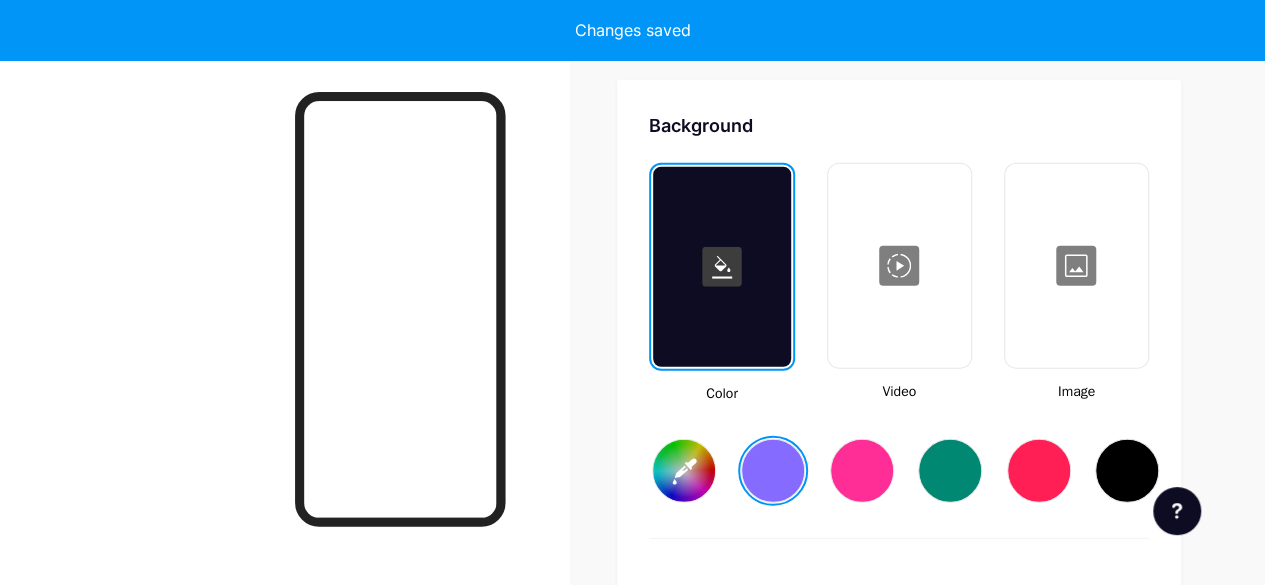type on "#856bff" 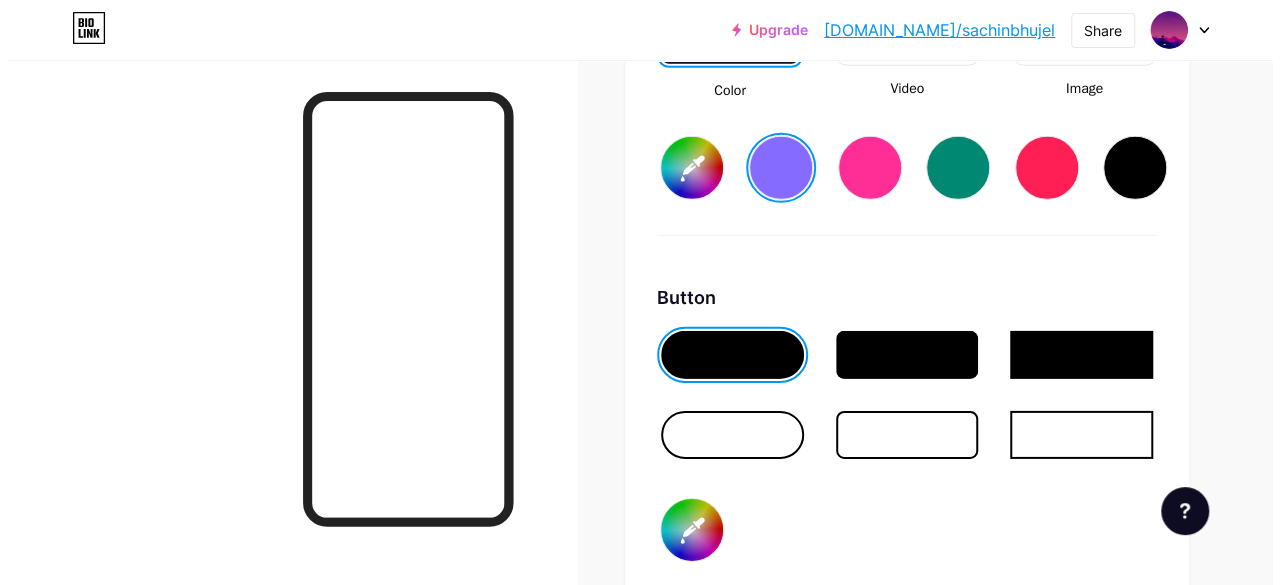 scroll, scrollTop: 2781, scrollLeft: 0, axis: vertical 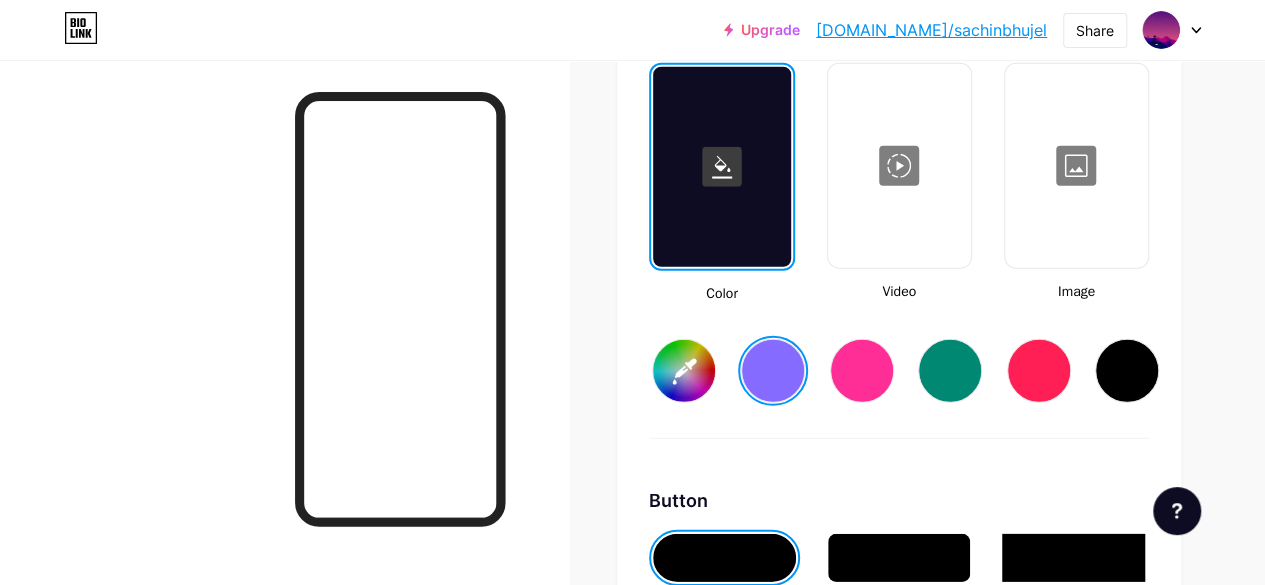 click at bounding box center [899, 166] 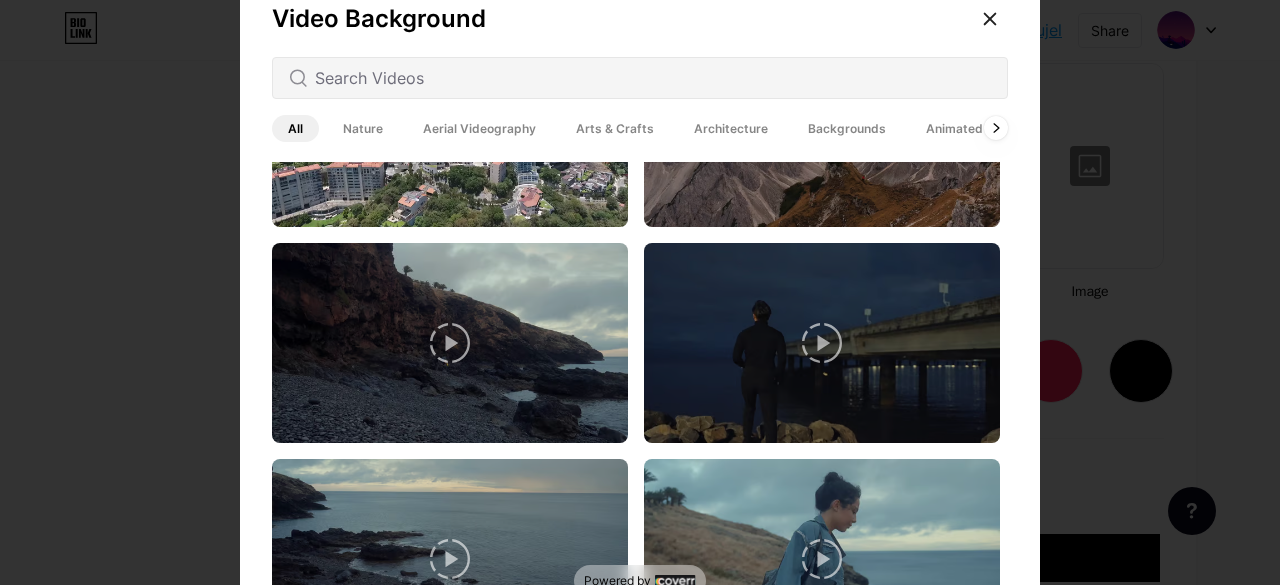 scroll, scrollTop: 1100, scrollLeft: 0, axis: vertical 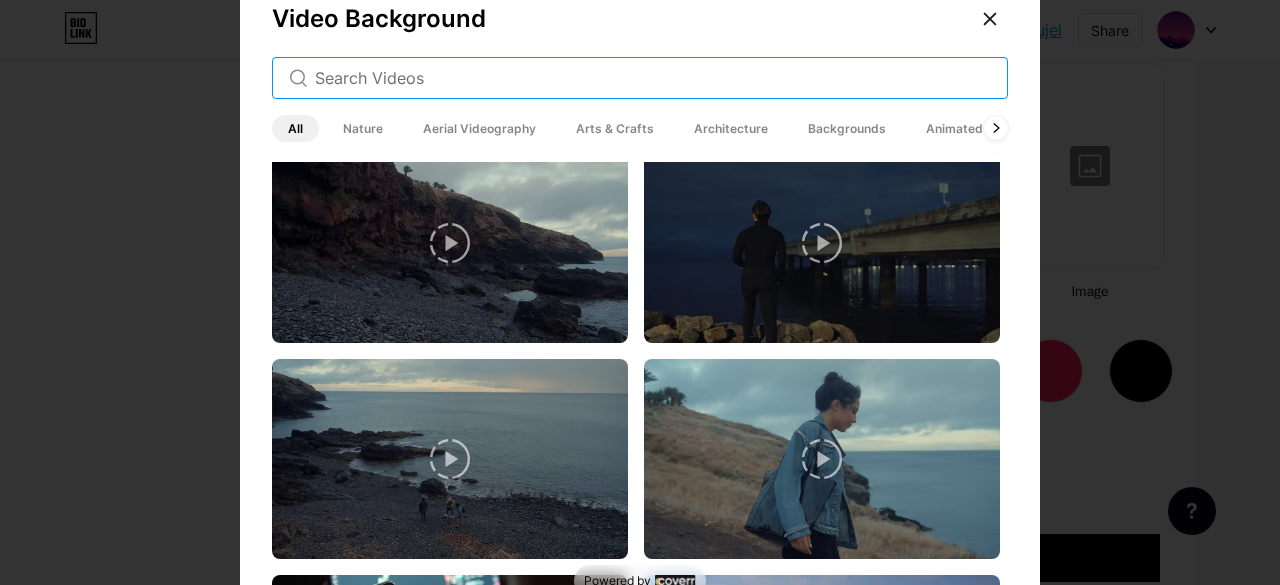 click at bounding box center (653, 78) 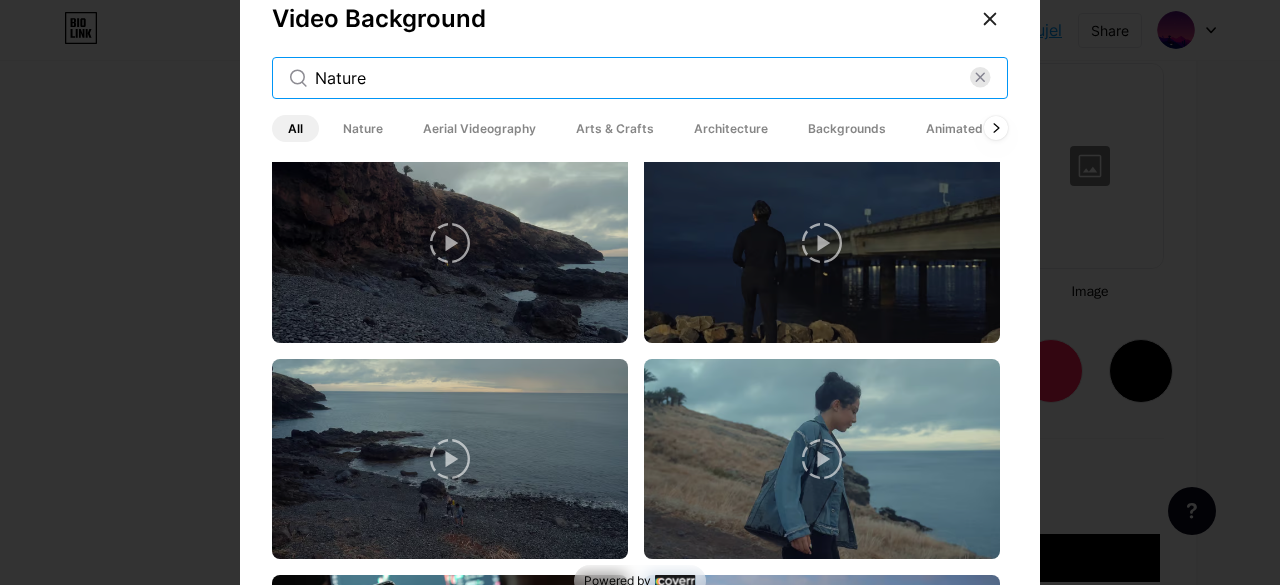 type on "Nature" 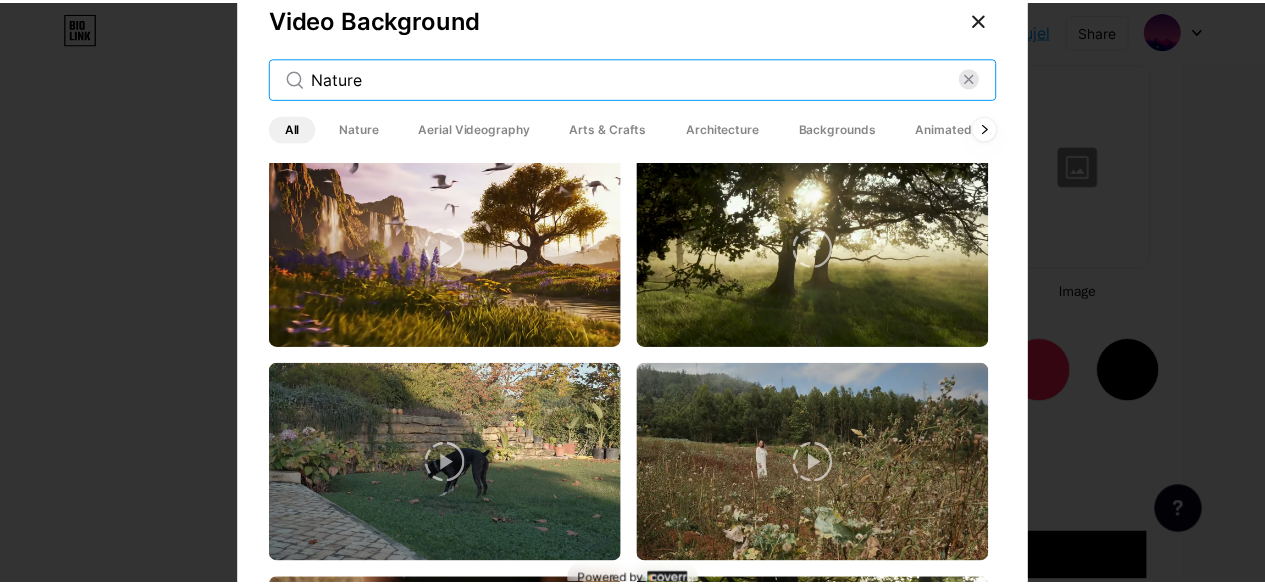 scroll, scrollTop: 1003, scrollLeft: 0, axis: vertical 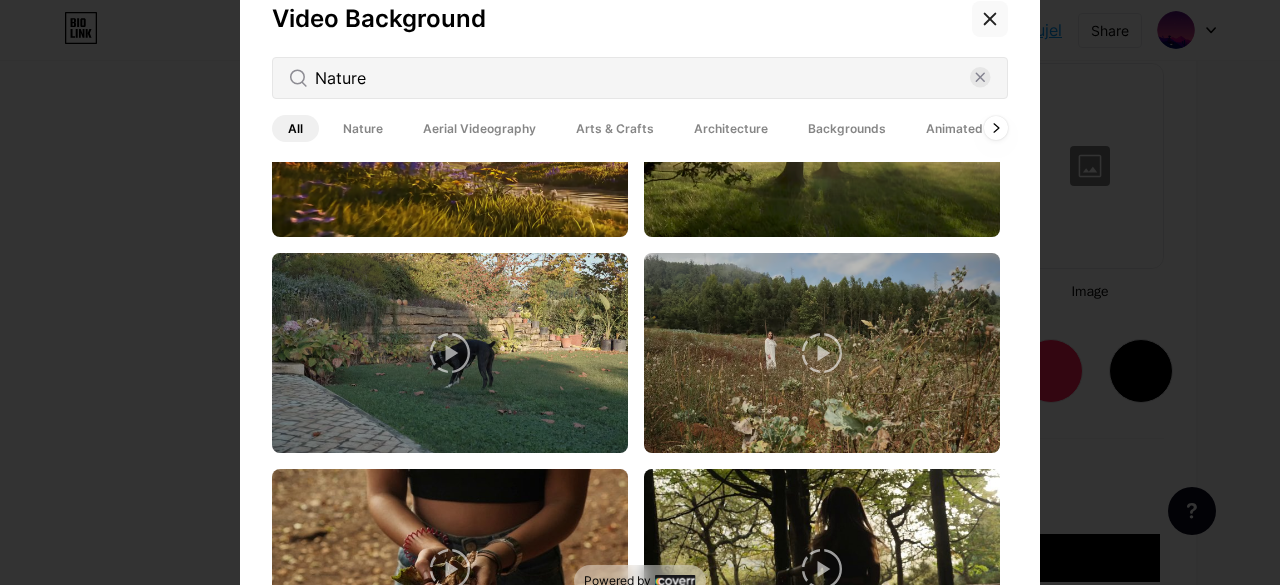 click 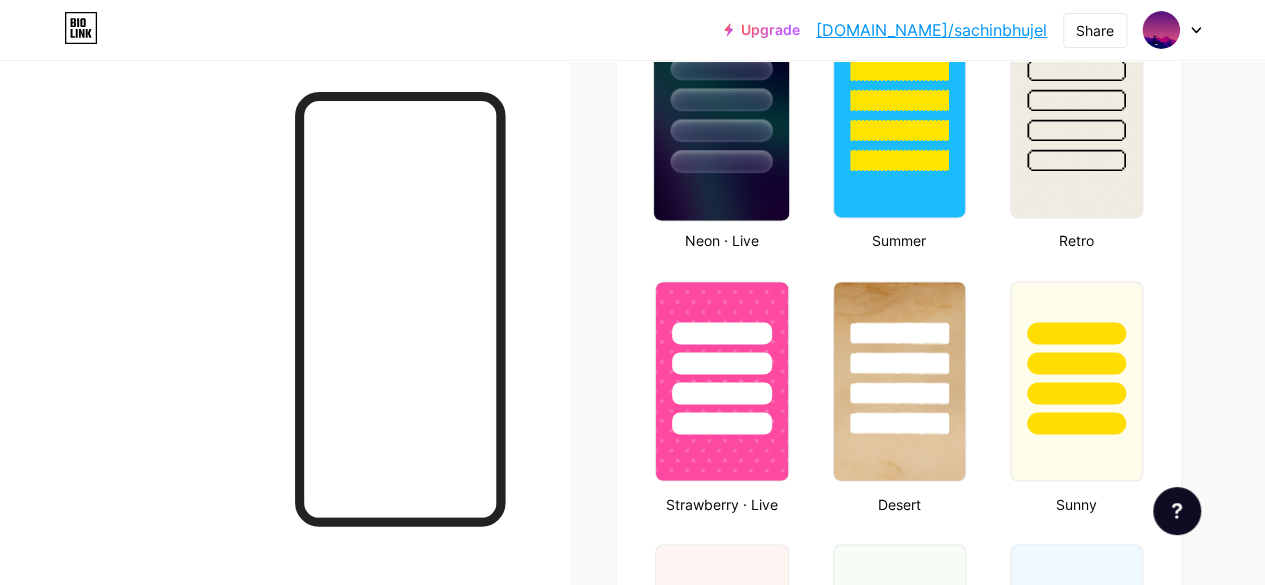 scroll, scrollTop: 1281, scrollLeft: 0, axis: vertical 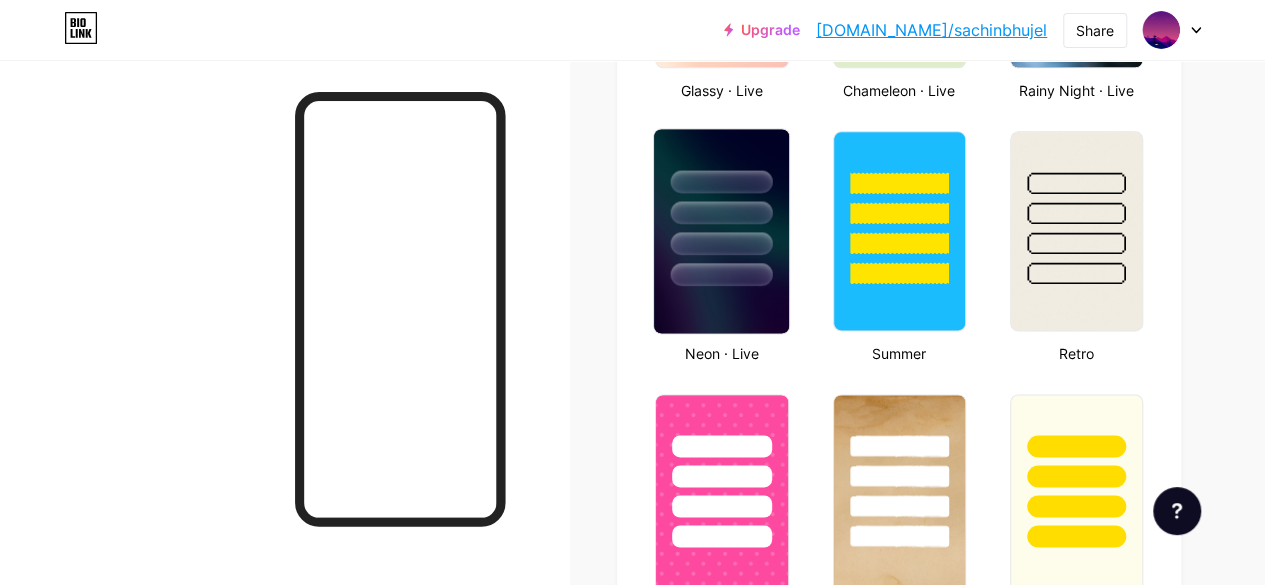 click at bounding box center [721, 207] 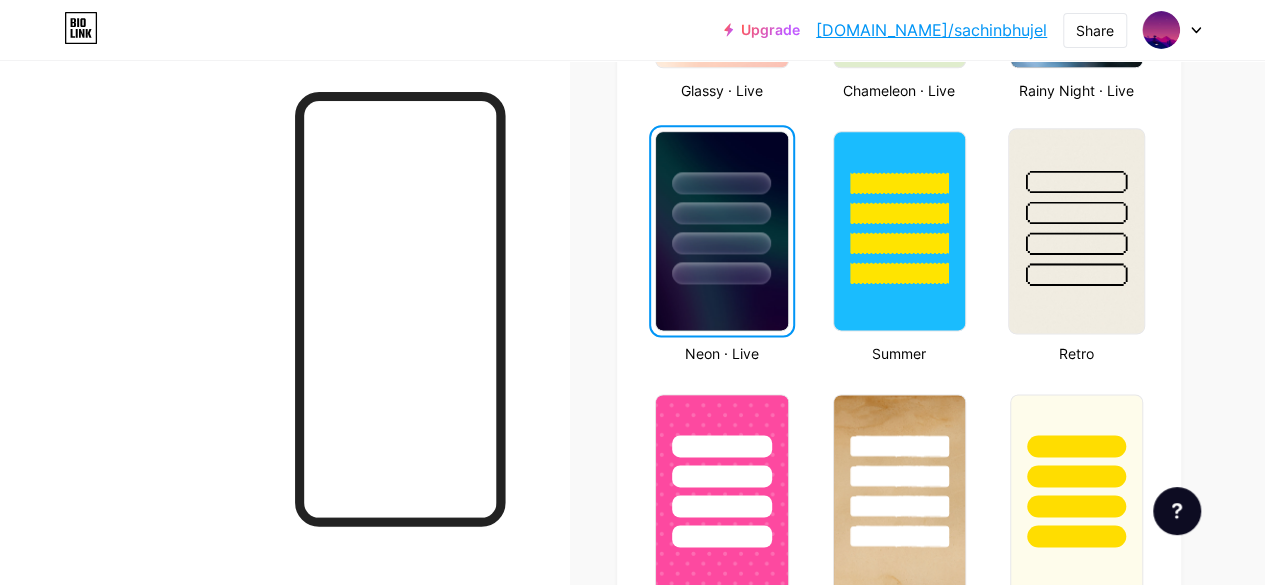 click at bounding box center (1076, 274) 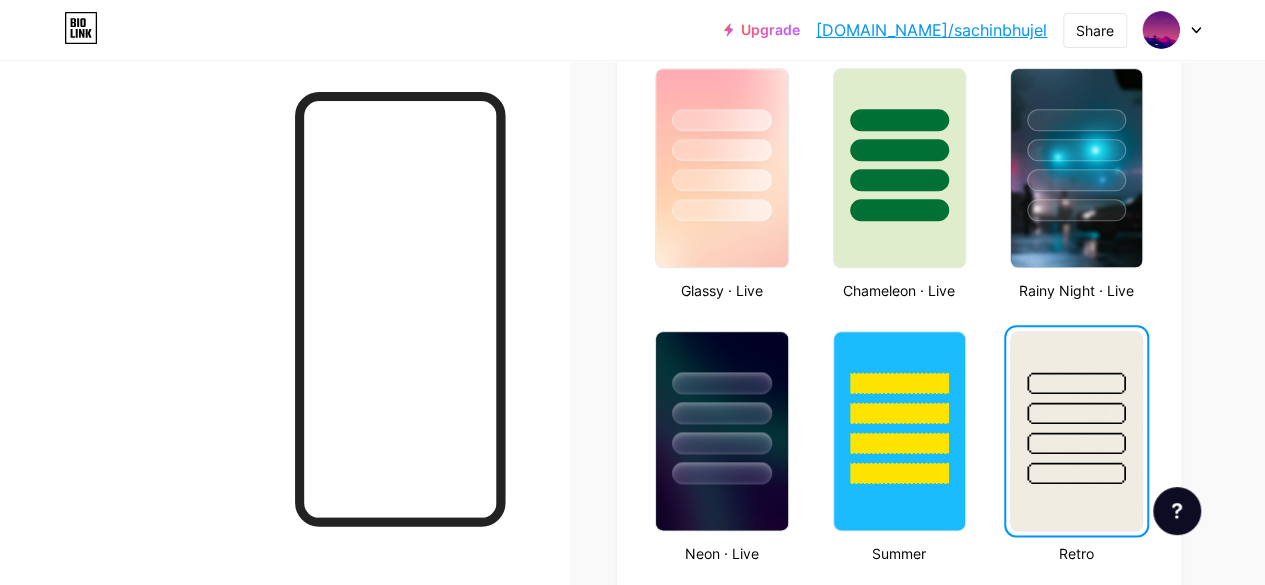 scroll, scrollTop: 981, scrollLeft: 0, axis: vertical 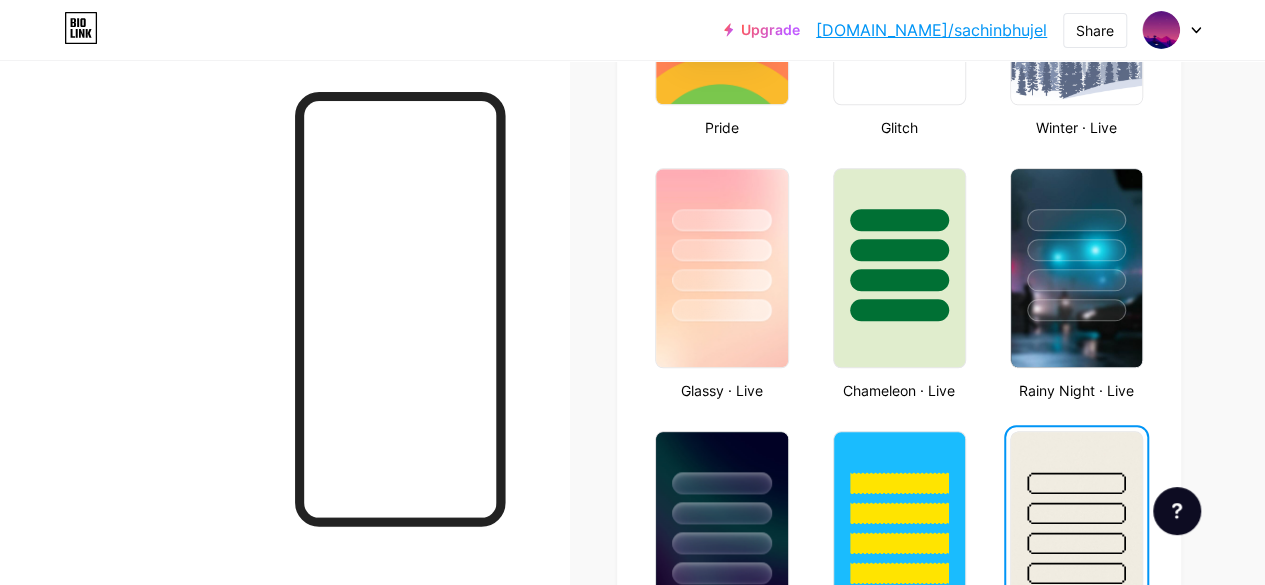 click at bounding box center [1076, 245] 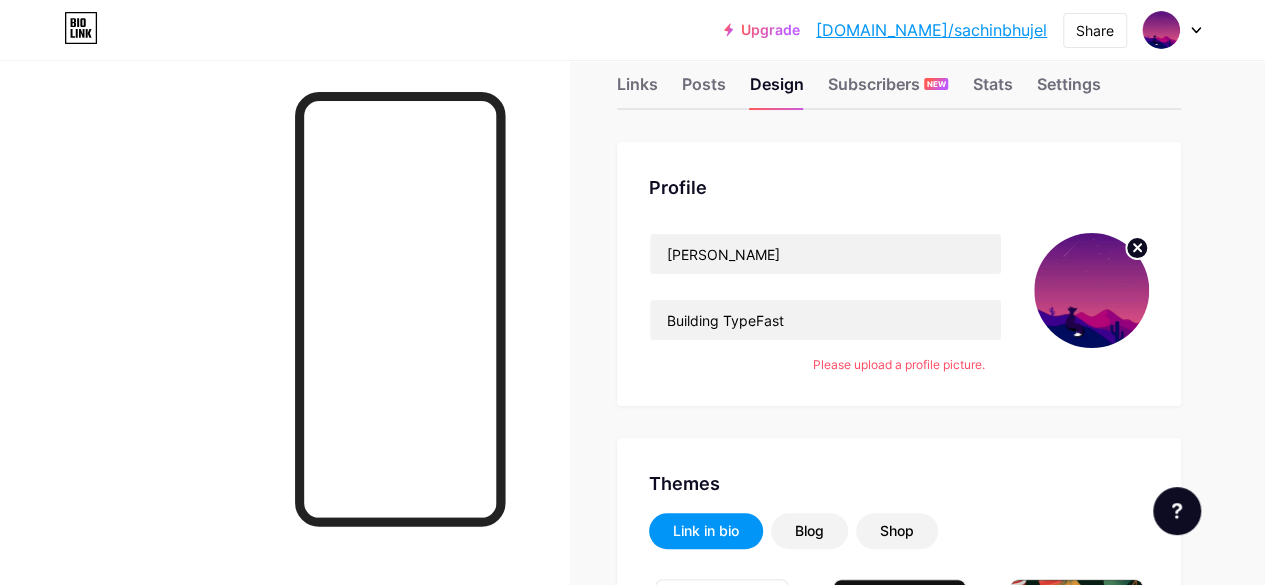 scroll, scrollTop: 0, scrollLeft: 0, axis: both 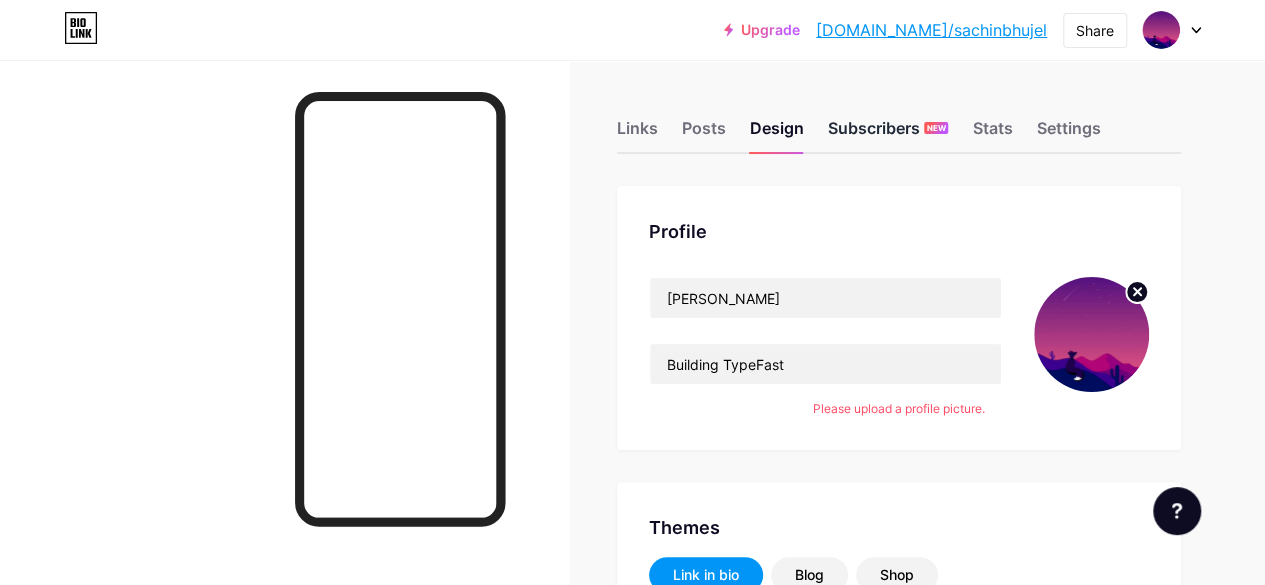 click on "Subscribers
NEW" at bounding box center (888, 134) 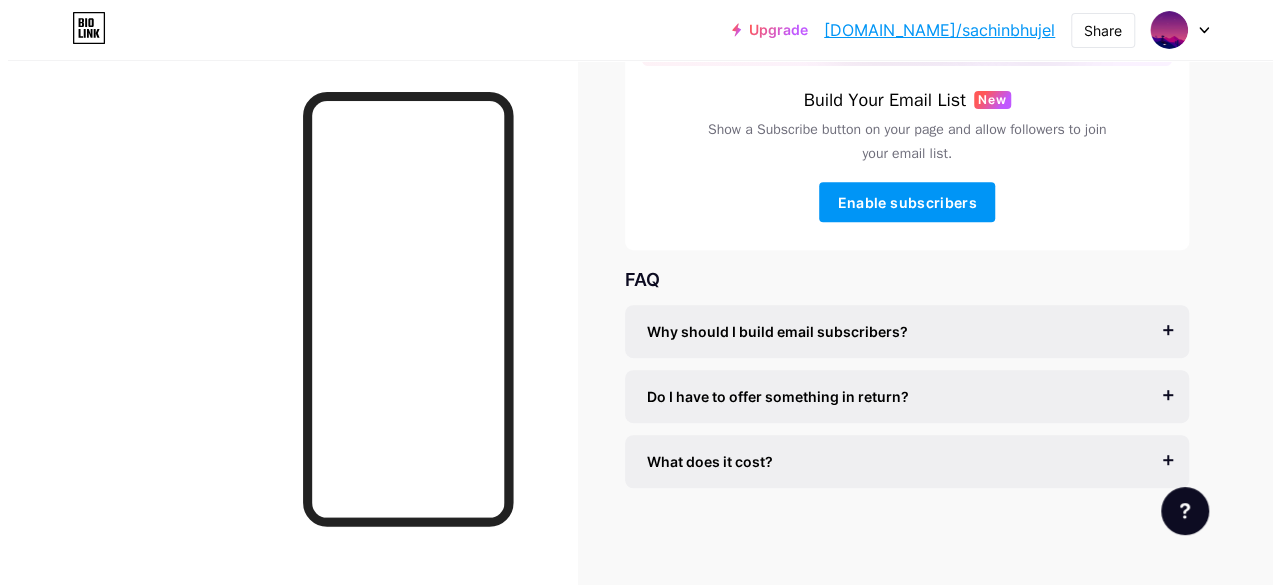 scroll, scrollTop: 0, scrollLeft: 0, axis: both 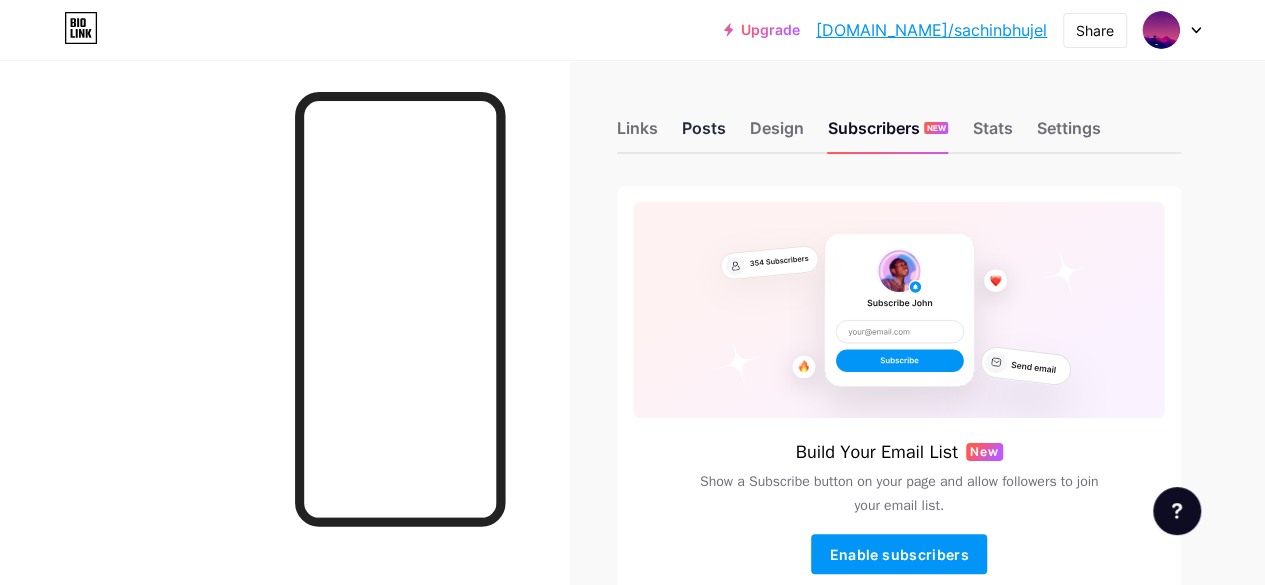 click on "Posts" at bounding box center [704, 134] 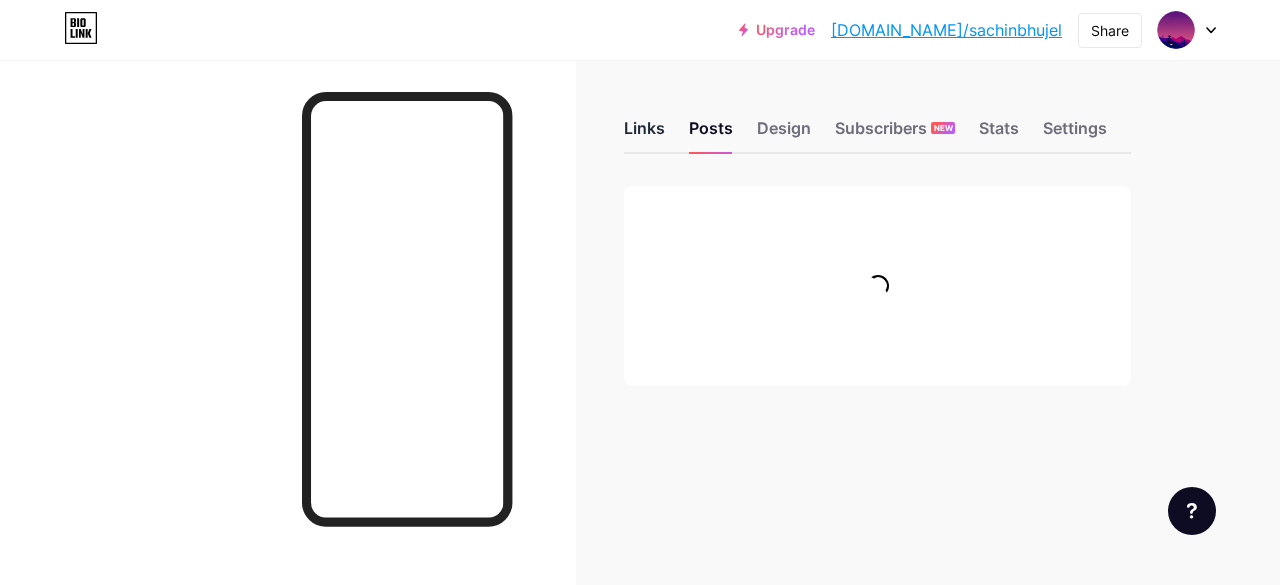 click on "Links" at bounding box center (644, 134) 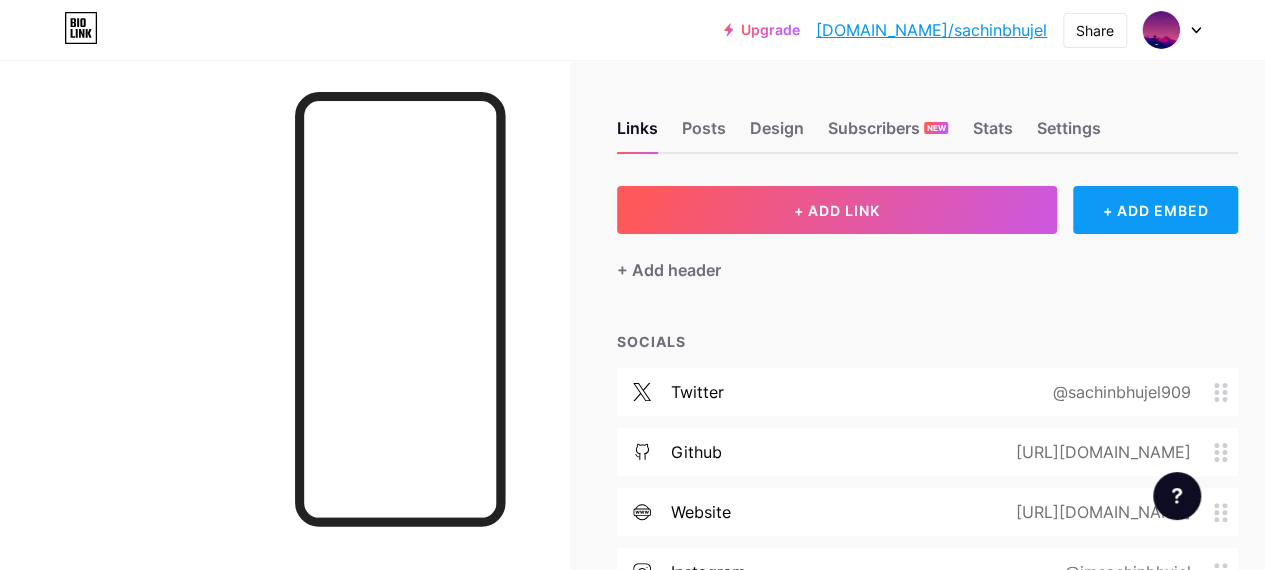 click on "+ ADD EMBED" at bounding box center (1155, 210) 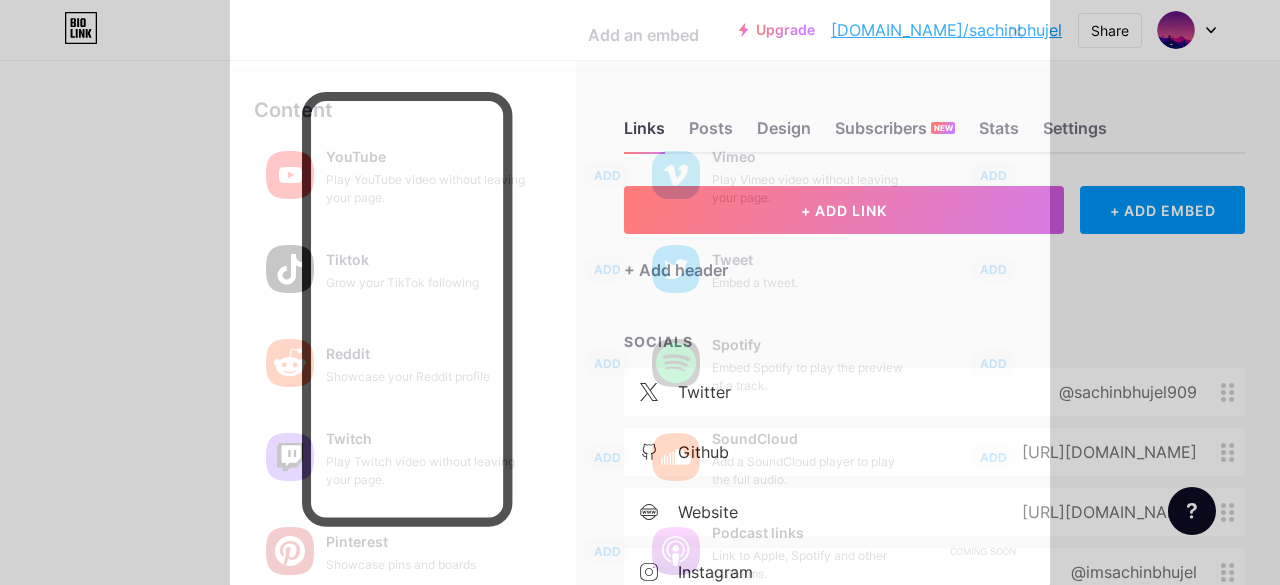 click 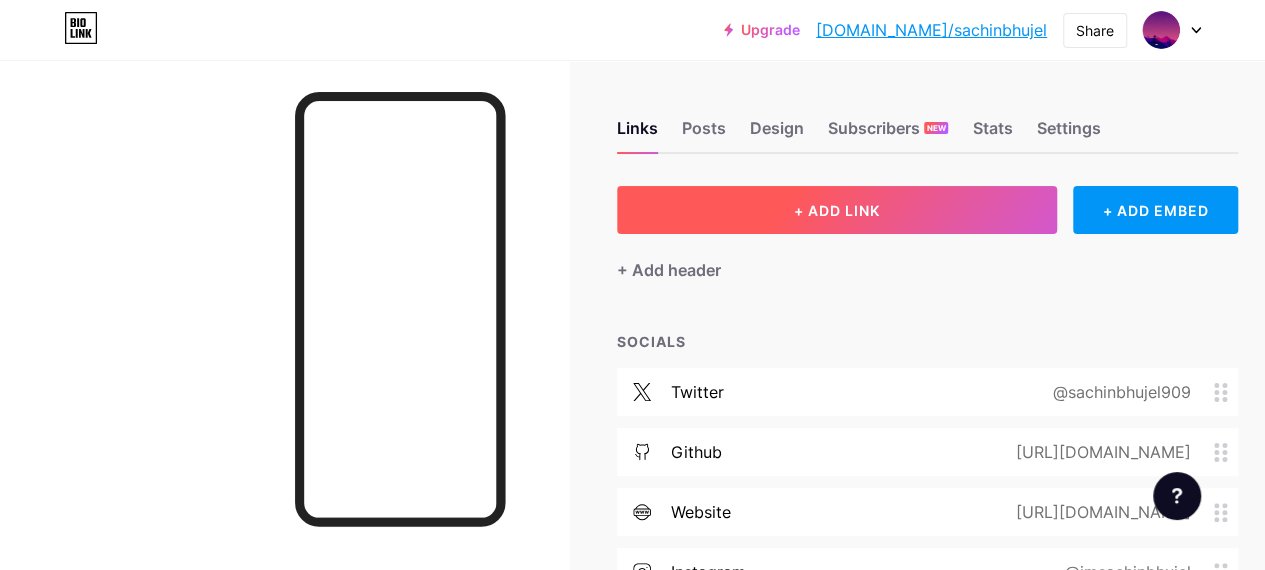 click on "+ ADD LINK" at bounding box center [837, 210] 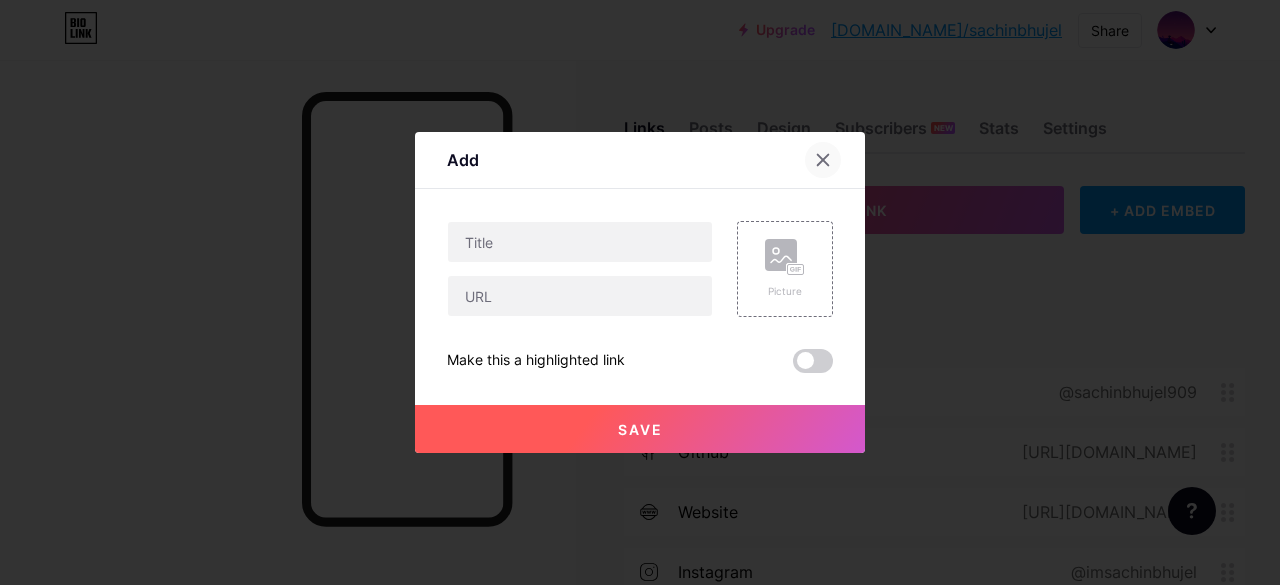 click 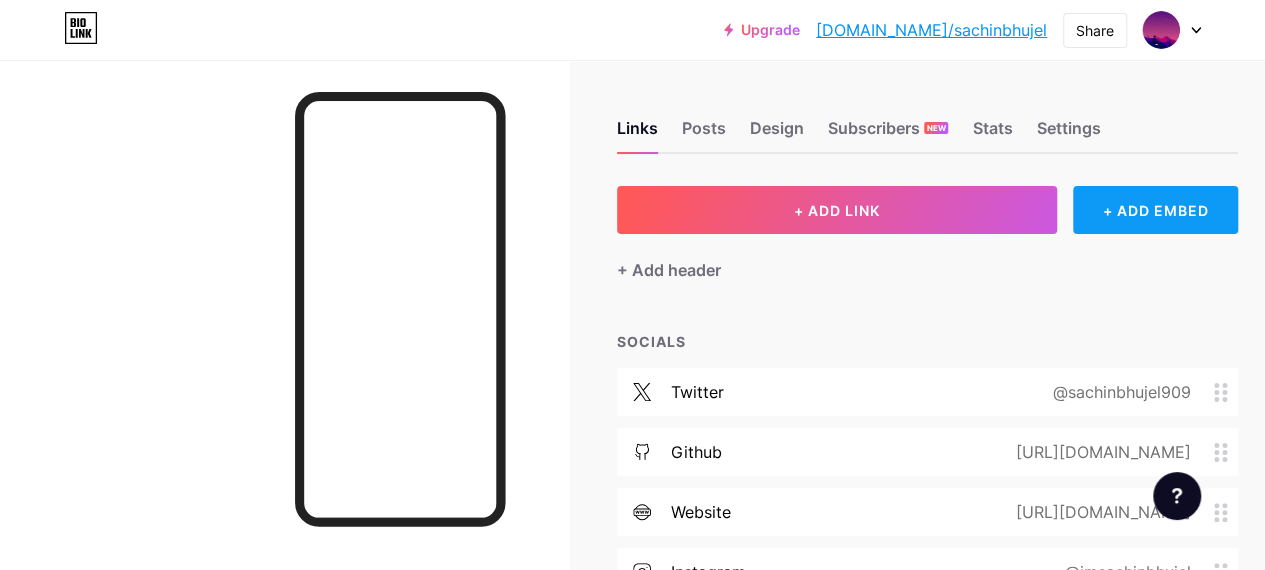 click on "+ ADD EMBED" at bounding box center [1155, 210] 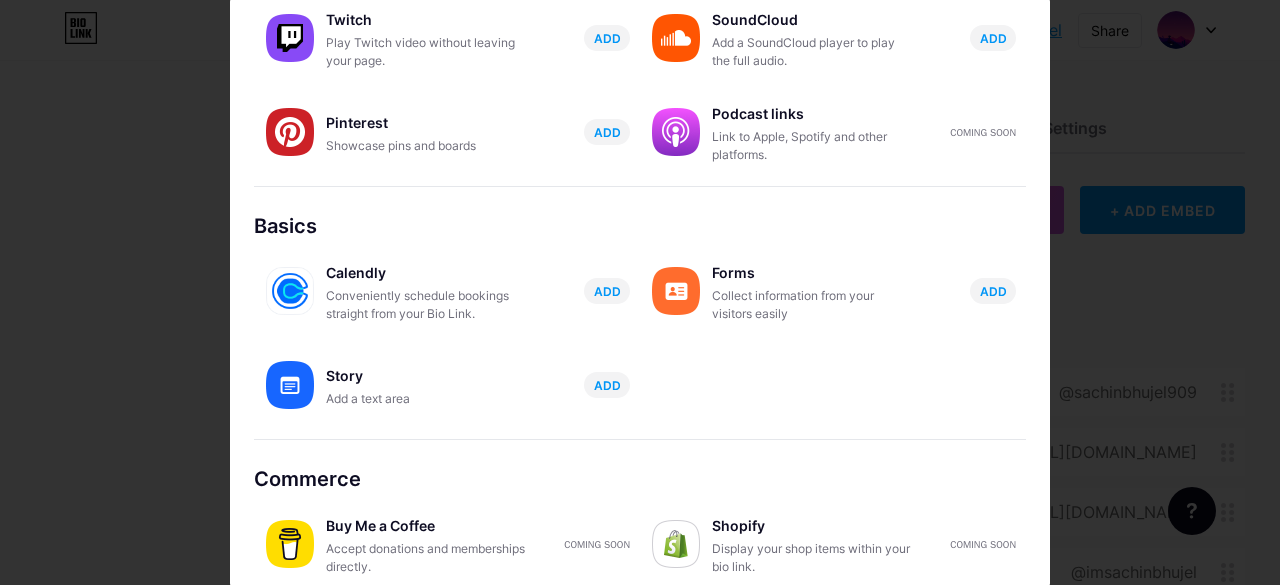 scroll, scrollTop: 428, scrollLeft: 0, axis: vertical 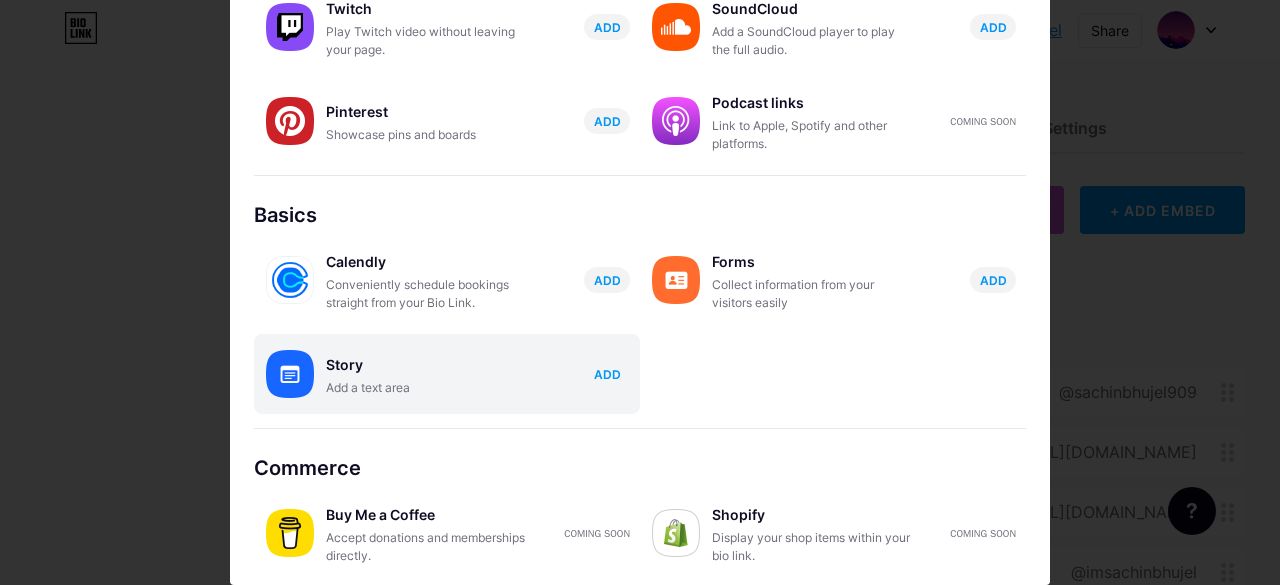 click on "ADD" at bounding box center [607, 374] 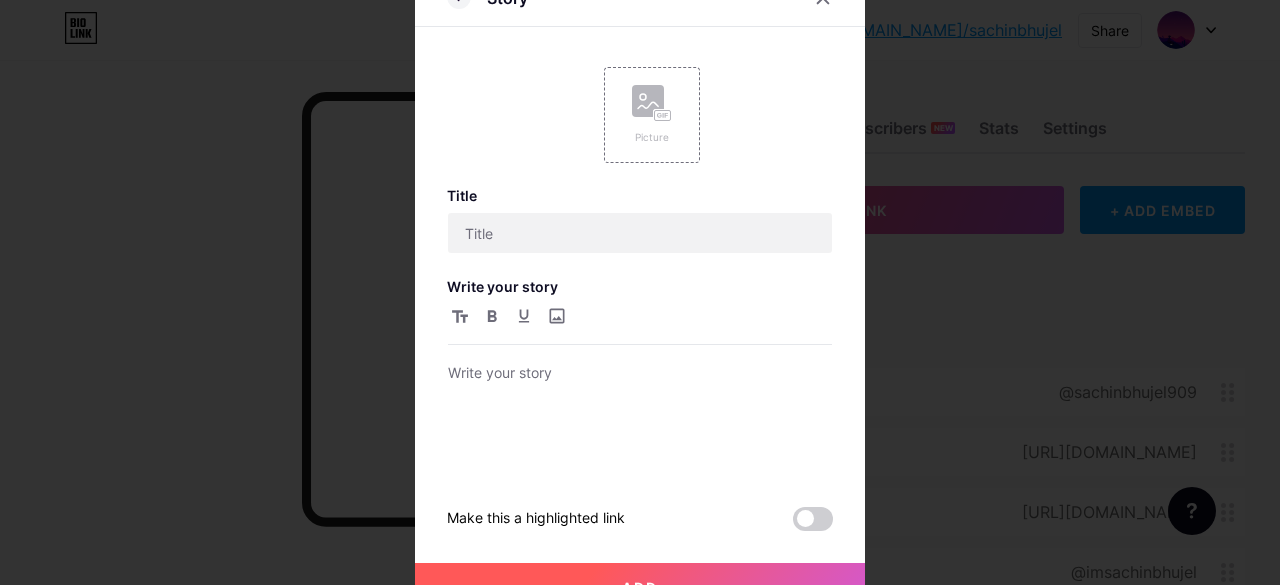 scroll, scrollTop: 0, scrollLeft: 0, axis: both 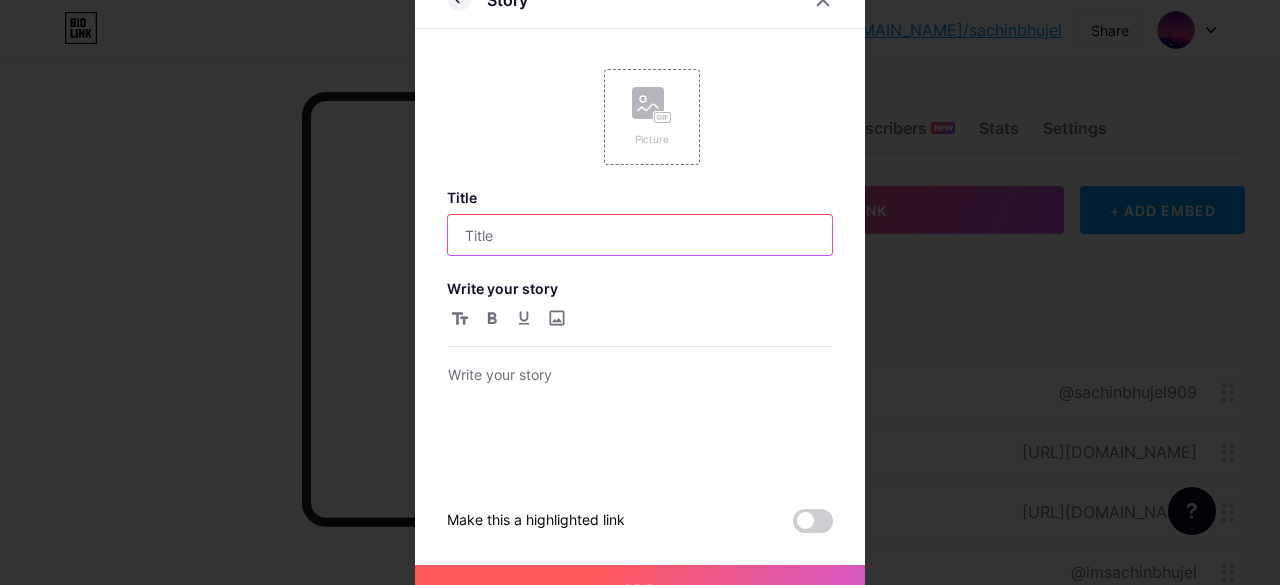click at bounding box center [640, 235] 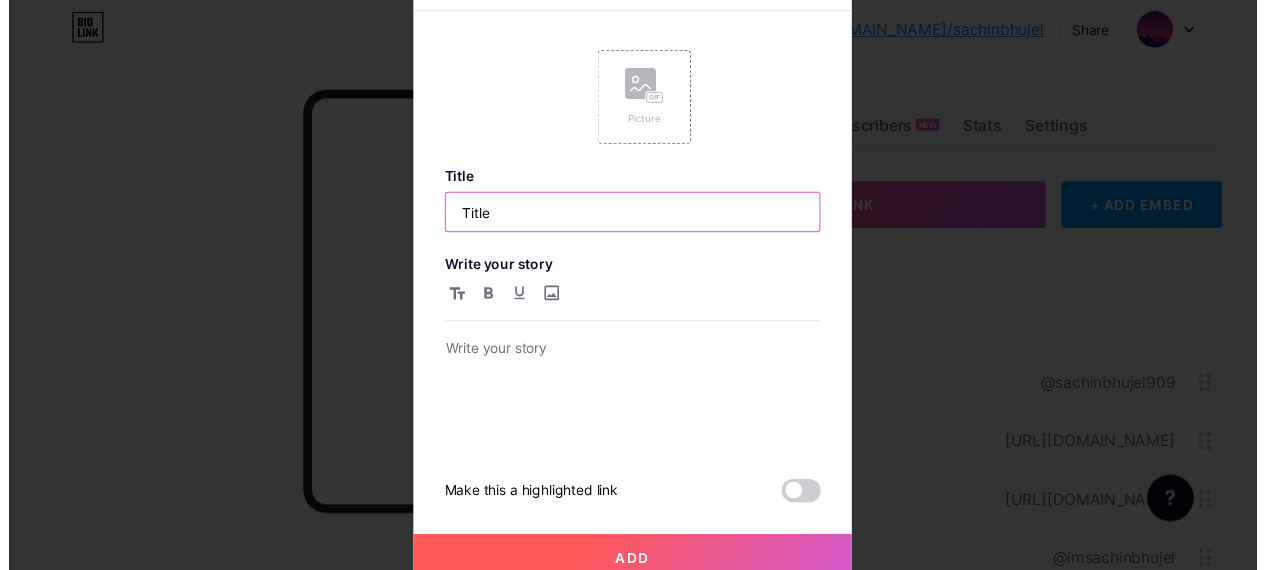 scroll, scrollTop: 26, scrollLeft: 0, axis: vertical 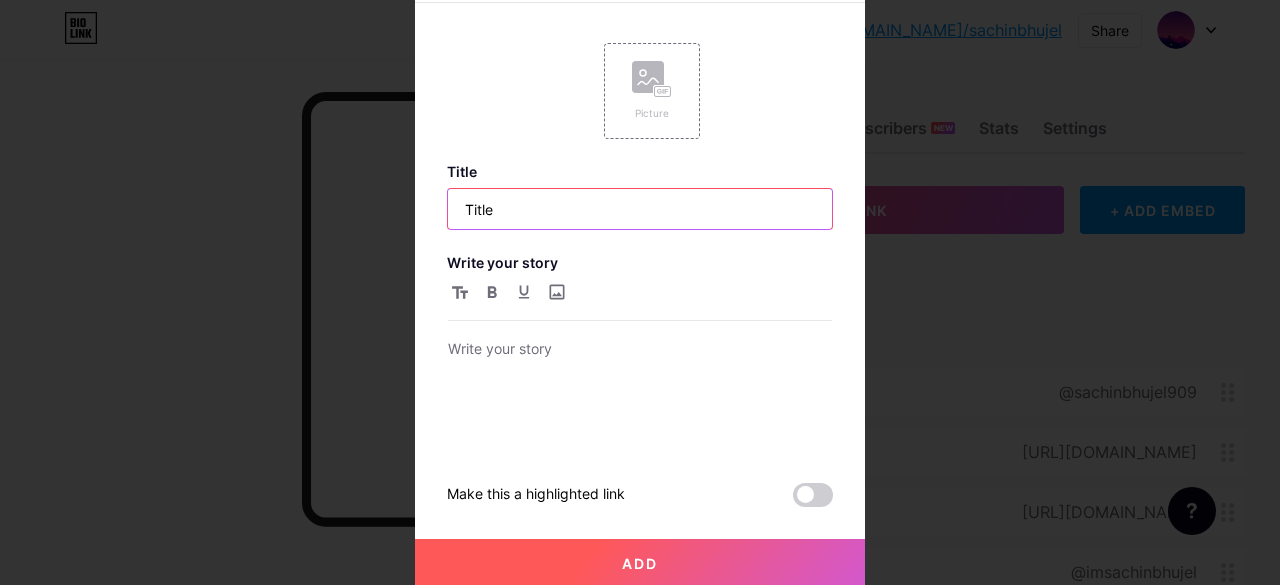 type on "Title" 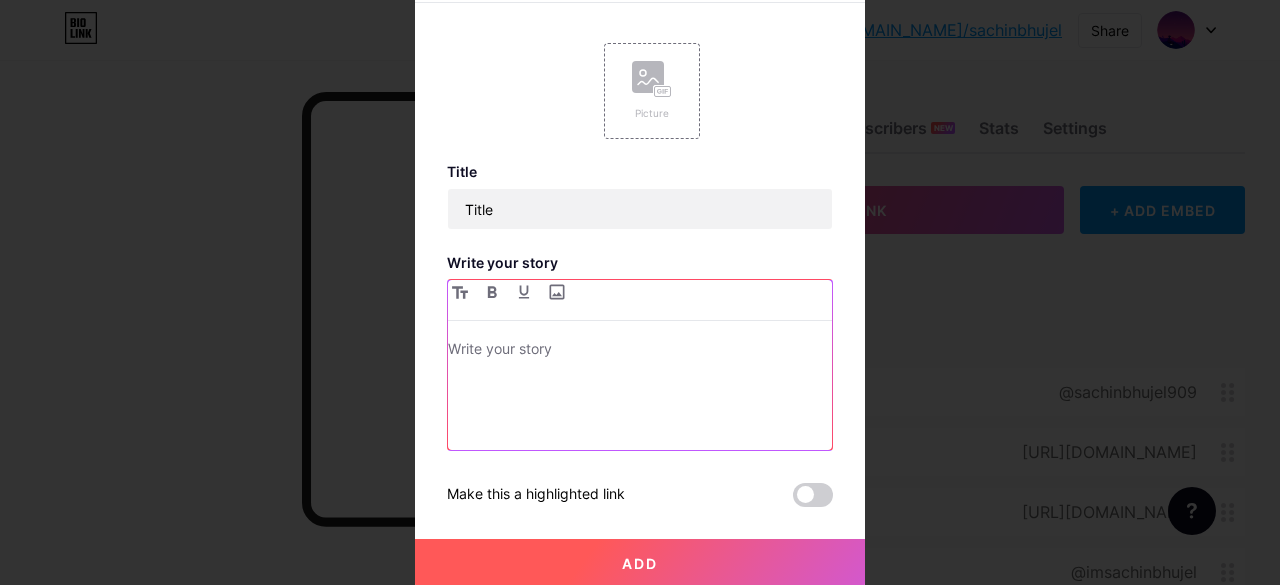 click at bounding box center [640, 351] 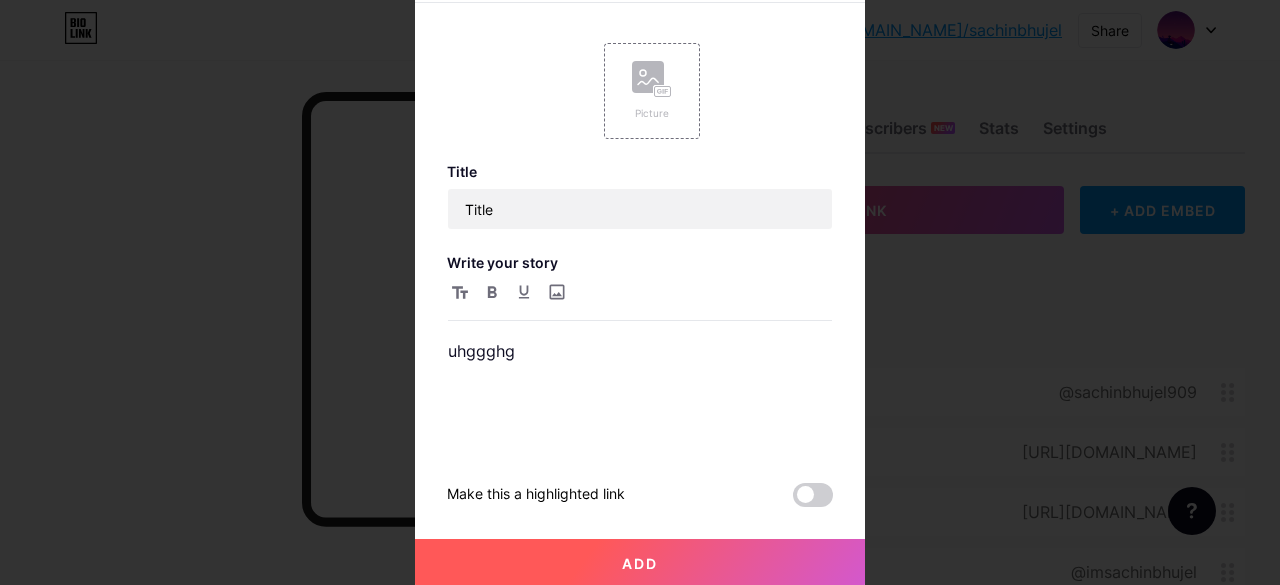 click on "Add" at bounding box center (640, 563) 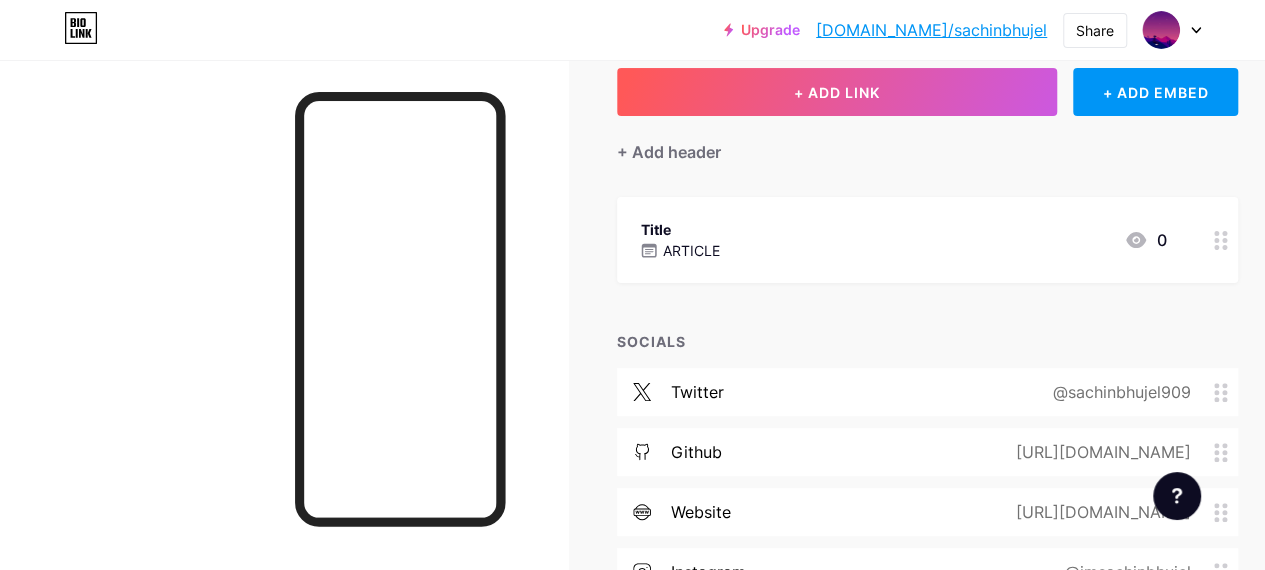 scroll, scrollTop: 0, scrollLeft: 0, axis: both 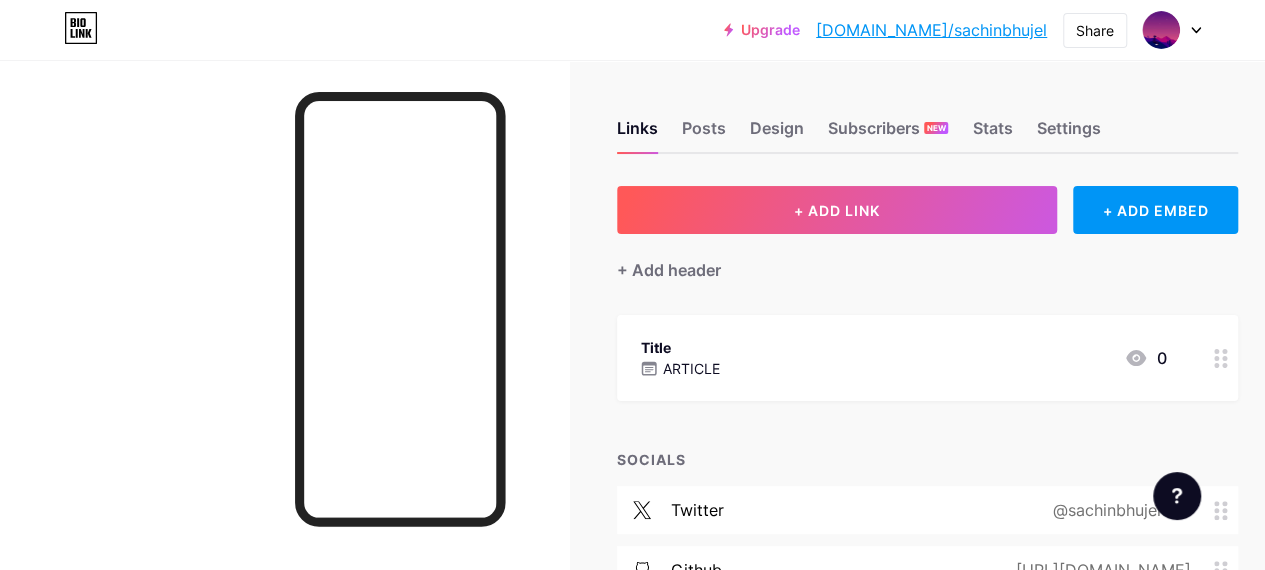 click on "[DOMAIN_NAME]/sachinbhujel" at bounding box center [931, 30] 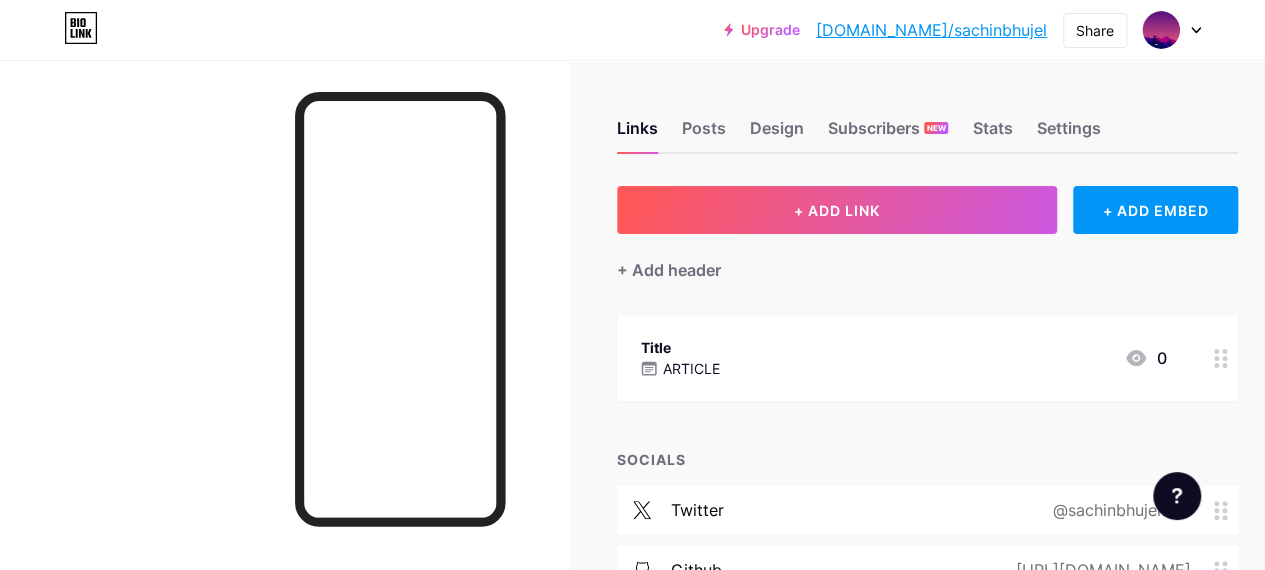 click on "Title
ARTICLE
0" at bounding box center (927, 358) 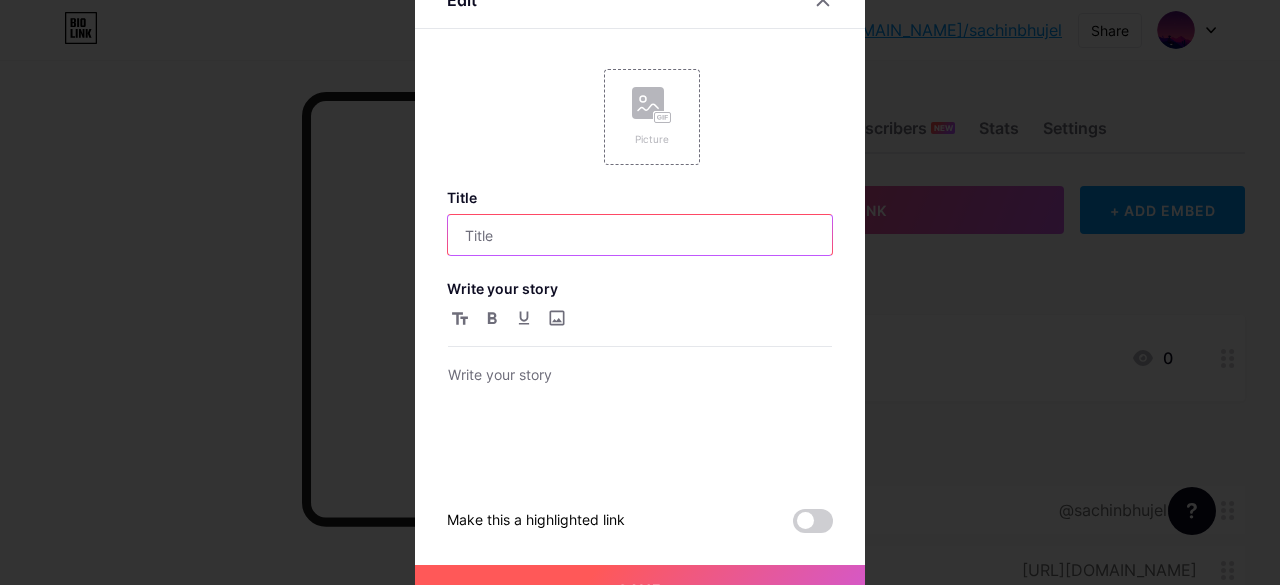 click at bounding box center [640, 235] 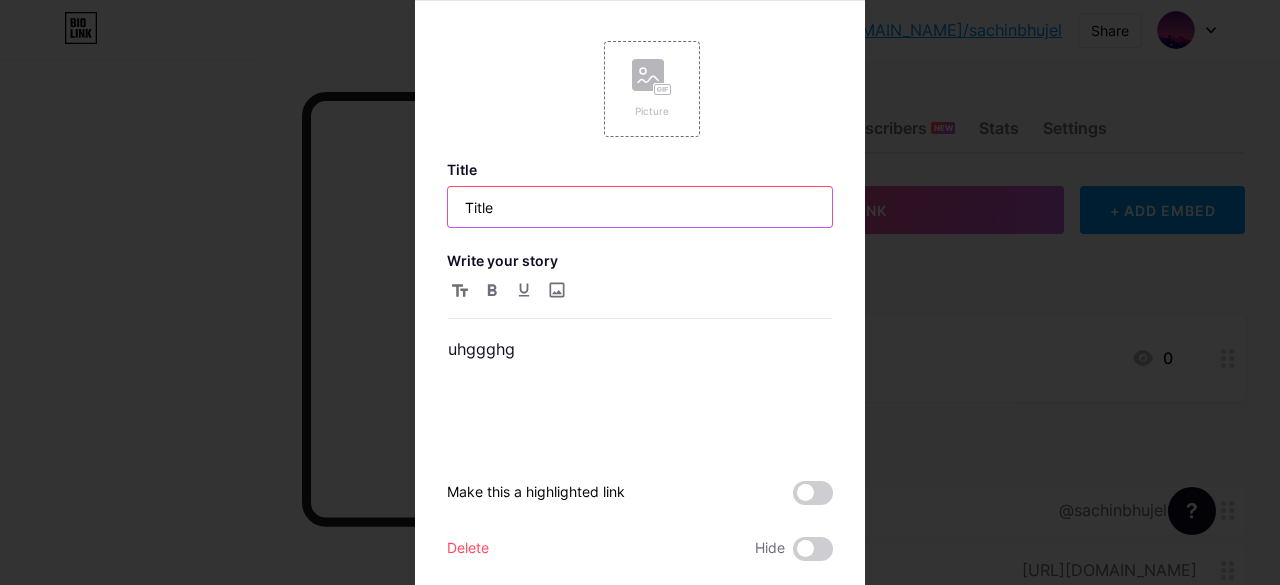 paste on "Hi there👋" 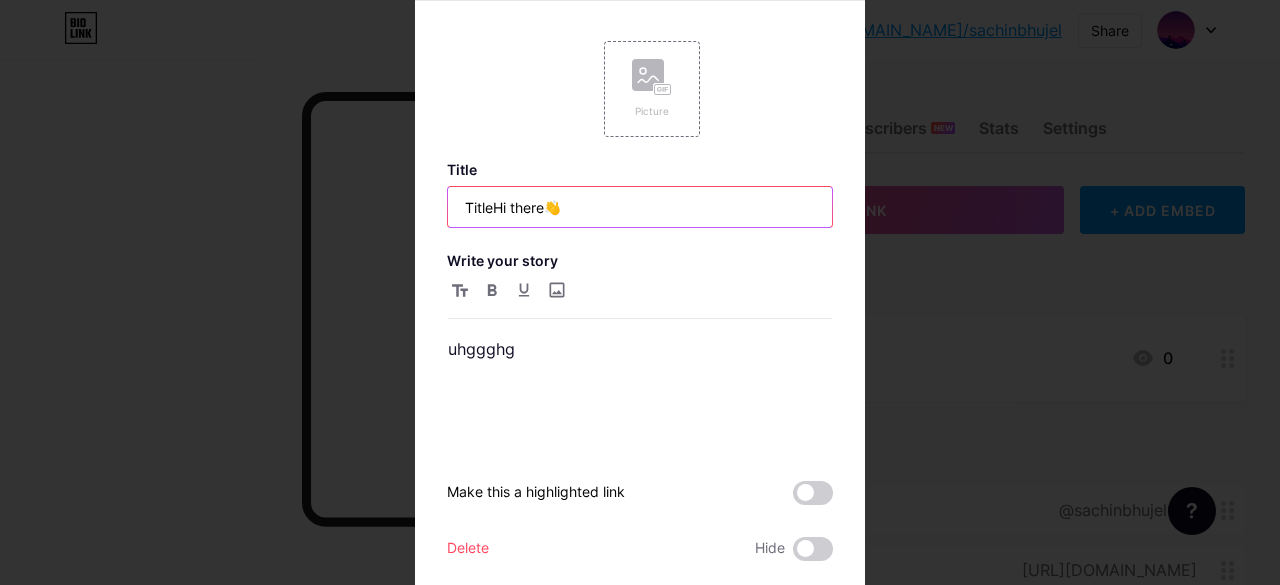 drag, startPoint x: 484, startPoint y: 210, endPoint x: 540, endPoint y: 246, distance: 66.573265 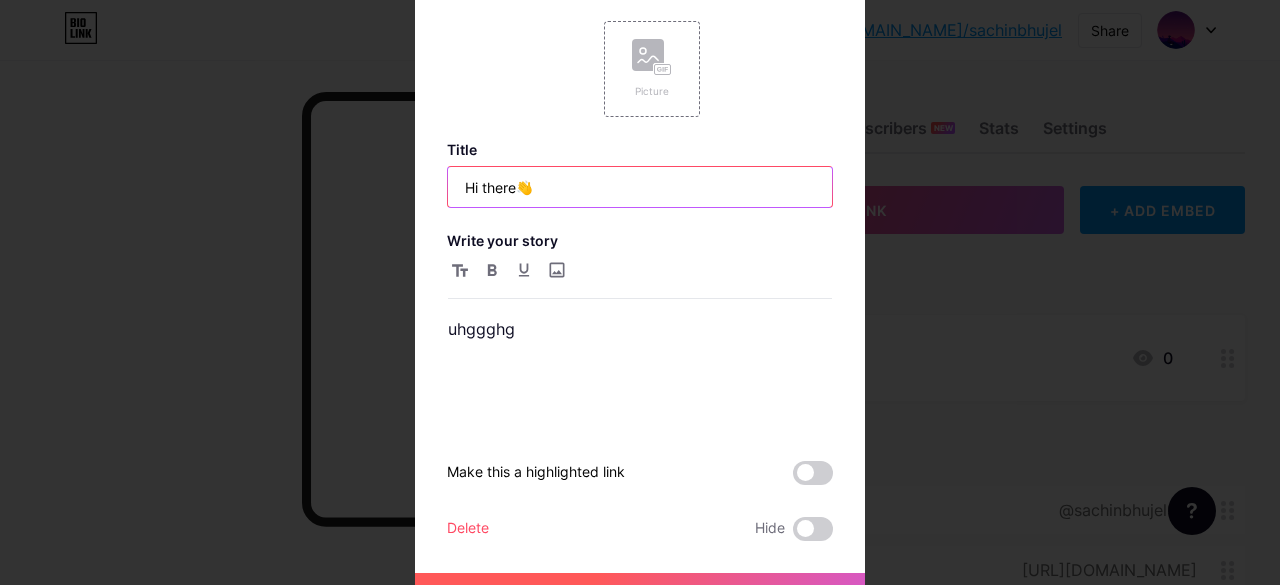 scroll, scrollTop: 54, scrollLeft: 0, axis: vertical 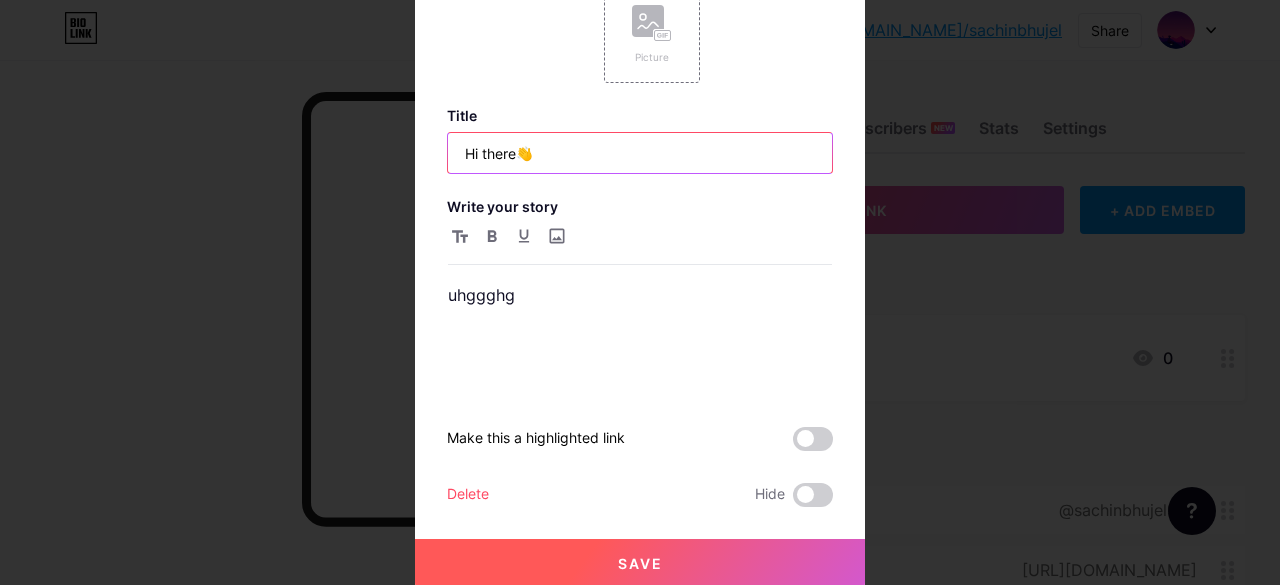type on "Hi there👋" 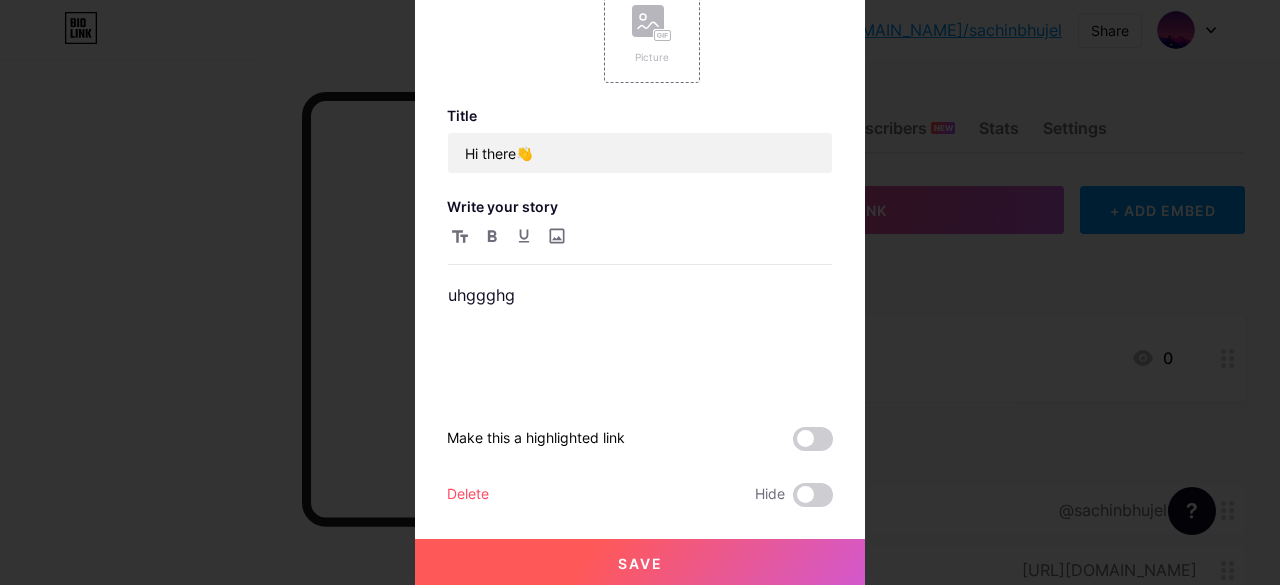 click on "Save" at bounding box center [640, 563] 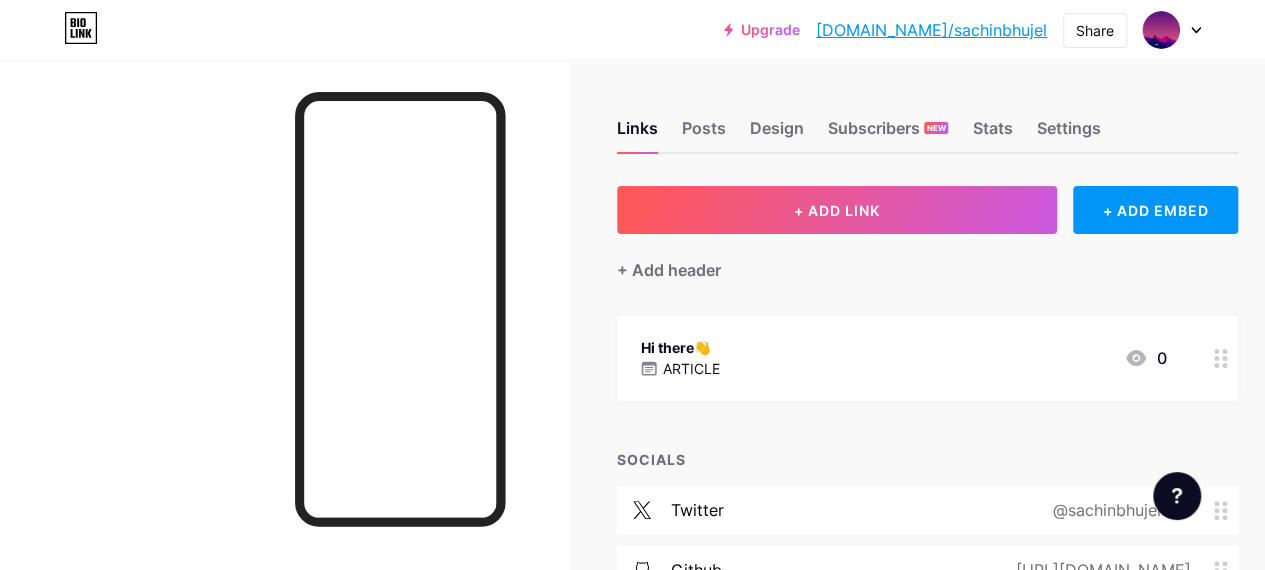 click on "Hi there👋
ARTICLE
0" at bounding box center (903, 358) 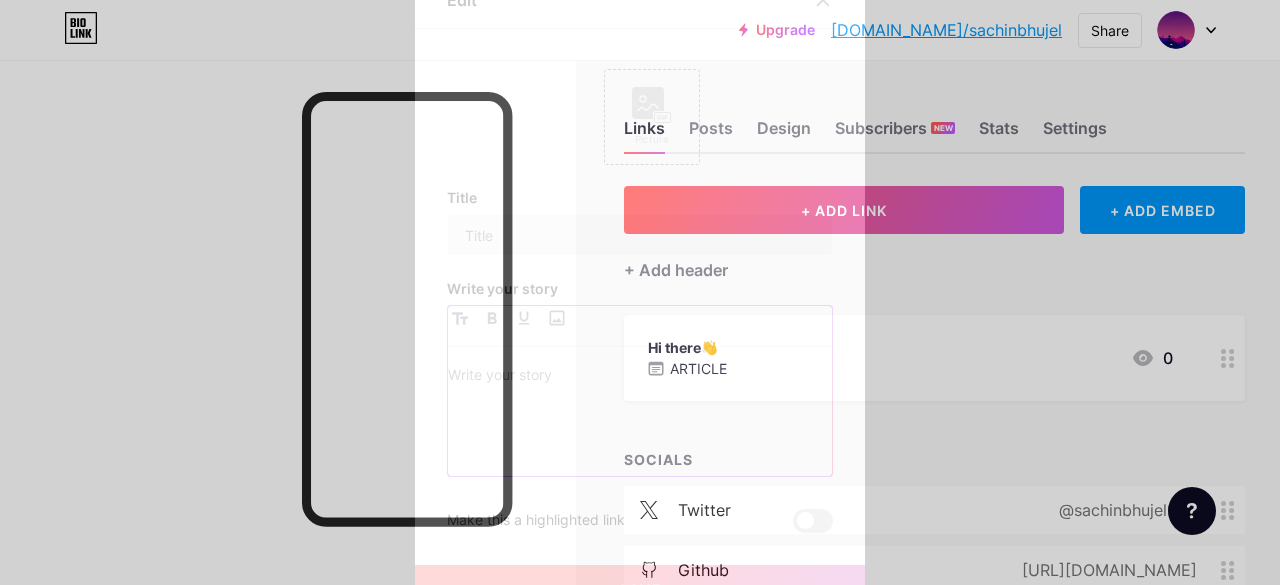 click at bounding box center (640, 377) 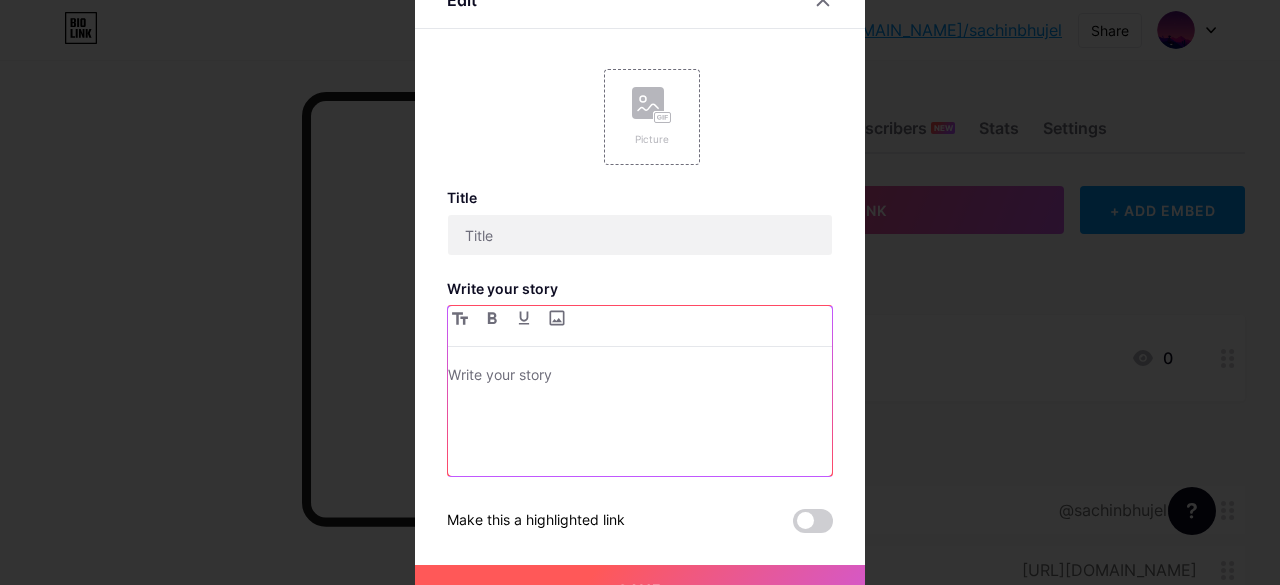 type on "Hi there👋" 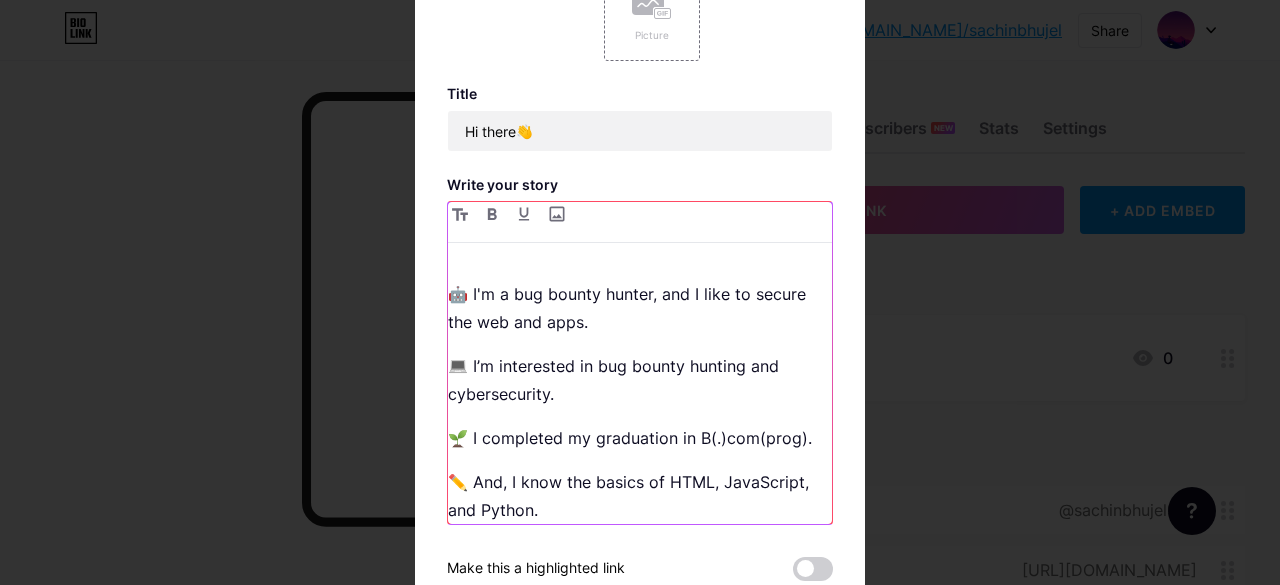 scroll, scrollTop: 0, scrollLeft: 0, axis: both 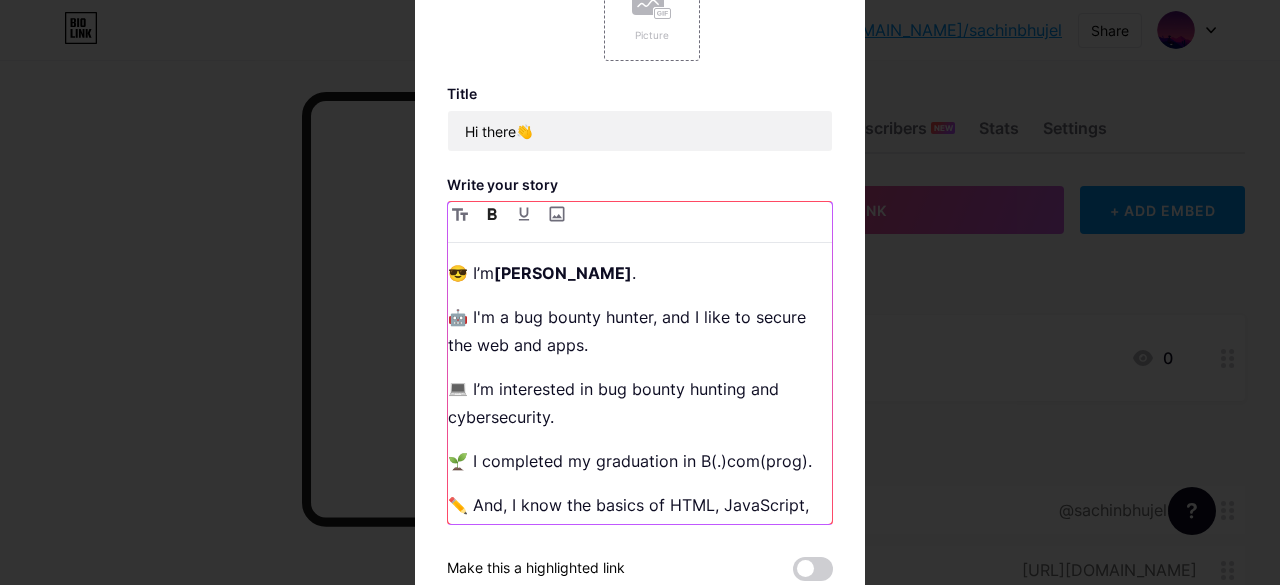 click on "[PERSON_NAME]" at bounding box center [563, 273] 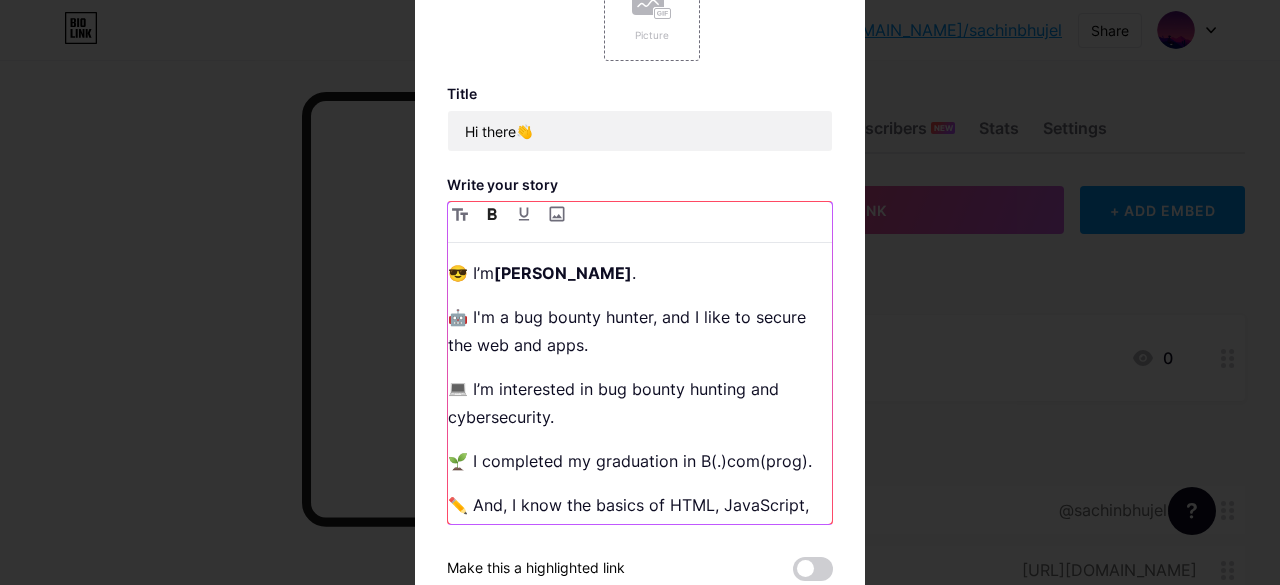 type 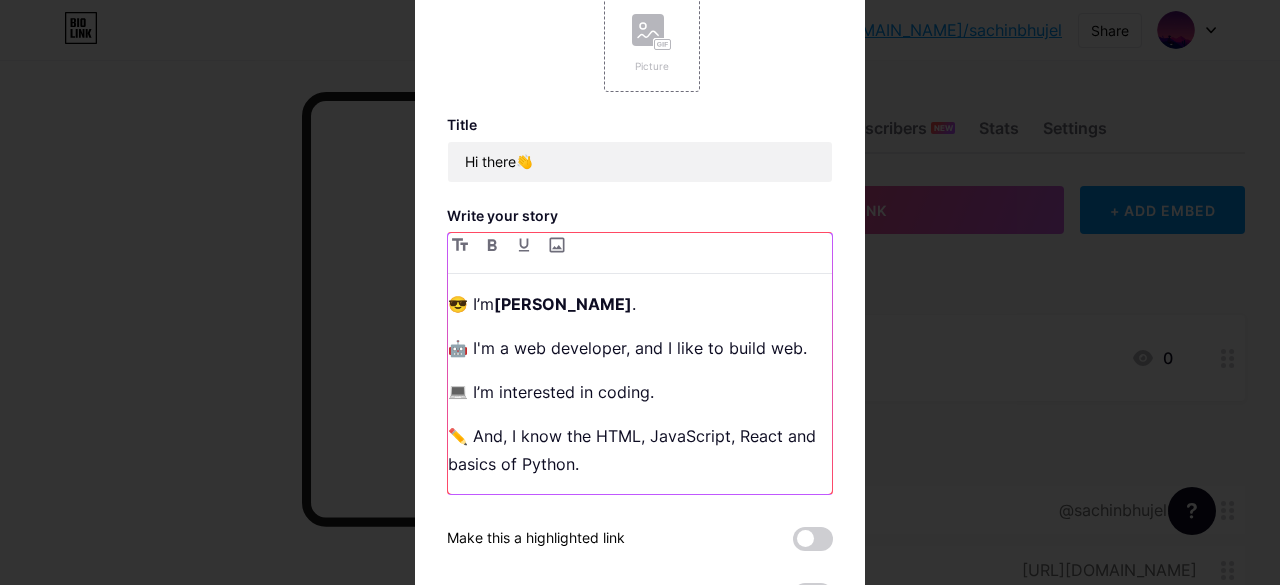 scroll, scrollTop: 100, scrollLeft: 0, axis: vertical 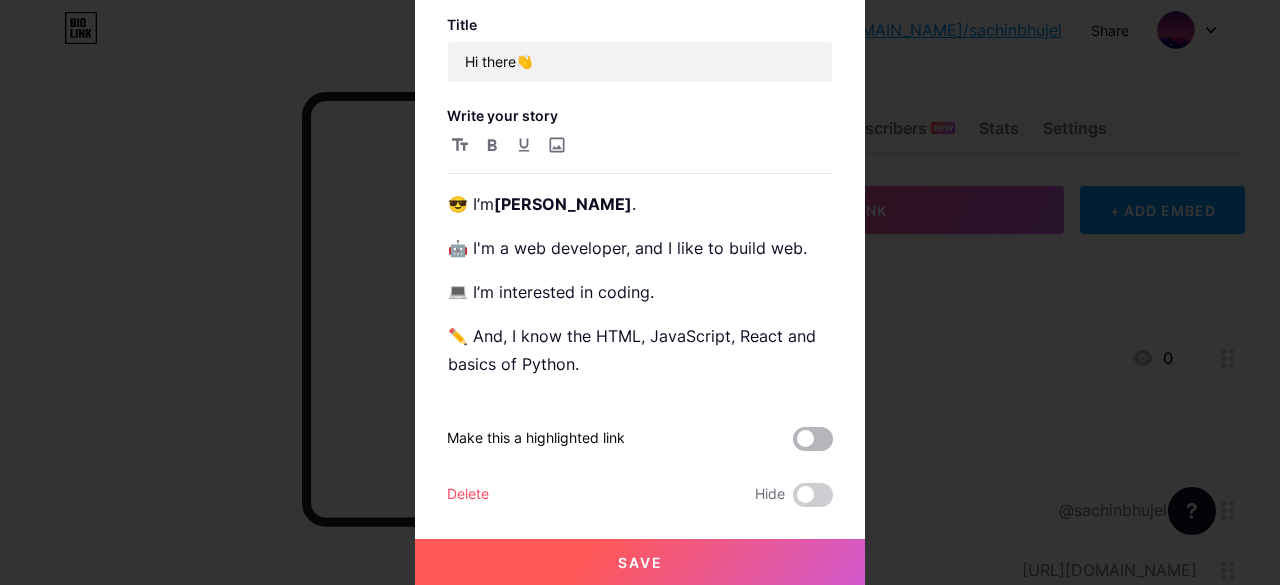 click at bounding box center (813, 439) 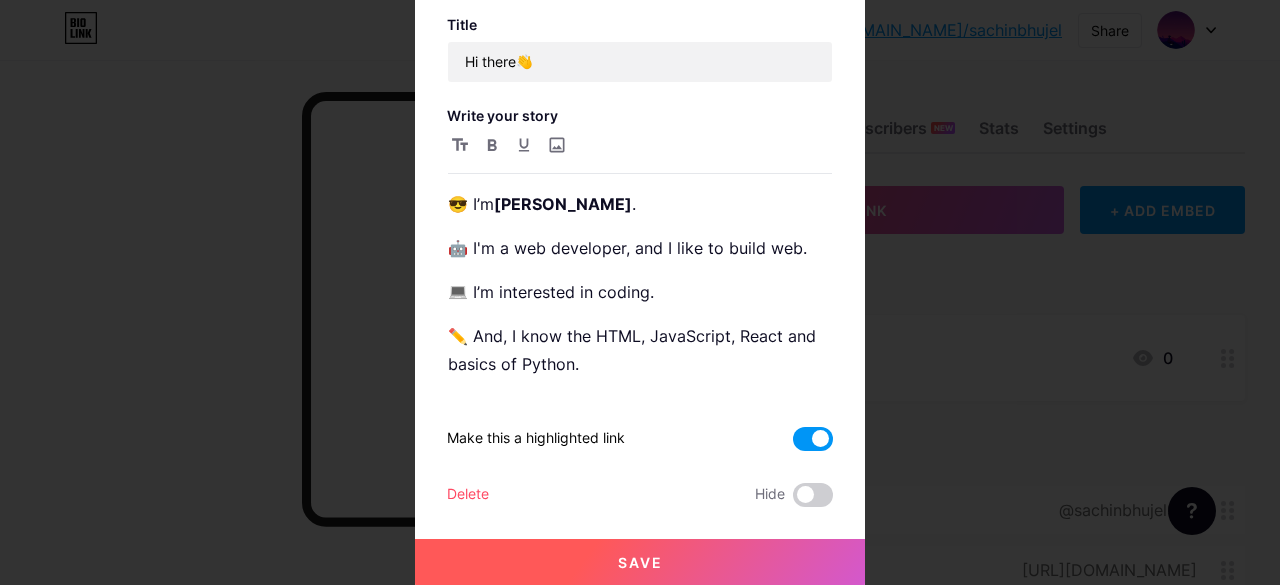 click on "Save" at bounding box center (640, 563) 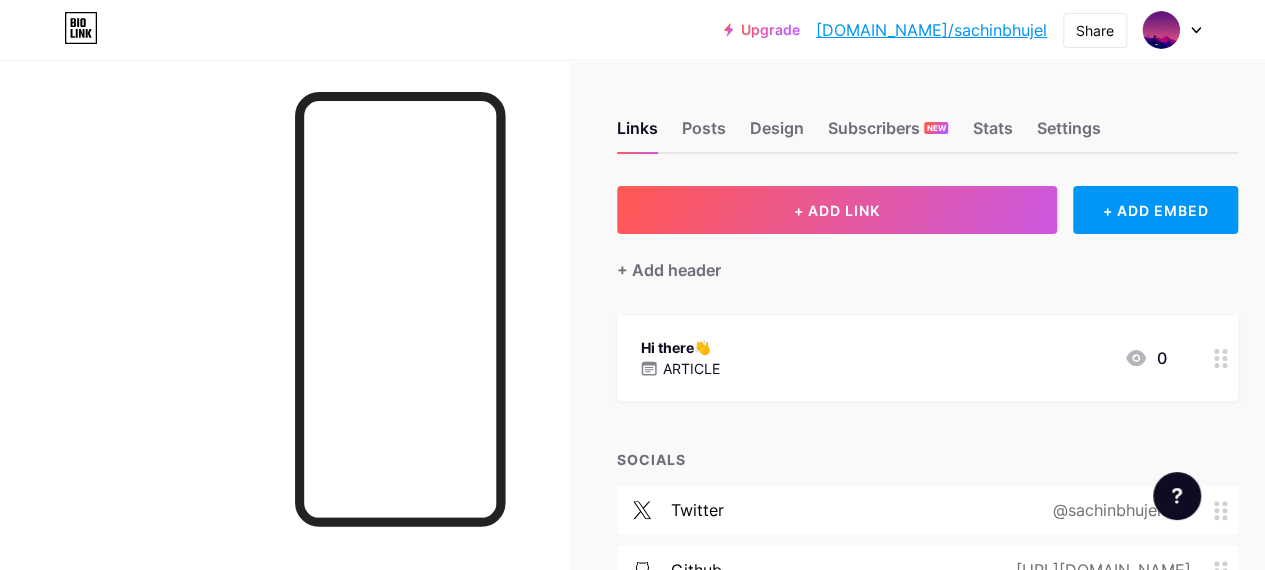 click on "Hi there👋
ARTICLE
0" at bounding box center (903, 358) 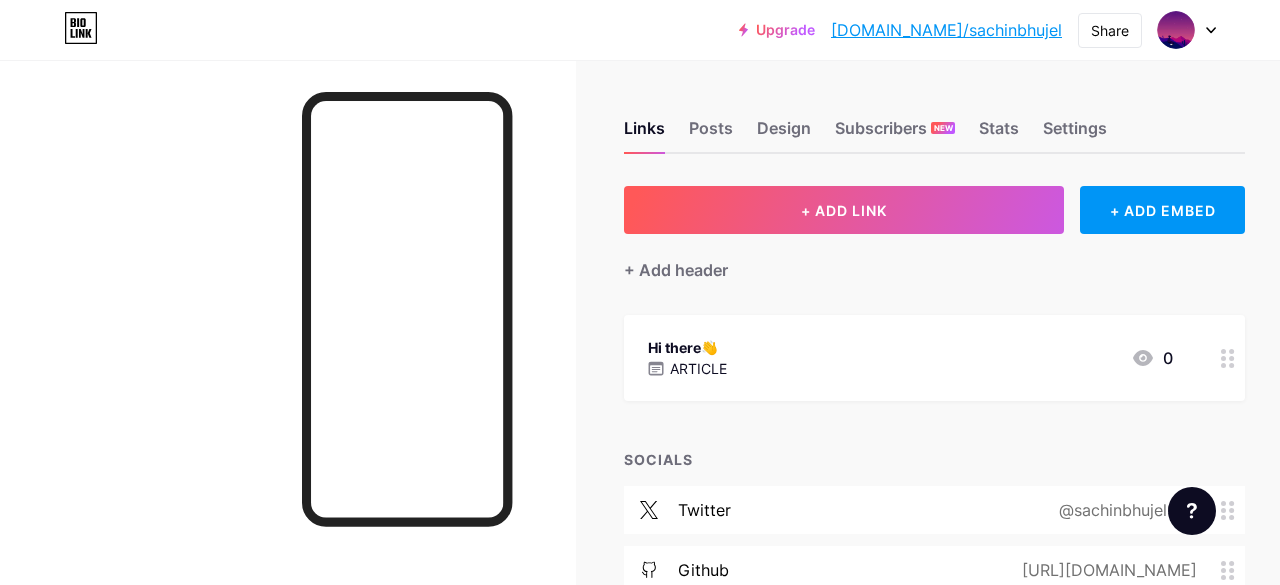 click on "Title
Write your story
Make this a highlighted link" at bounding box center [640, 361] 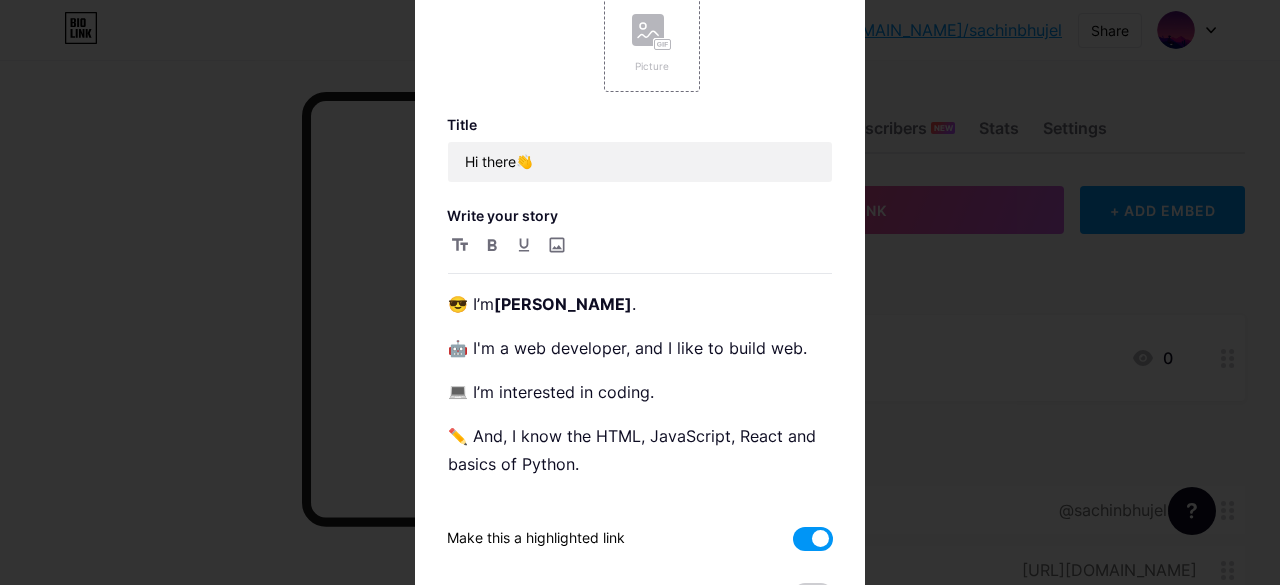 click at bounding box center [813, 539] 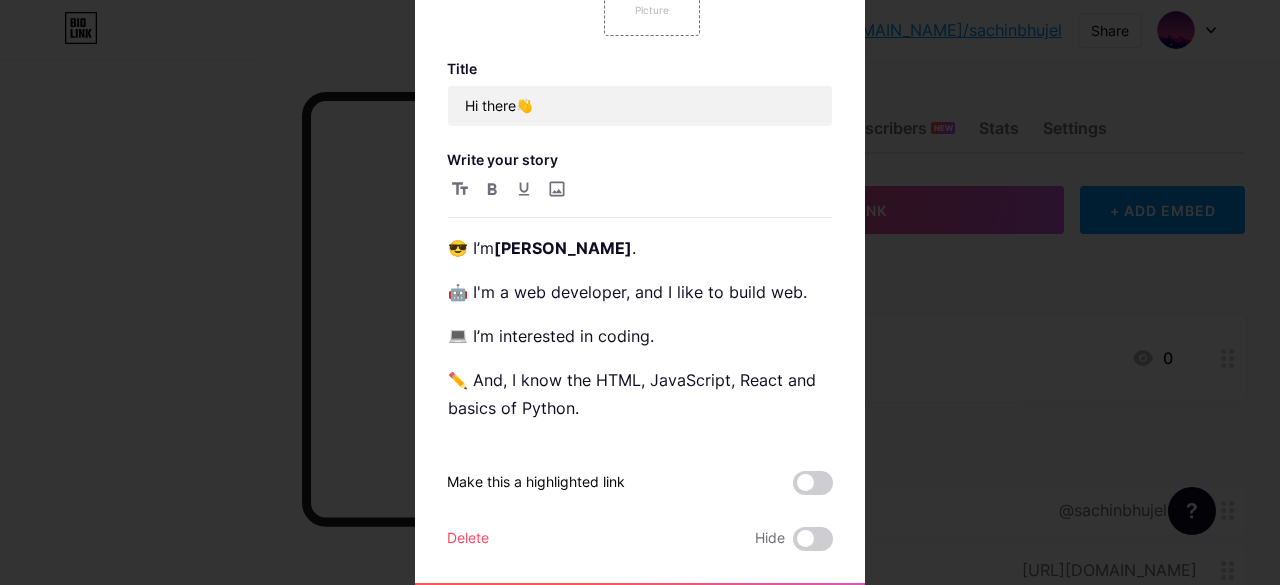 scroll, scrollTop: 100, scrollLeft: 0, axis: vertical 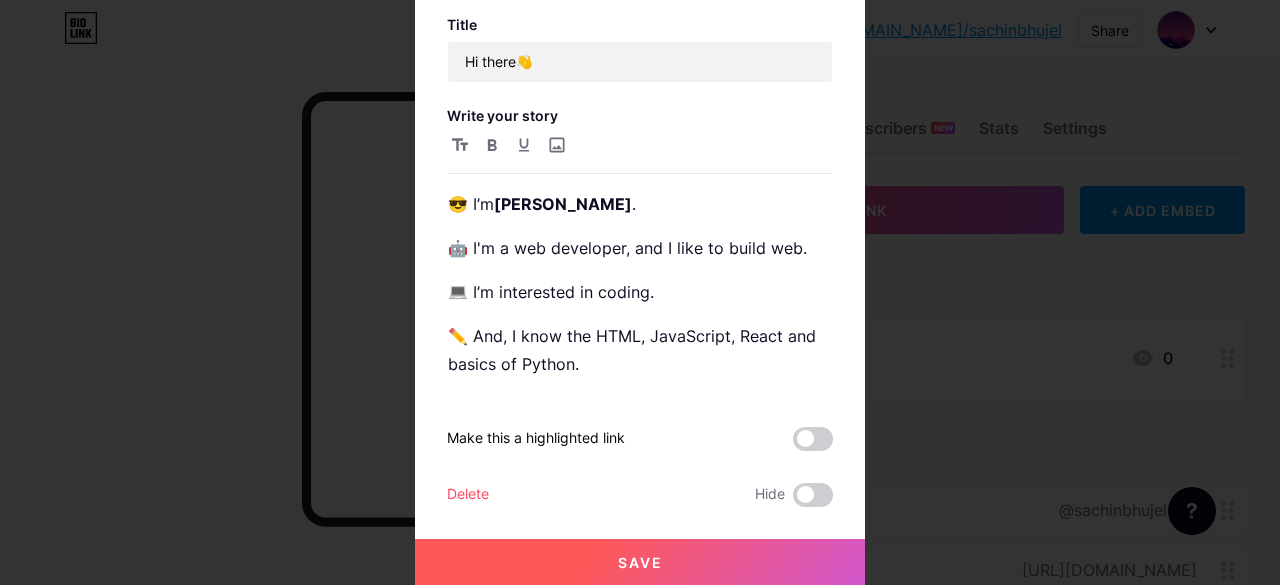 click on "Save" at bounding box center (640, 563) 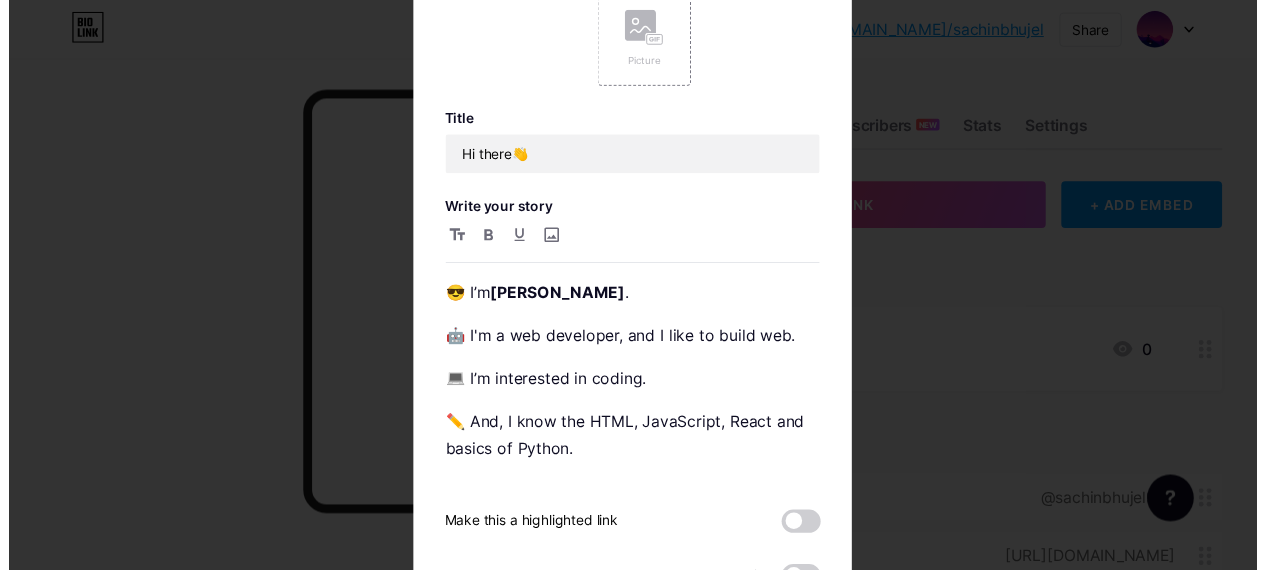 scroll, scrollTop: 0, scrollLeft: 0, axis: both 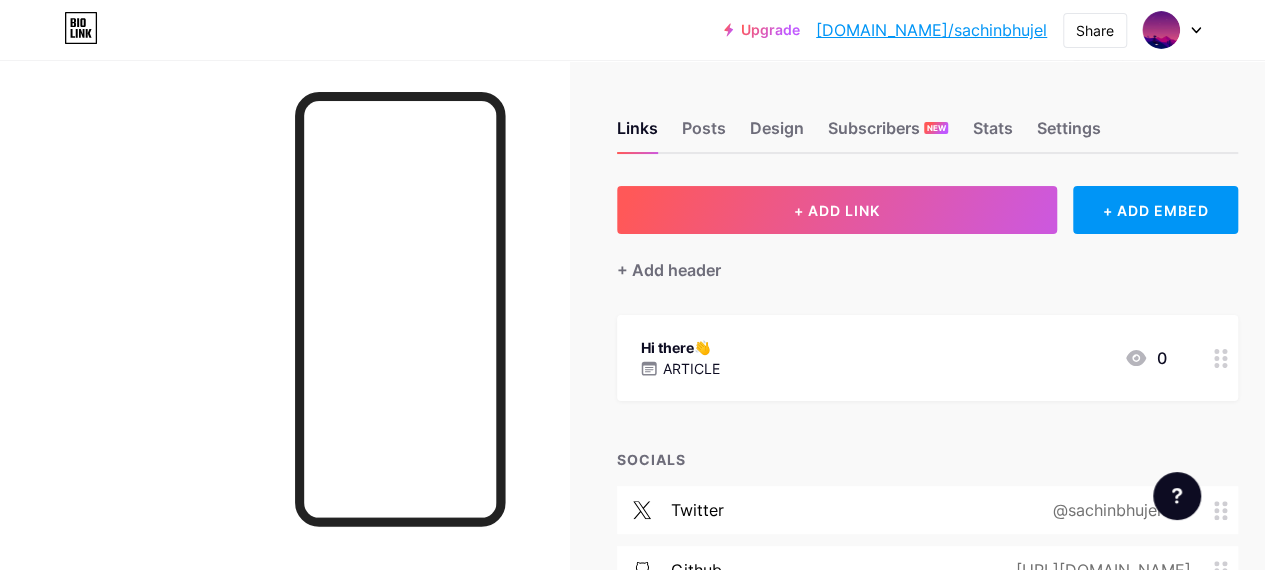 click 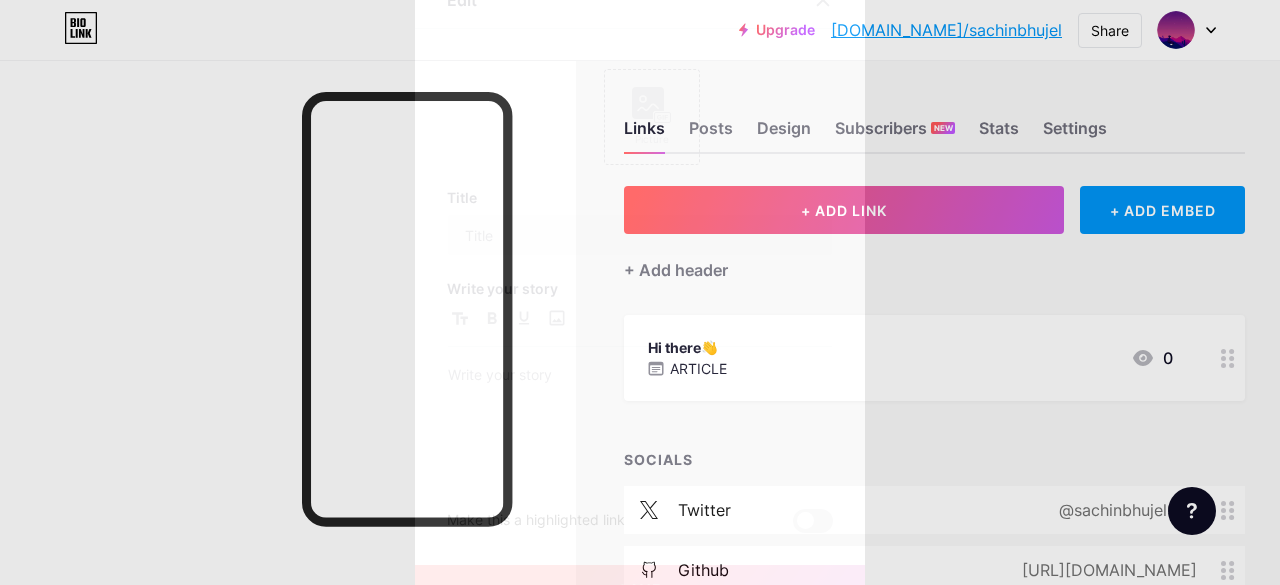type on "Hi there👋" 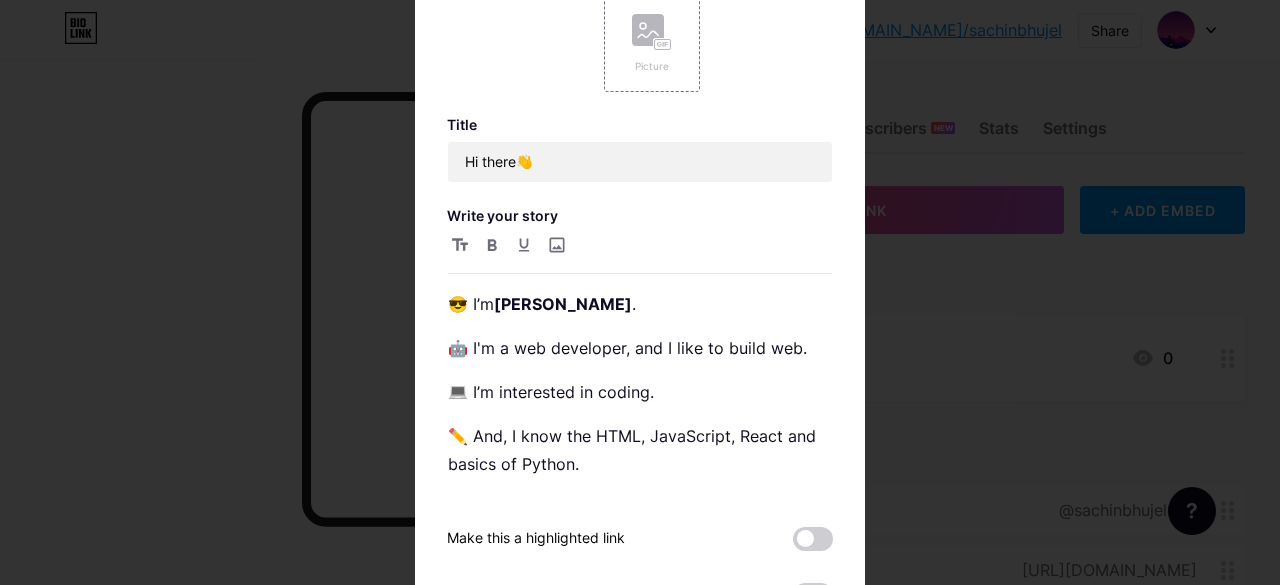 click at bounding box center [640, 292] 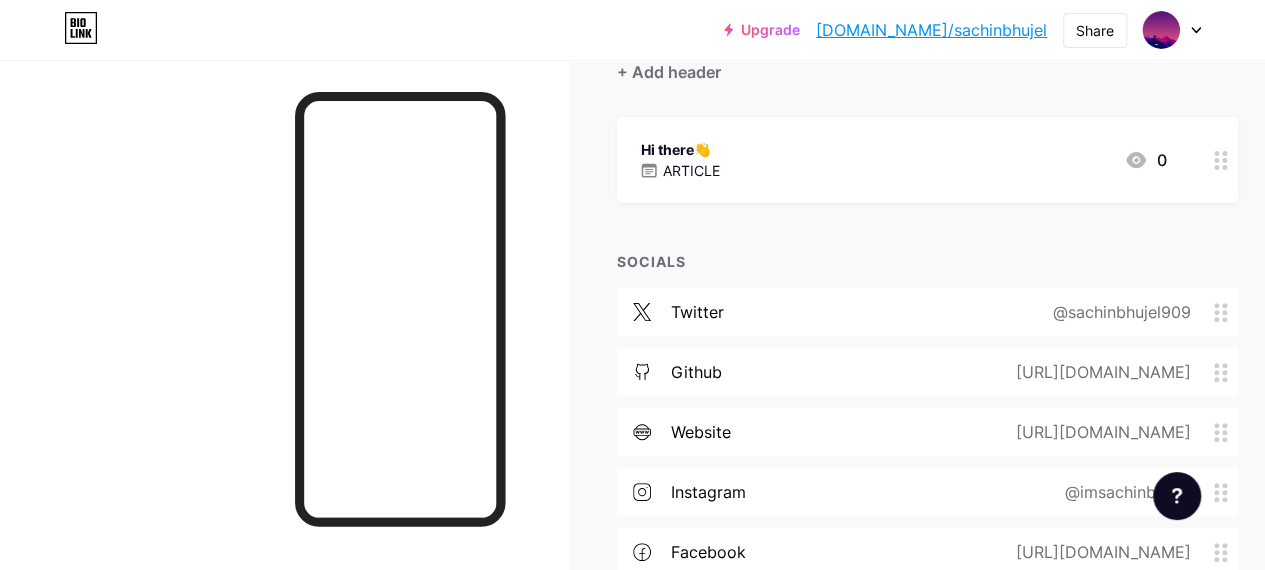 scroll, scrollTop: 200, scrollLeft: 0, axis: vertical 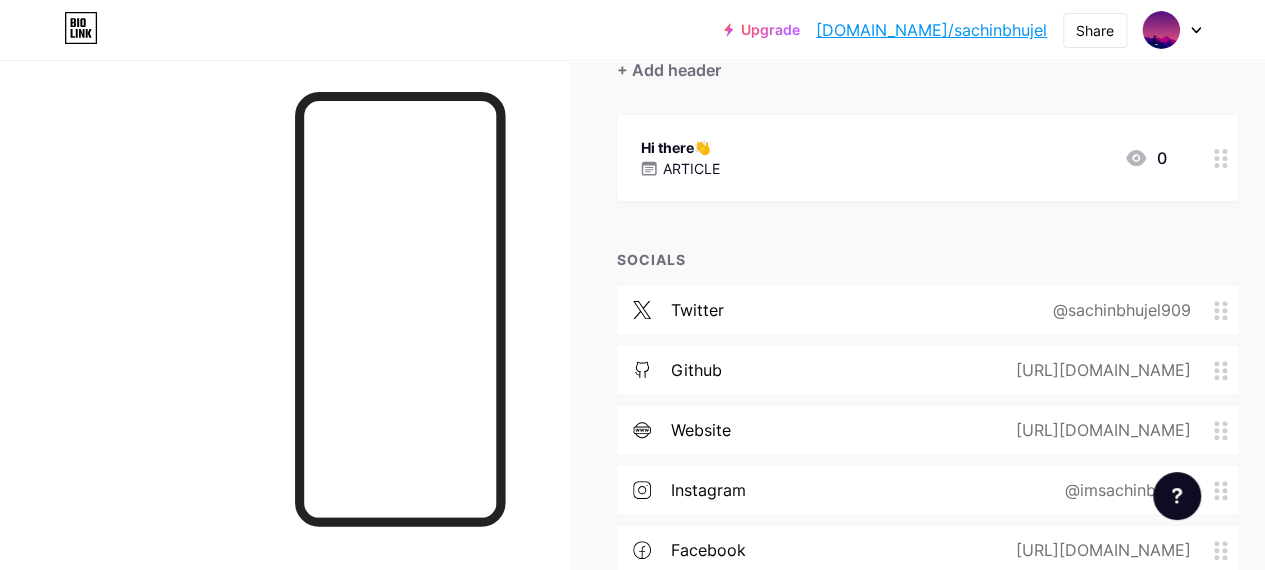 click on "Hi there👋
ARTICLE
0" at bounding box center [903, 158] 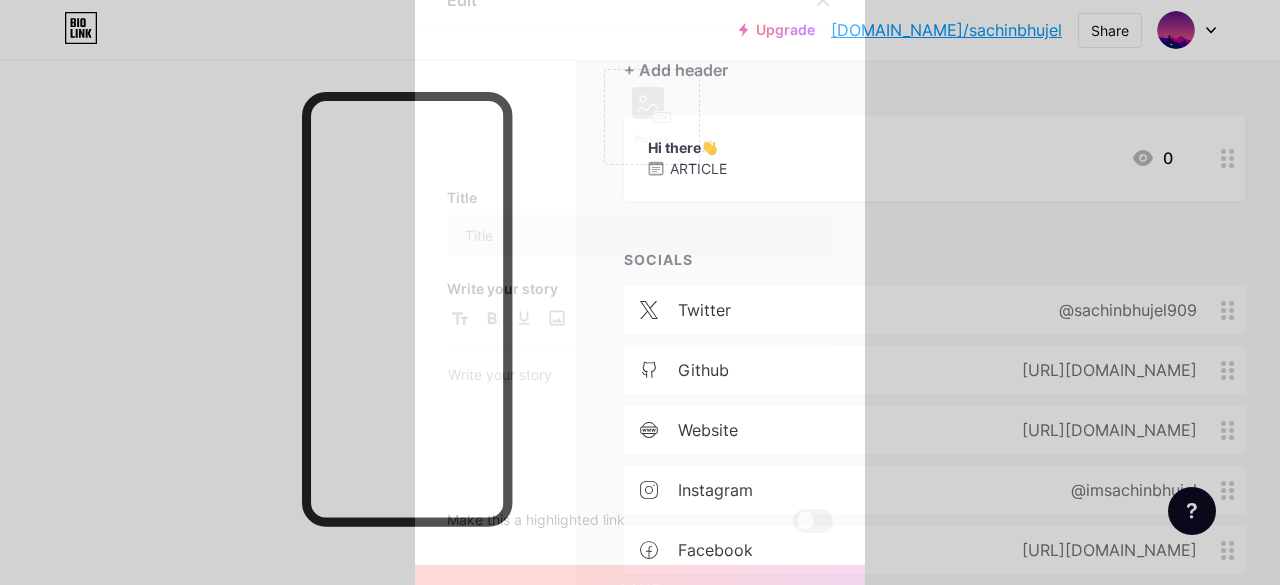 type on "Hi there👋" 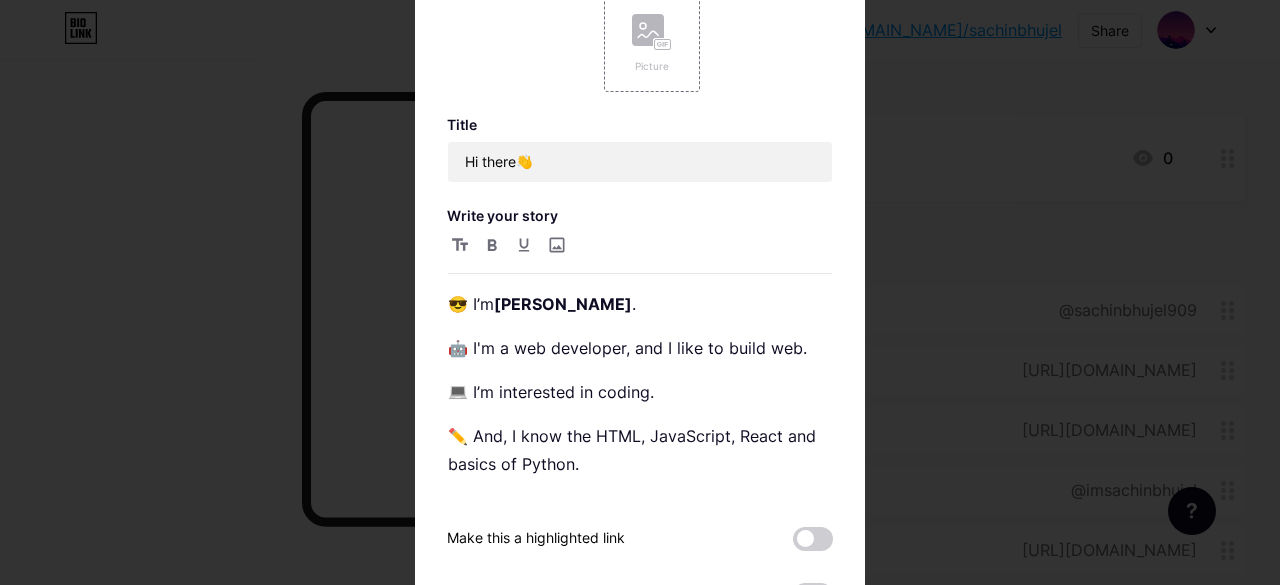click at bounding box center [640, 292] 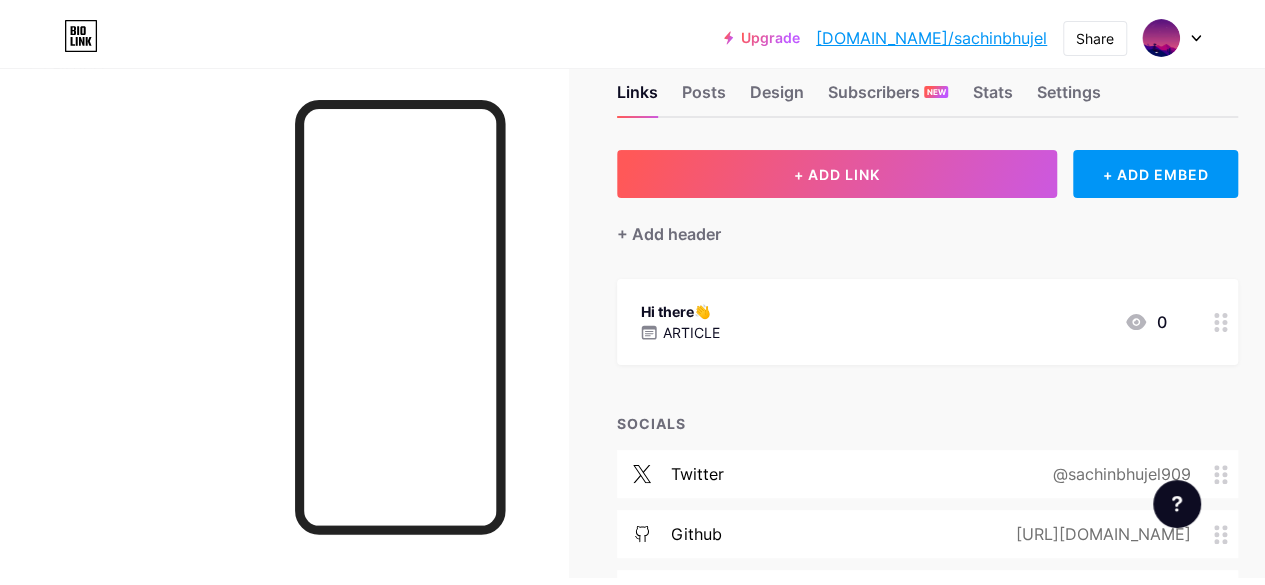 scroll, scrollTop: 0, scrollLeft: 0, axis: both 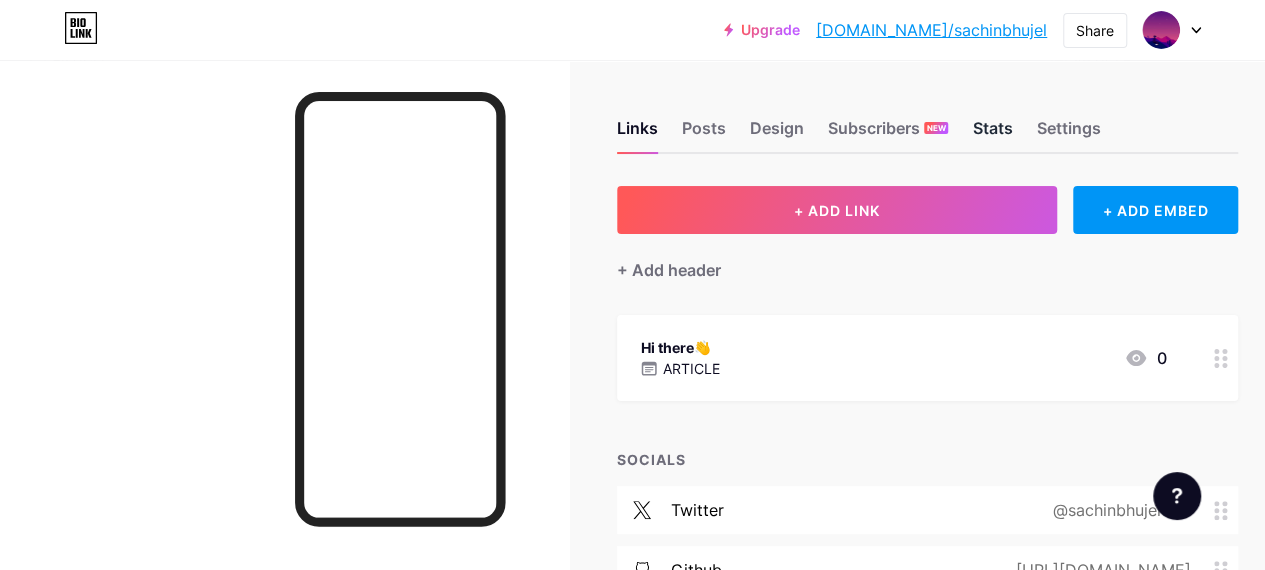 click on "Stats" at bounding box center [992, 134] 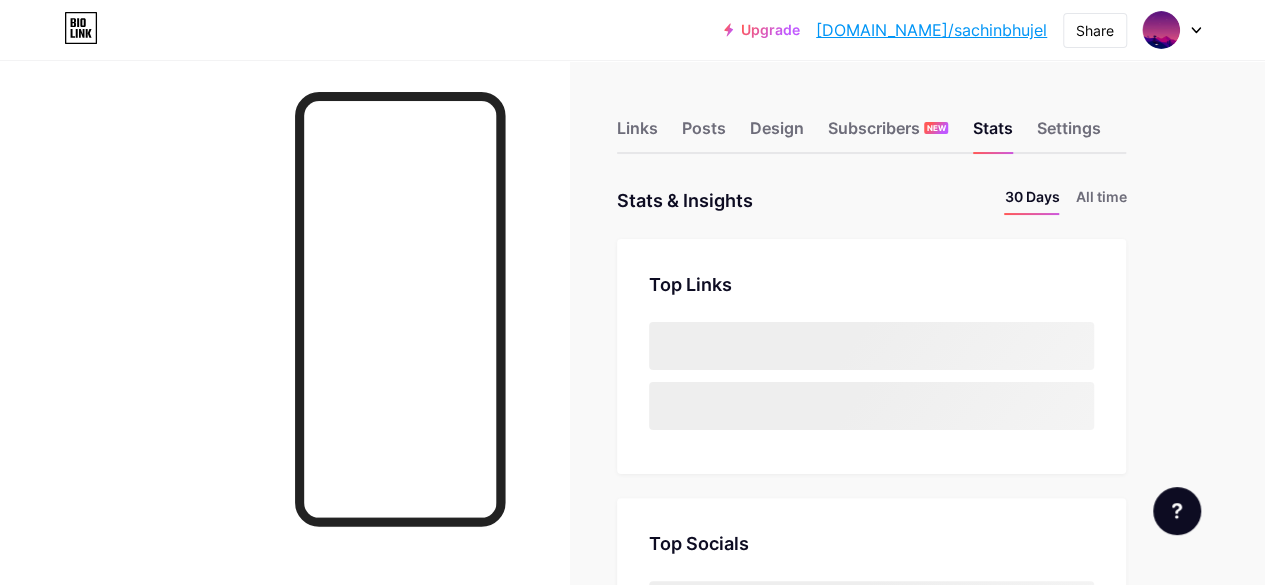 scroll, scrollTop: 200, scrollLeft: 0, axis: vertical 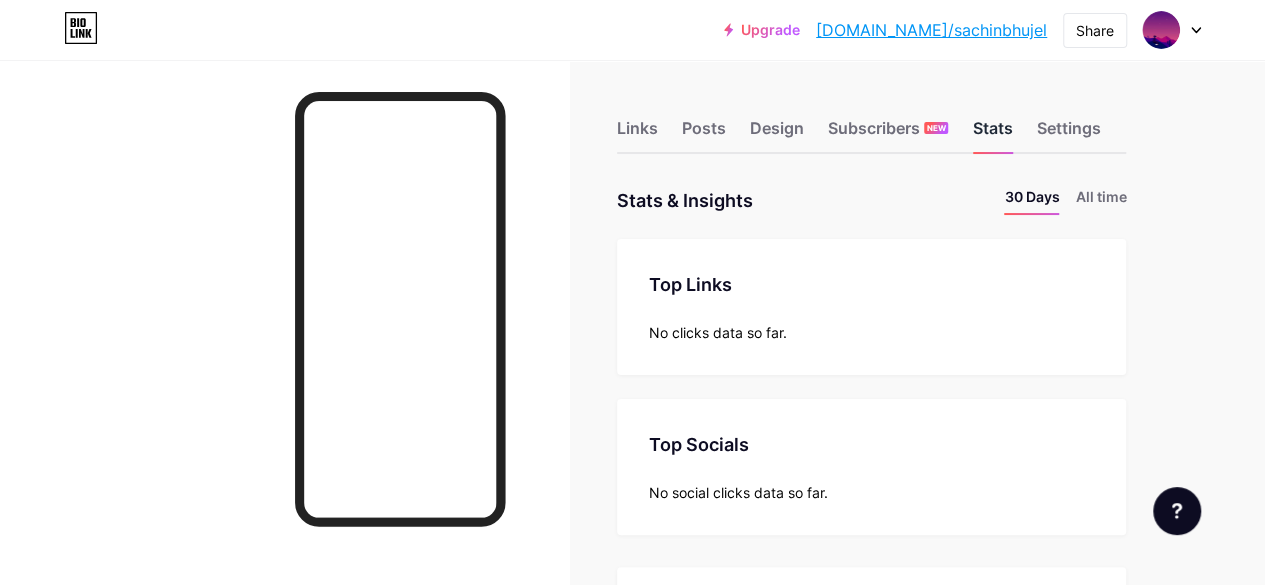 click on "Stats" at bounding box center (992, 134) 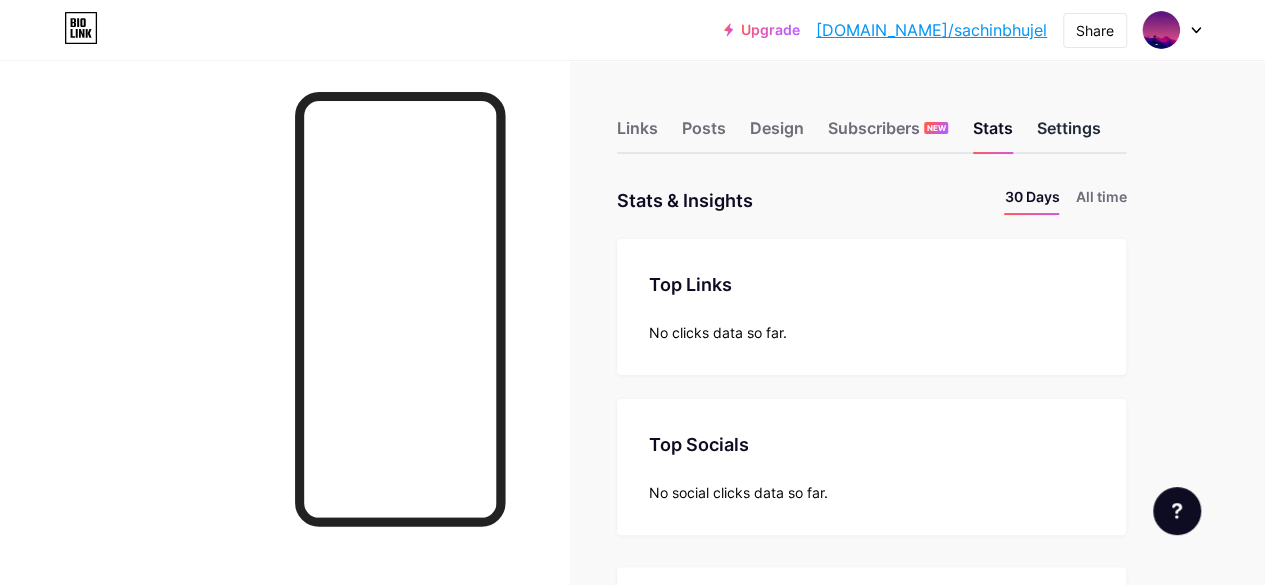 click on "Settings" at bounding box center (1068, 134) 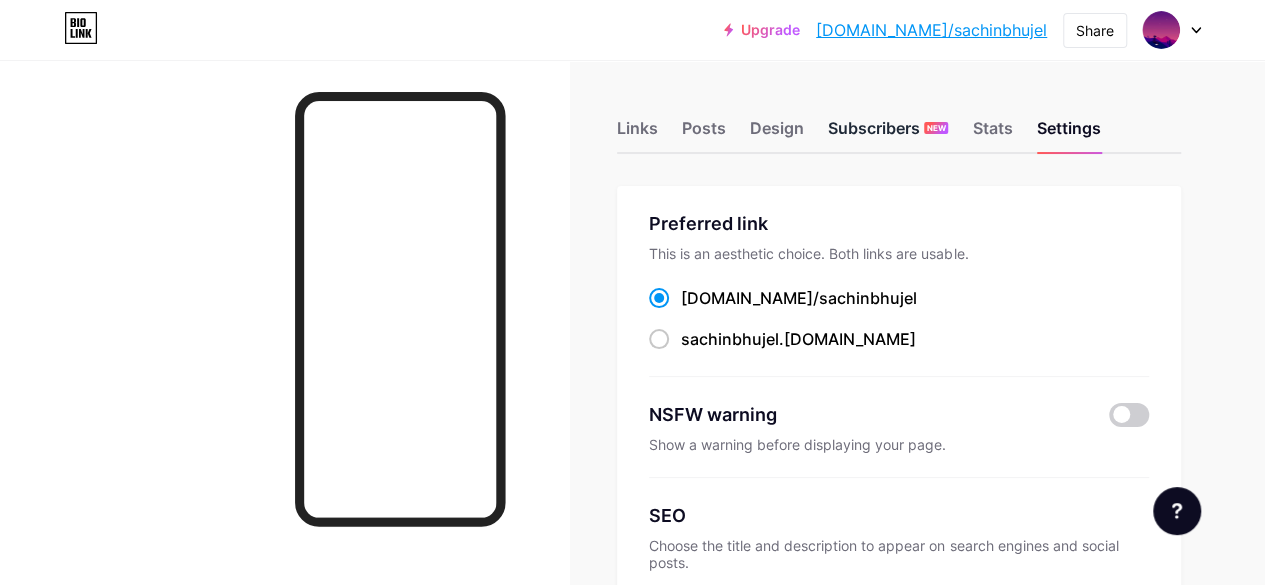click on "Subscribers
NEW" at bounding box center (888, 134) 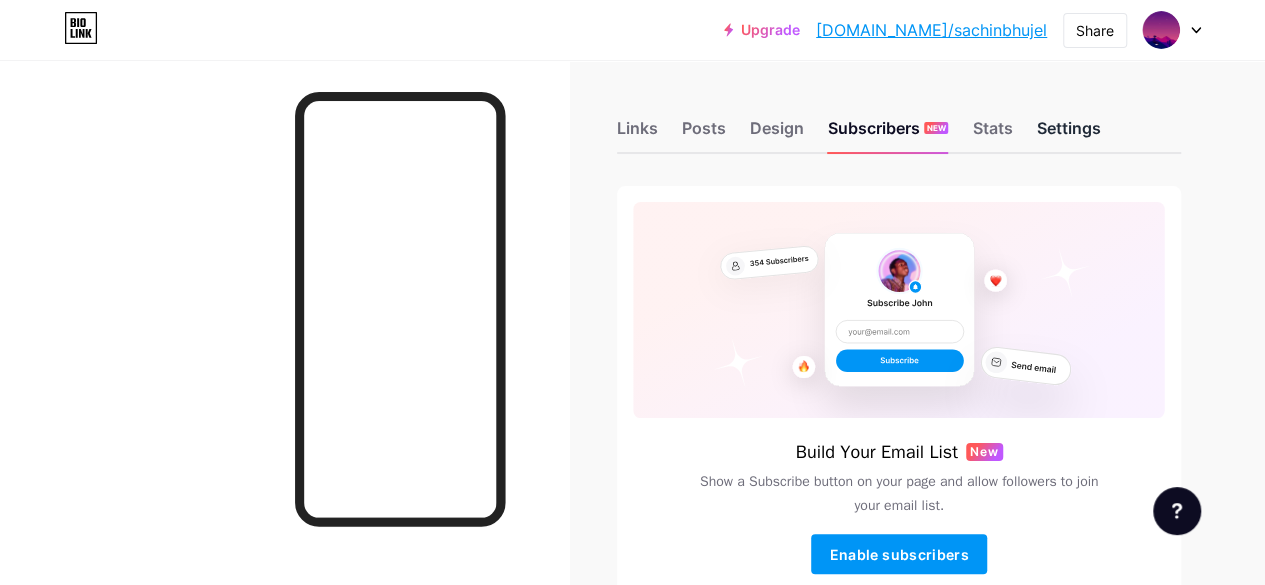 click on "Settings" at bounding box center (1068, 134) 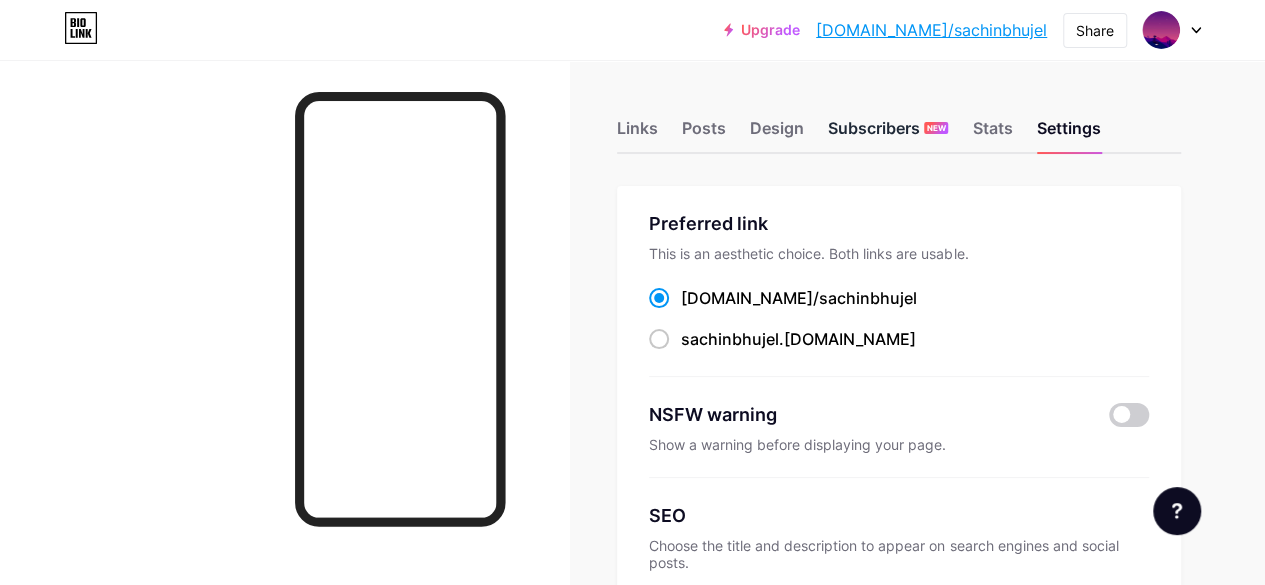 click on "Subscribers
NEW" at bounding box center [888, 134] 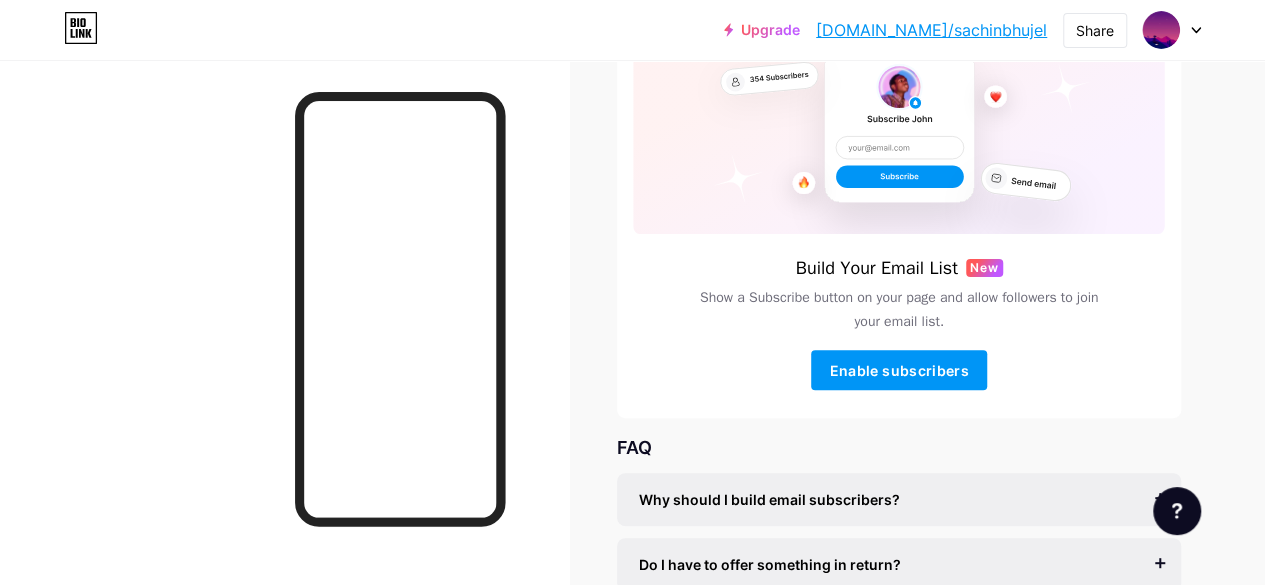 scroll, scrollTop: 300, scrollLeft: 0, axis: vertical 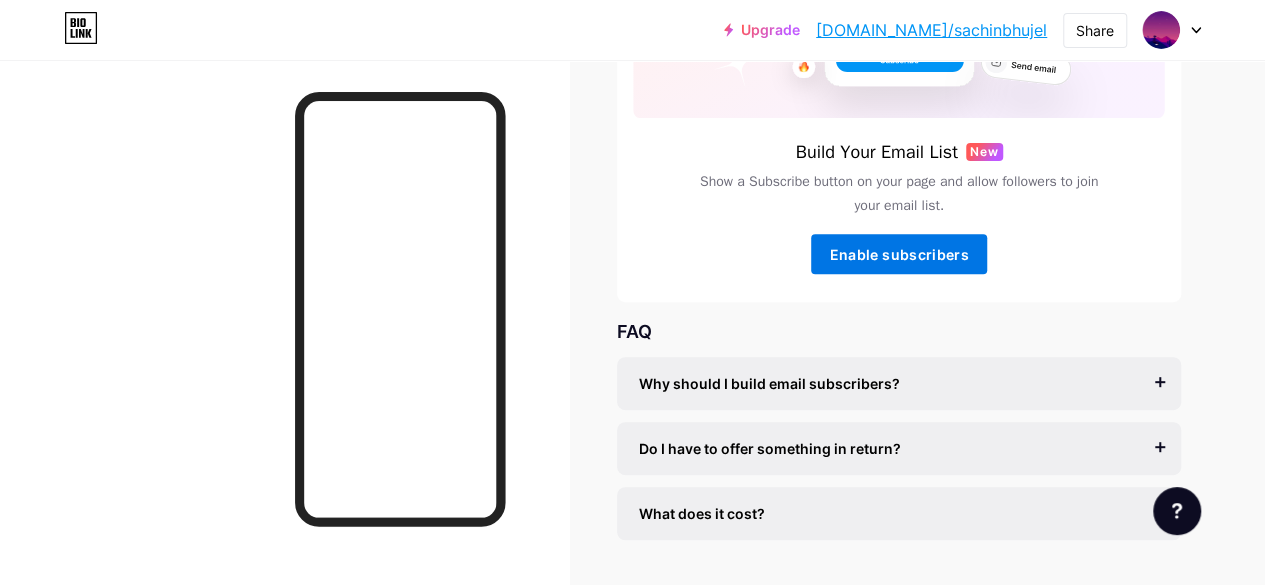 click on "Enable subscribers" at bounding box center [898, 254] 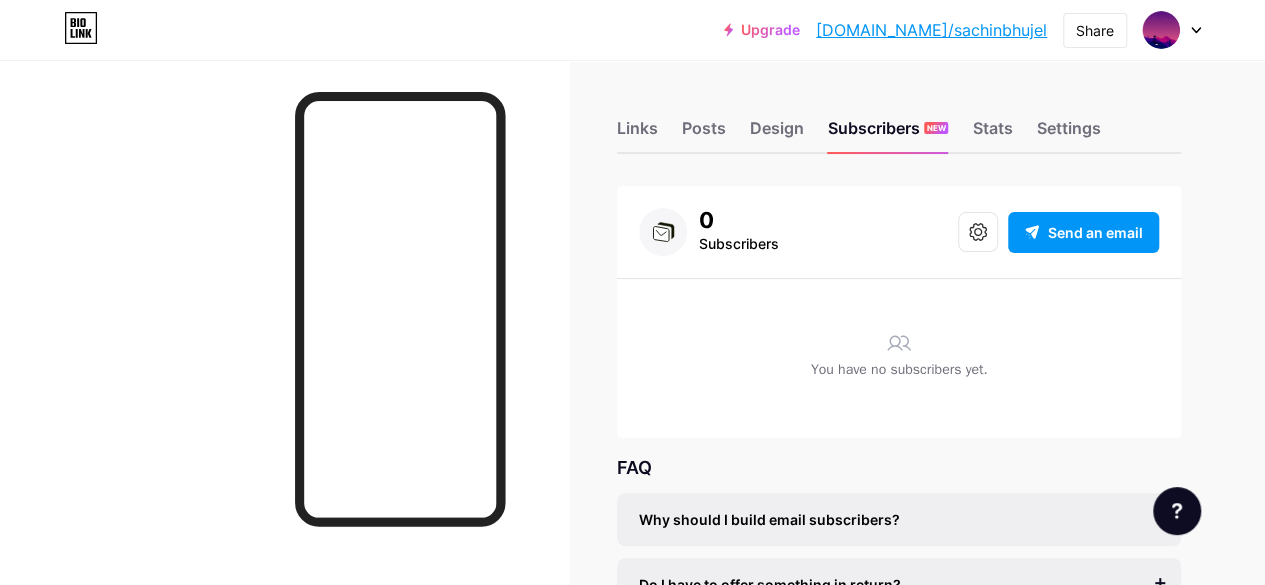 scroll, scrollTop: 0, scrollLeft: 0, axis: both 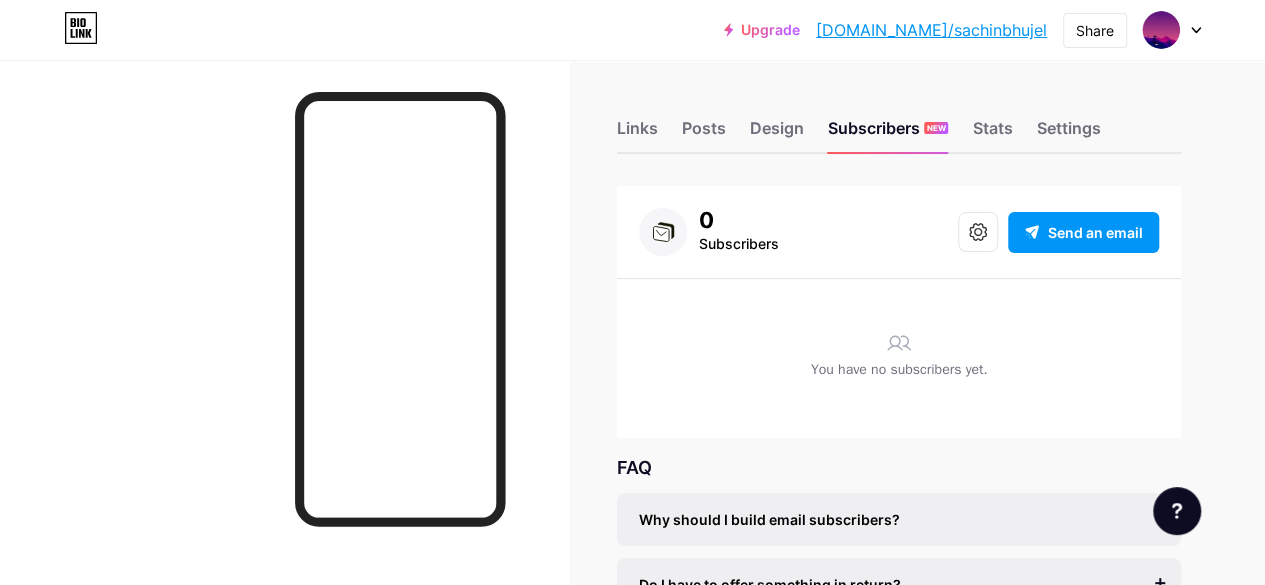click on "0   Subscribers
Send an email" at bounding box center (899, 232) 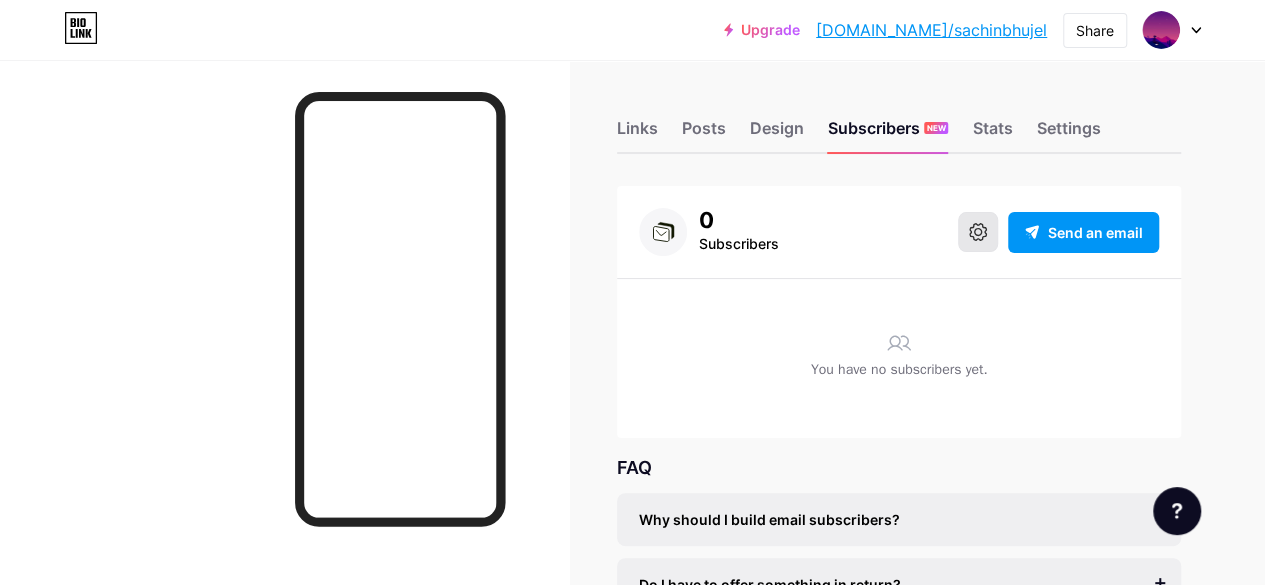 click 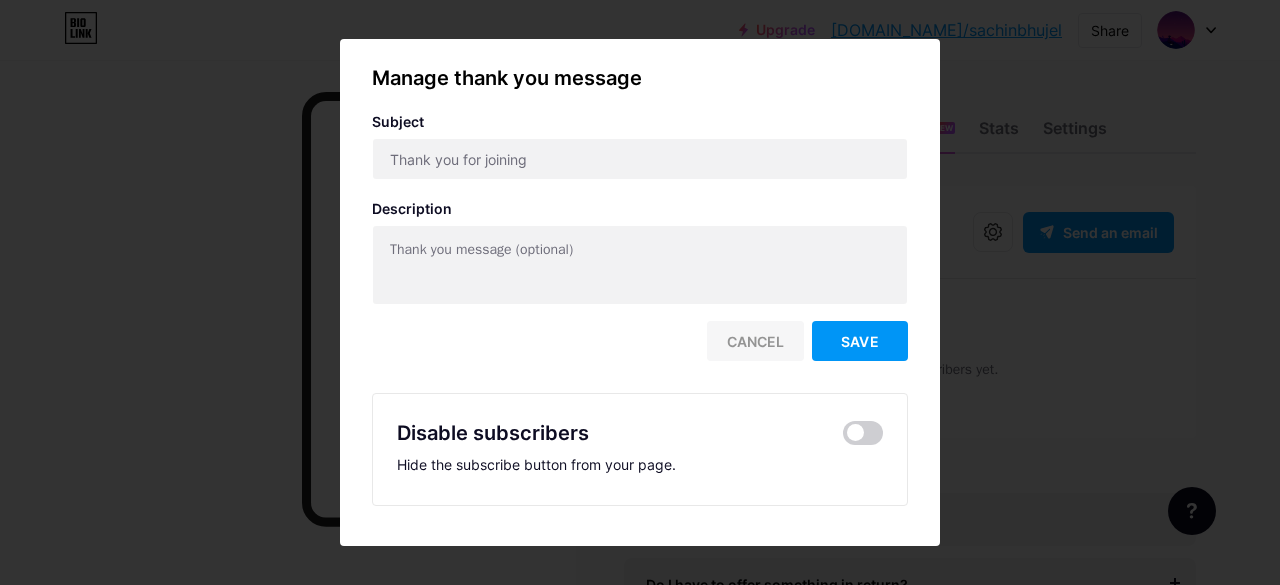 click on "Cancel" at bounding box center [755, 341] 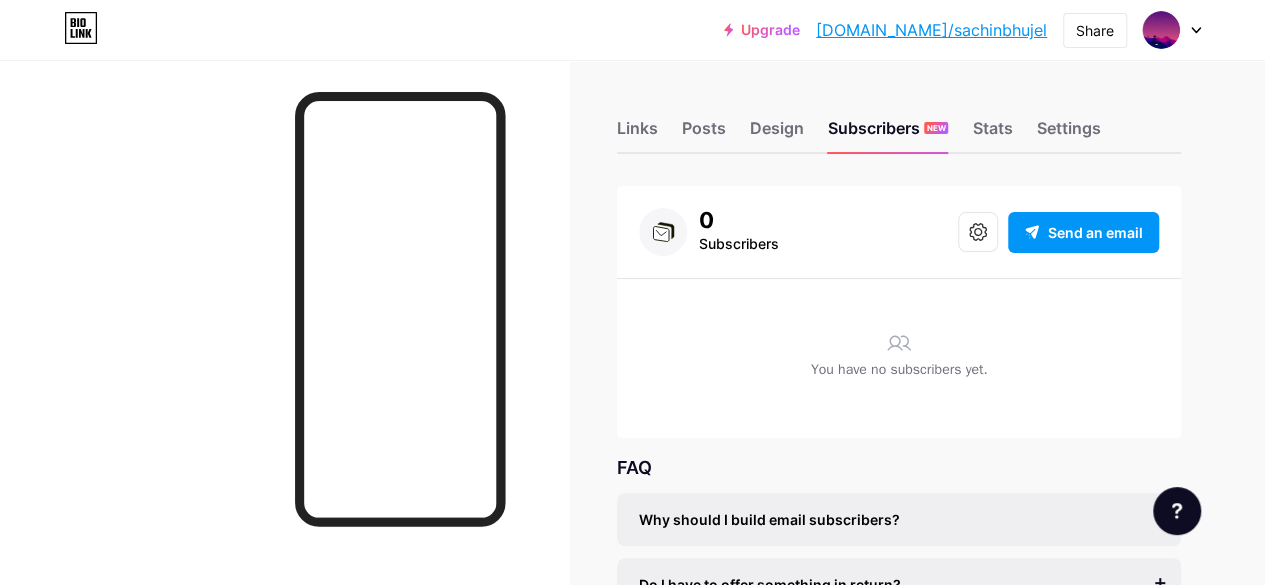 click on "[DOMAIN_NAME]/sachinbhujel" at bounding box center [931, 30] 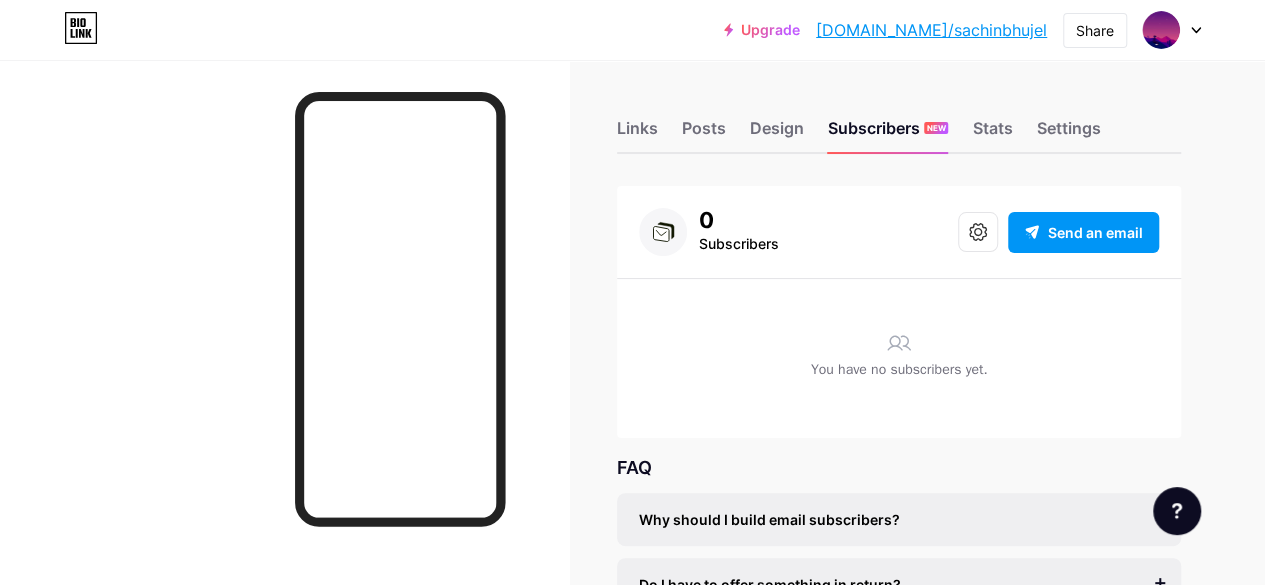 click on "0" at bounding box center (739, 220) 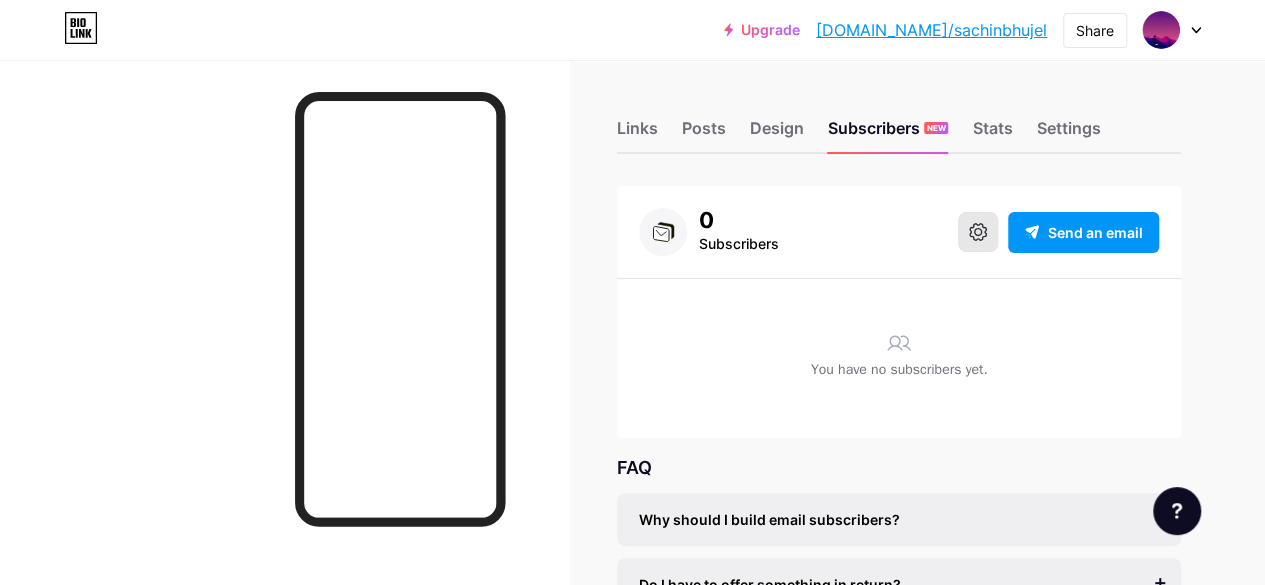 click 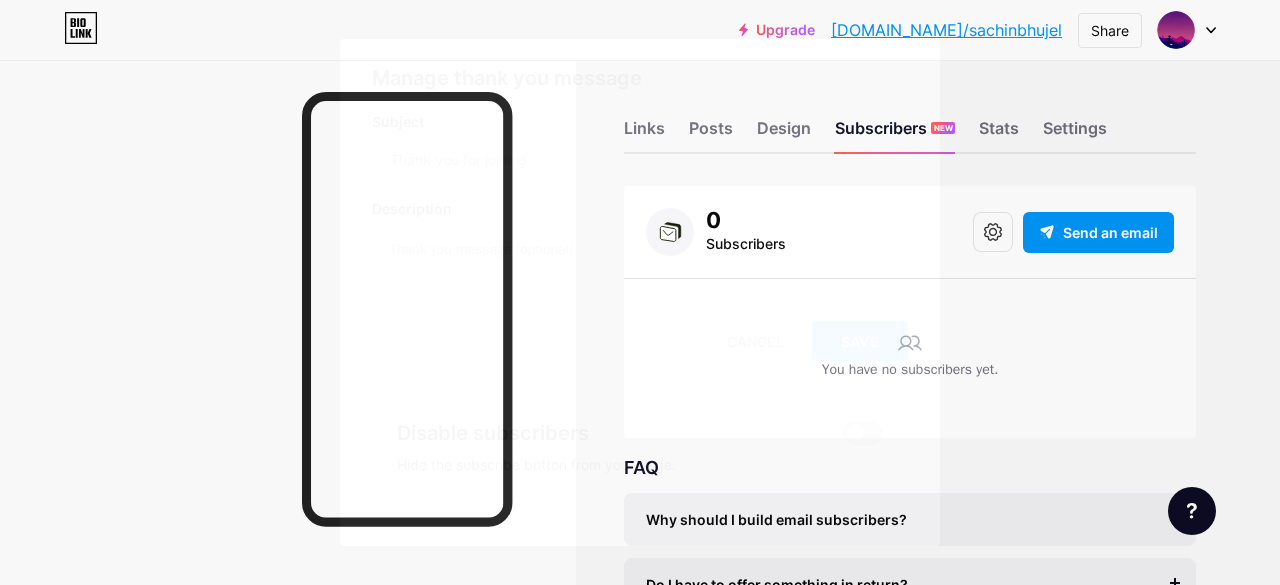 click at bounding box center (863, 433) 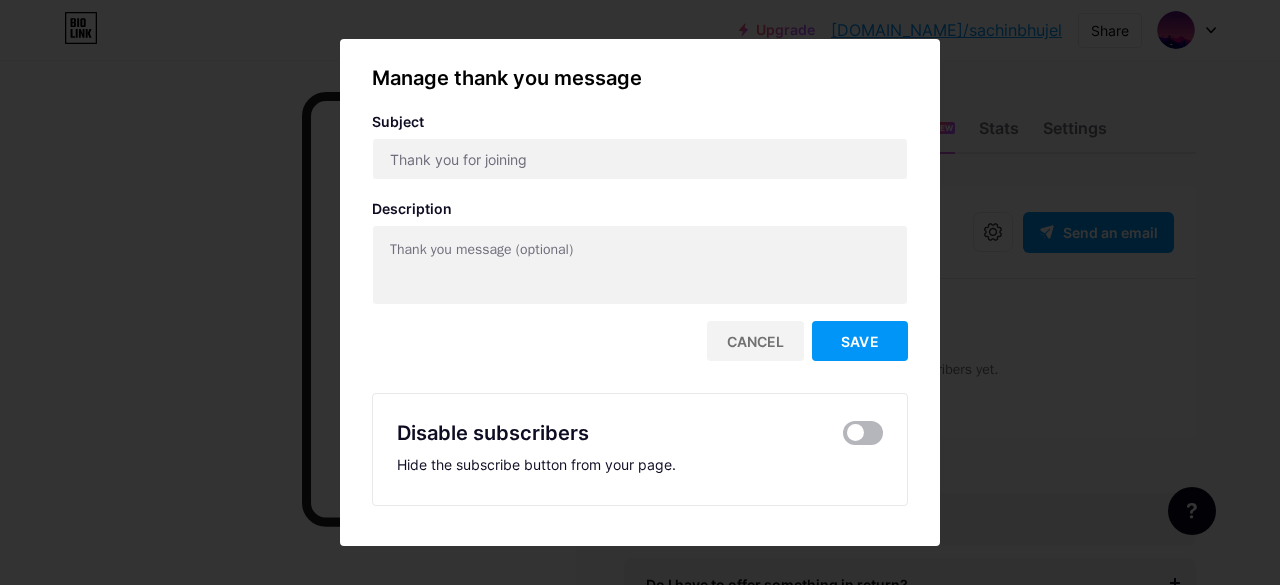 click at bounding box center (843, 438) 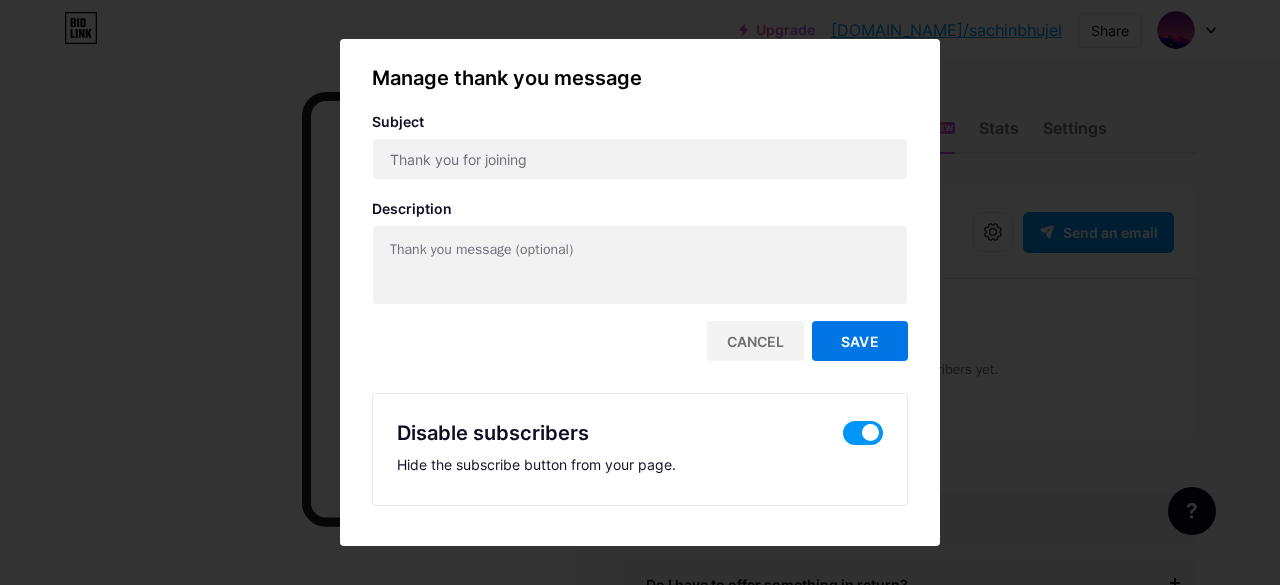 click on "Save" at bounding box center (860, 341) 